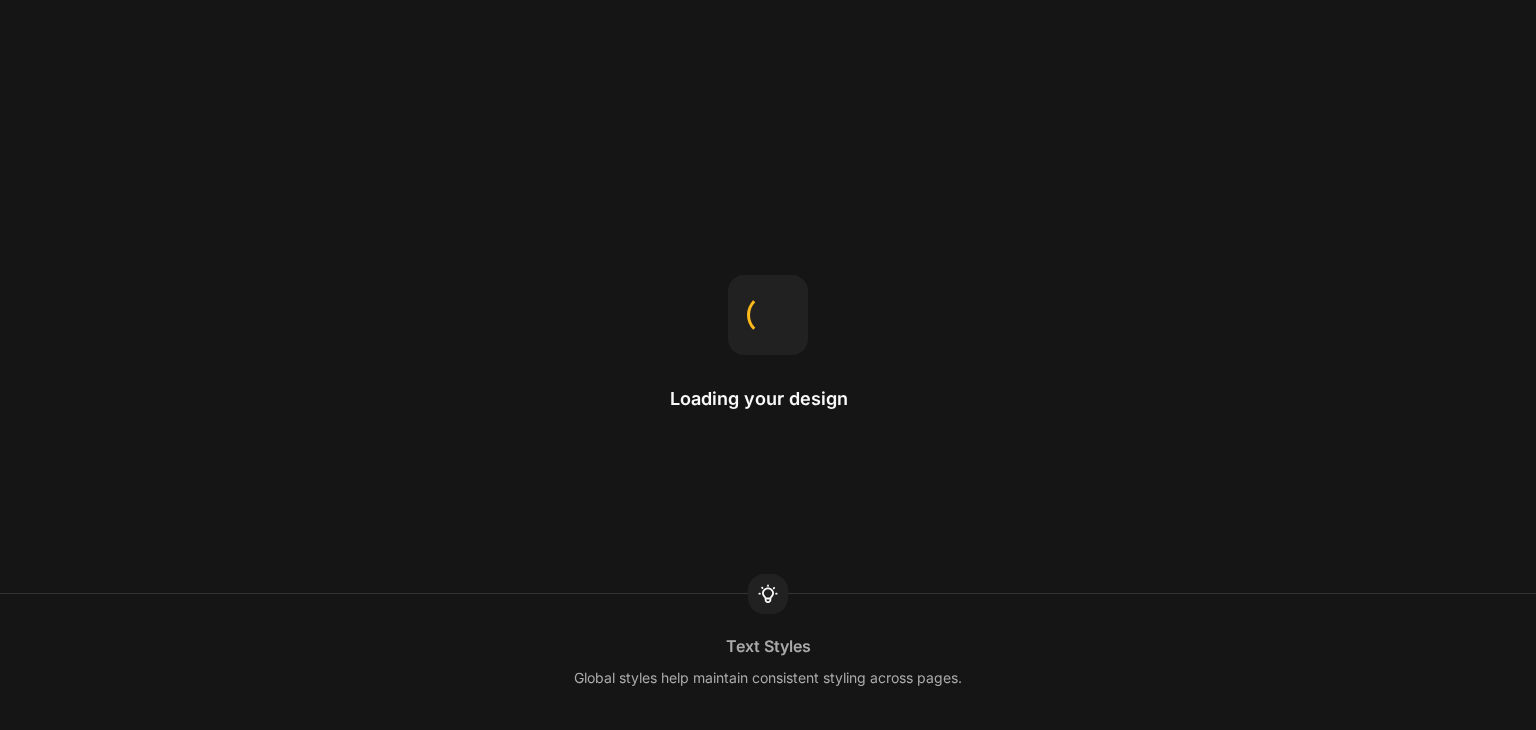 scroll, scrollTop: 0, scrollLeft: 0, axis: both 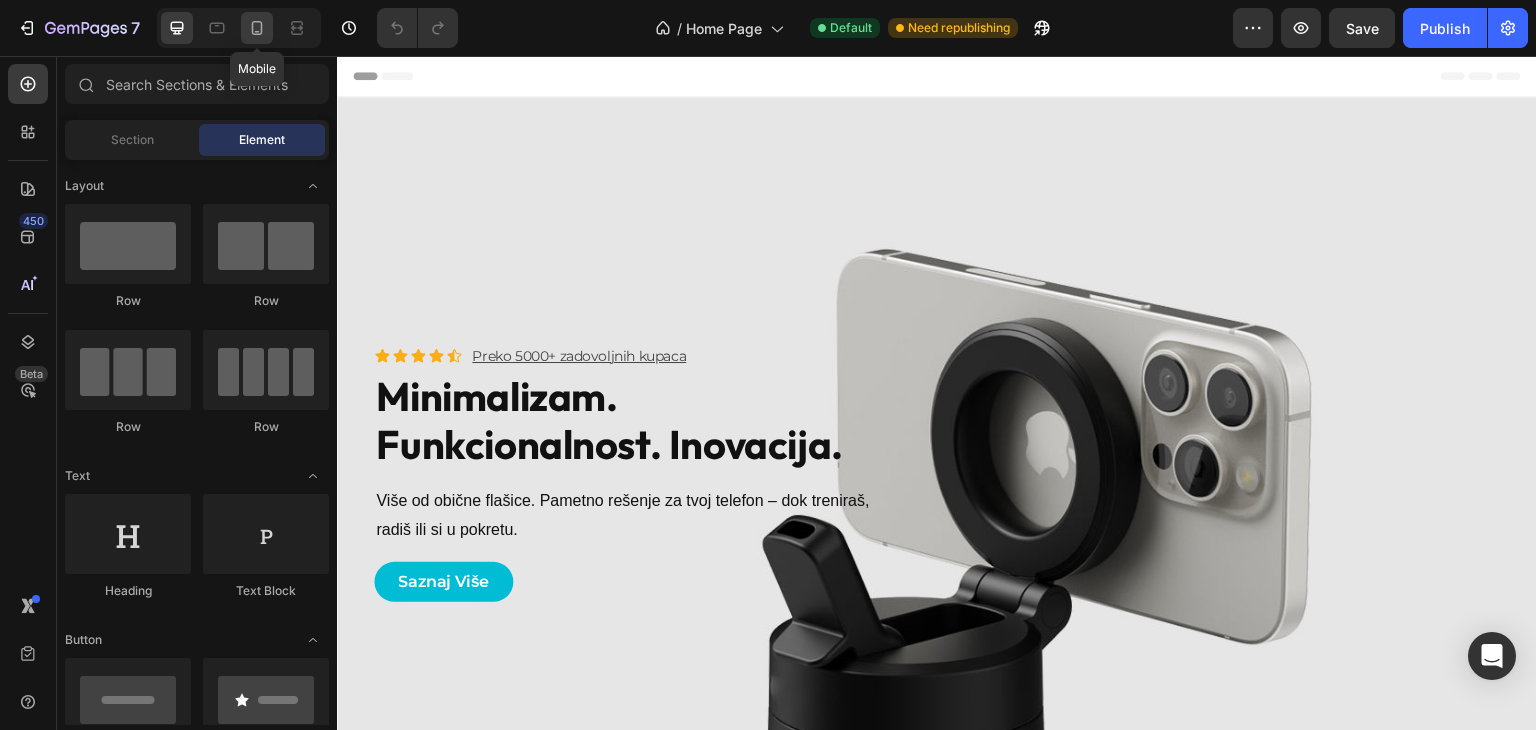 click 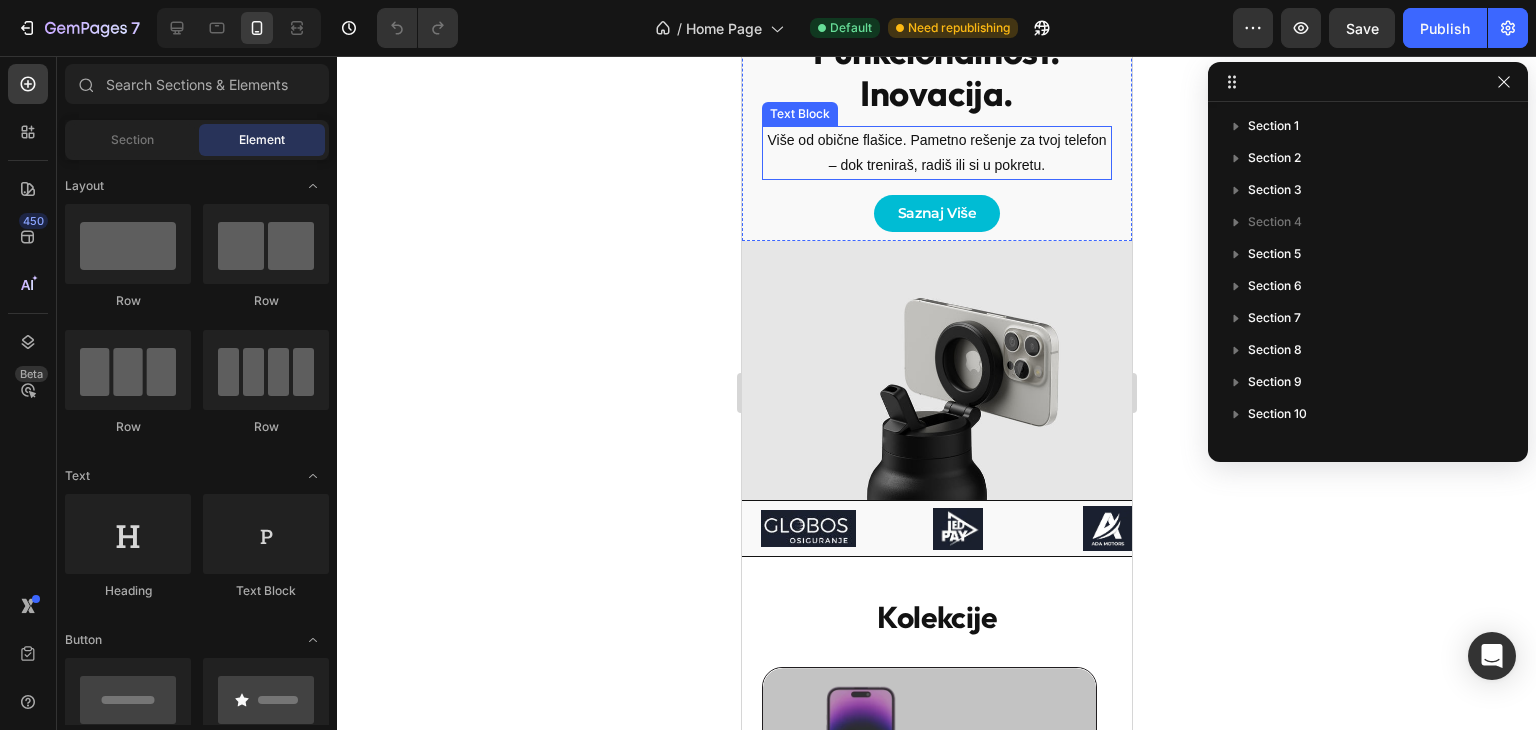 scroll, scrollTop: 288, scrollLeft: 0, axis: vertical 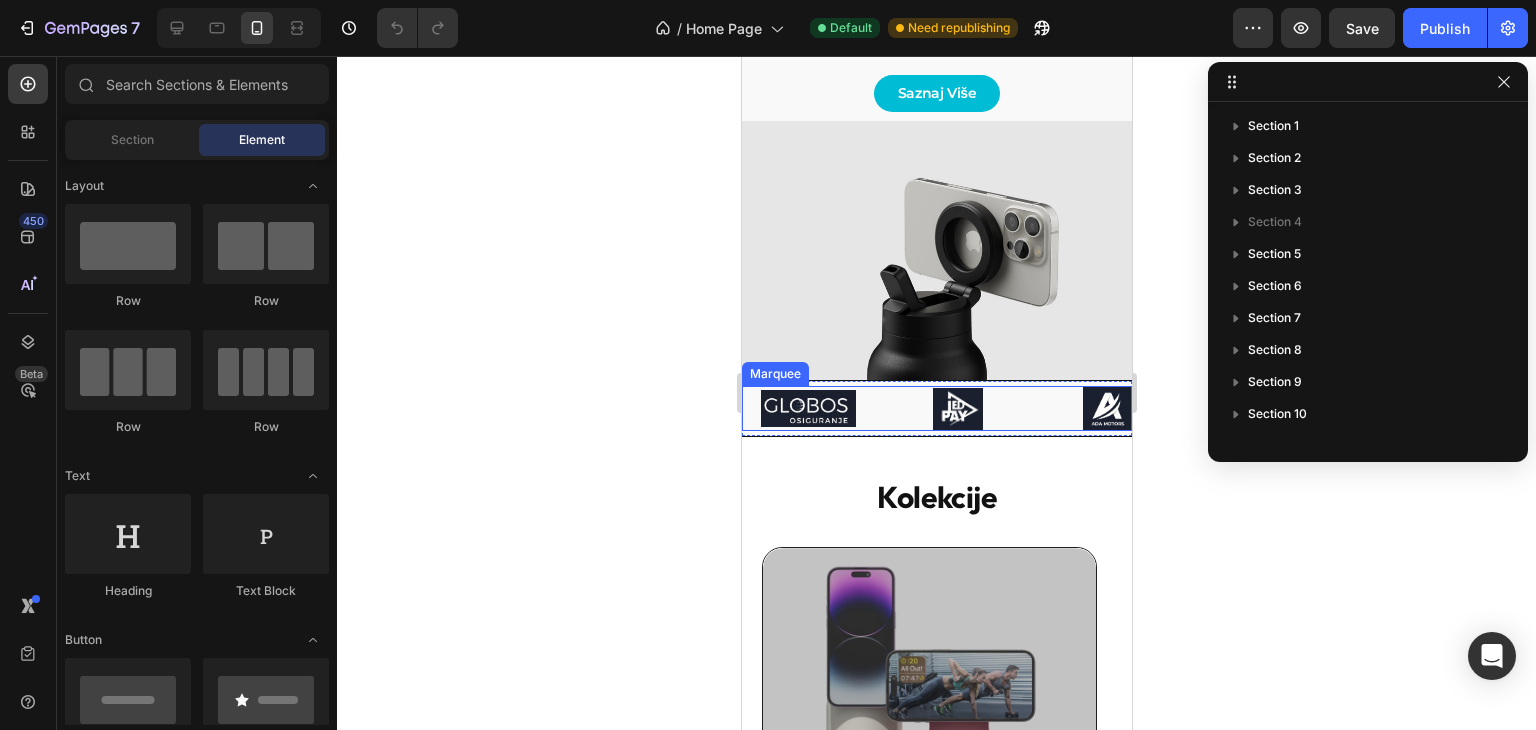 click on "Image" at bounding box center (967, 409) 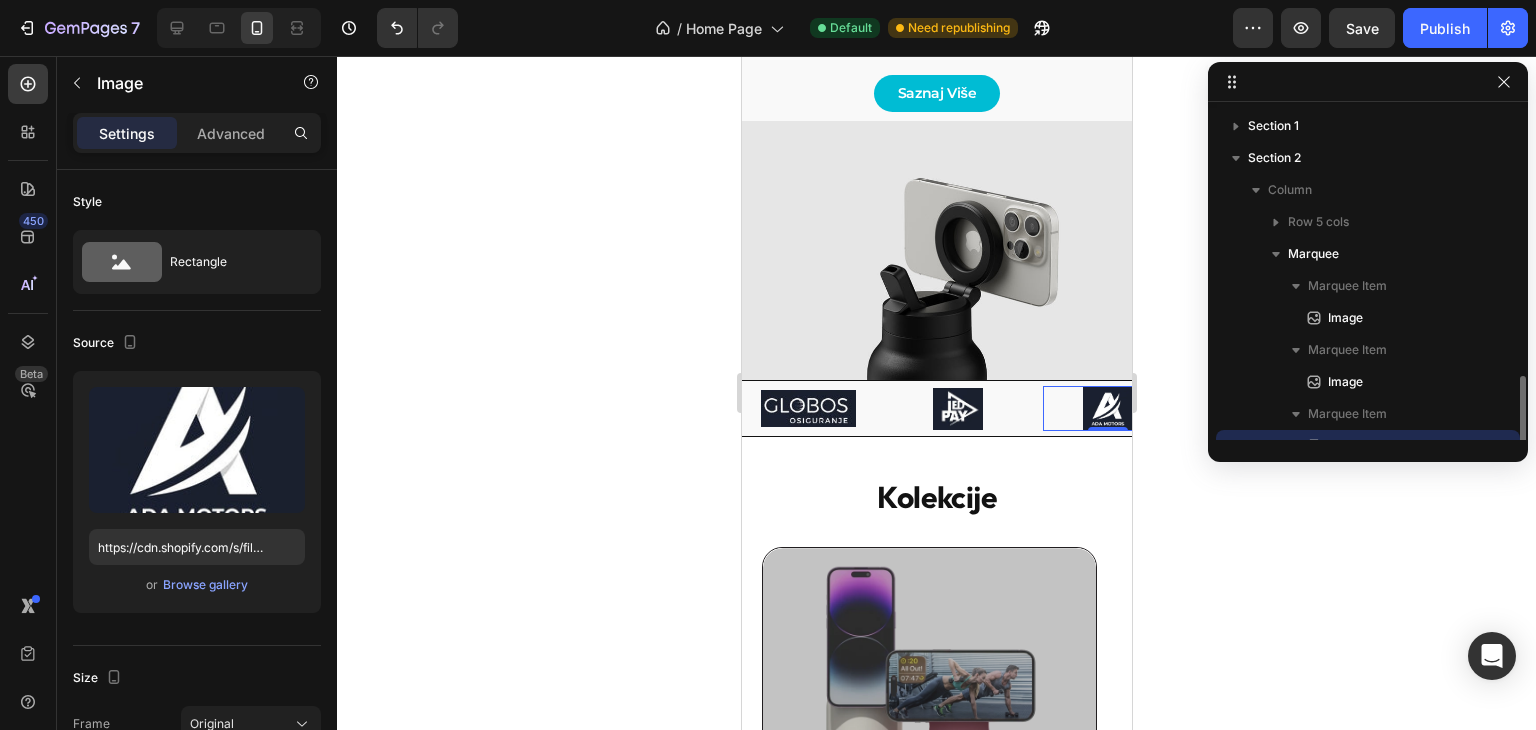 scroll, scrollTop: 186, scrollLeft: 0, axis: vertical 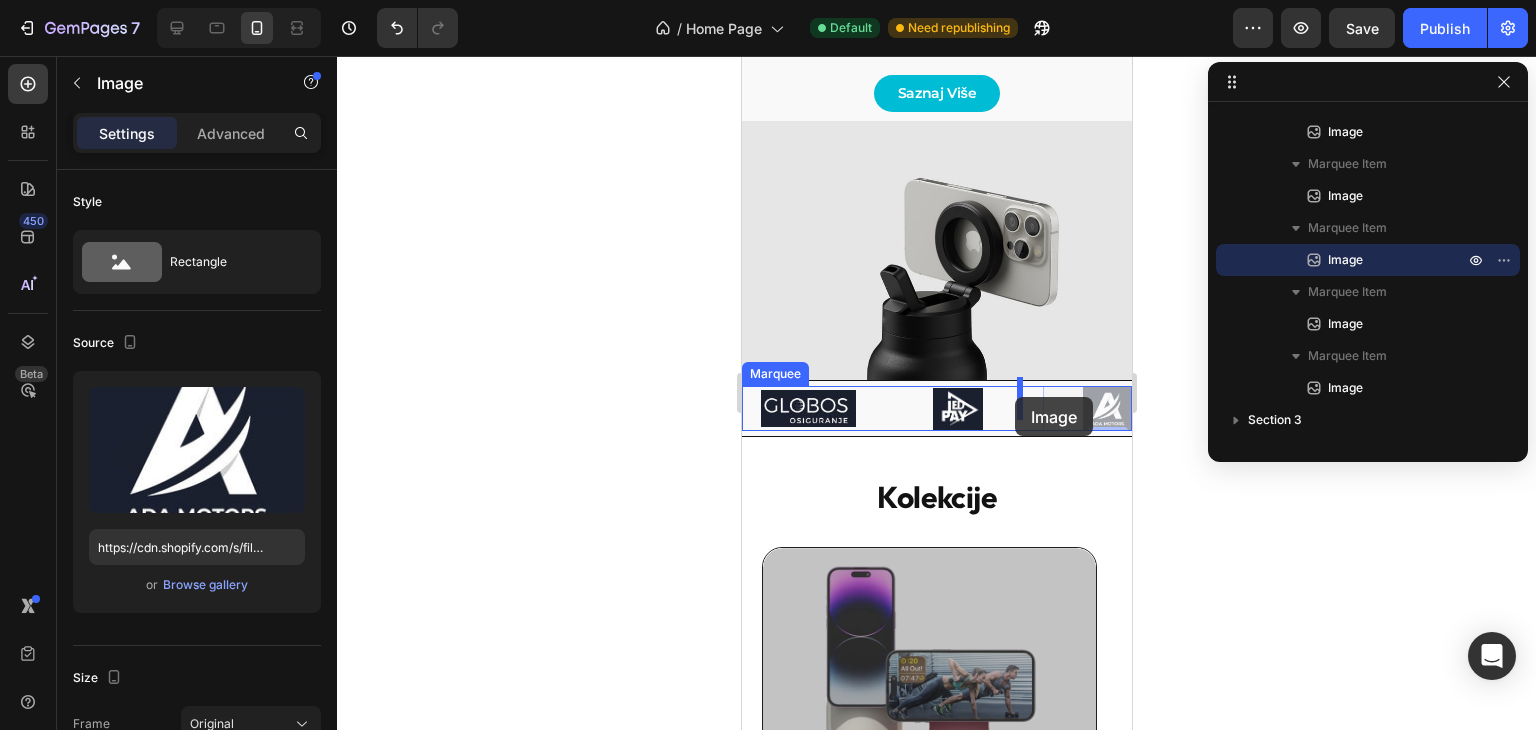 drag, startPoint x: 1062, startPoint y: 396, endPoint x: 1014, endPoint y: 397, distance: 48.010414 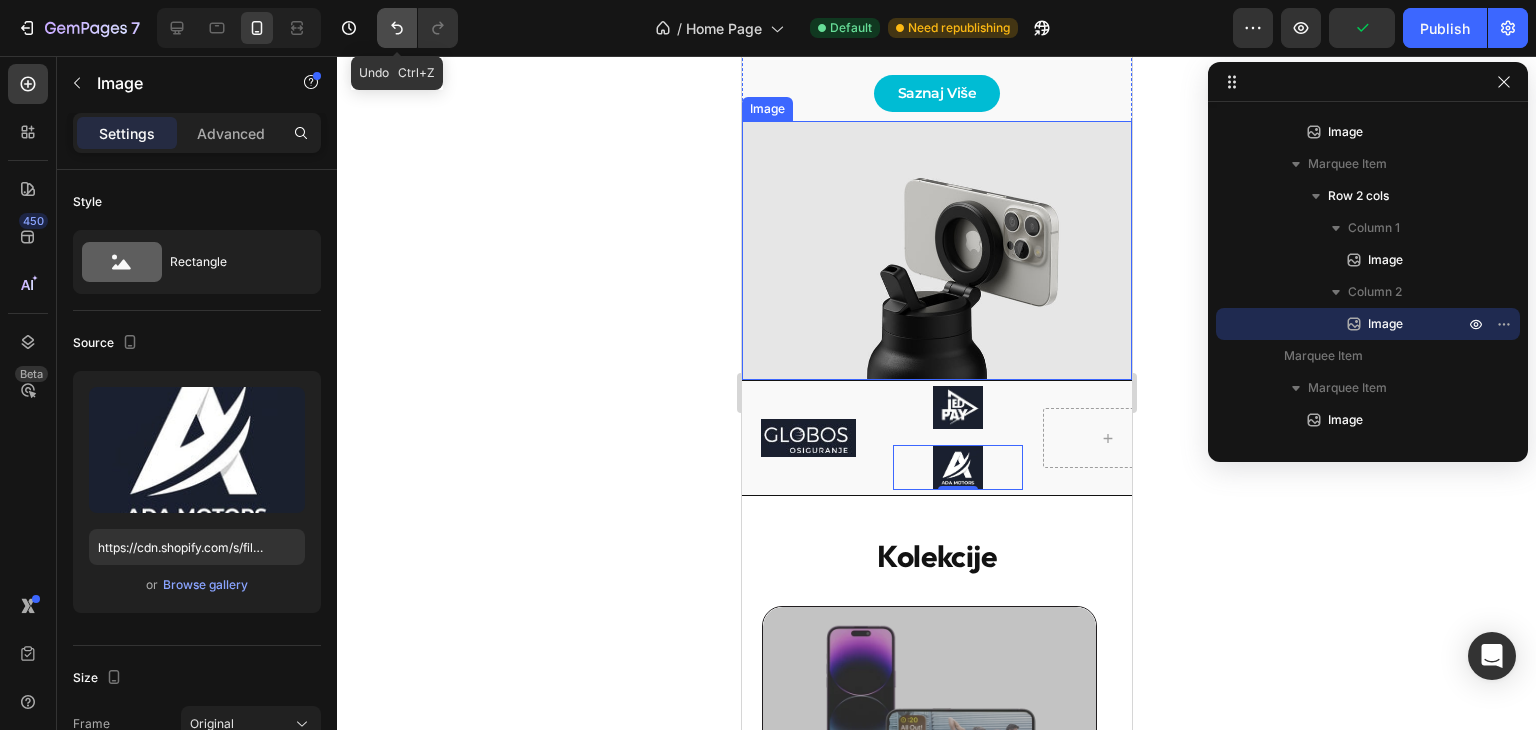 click 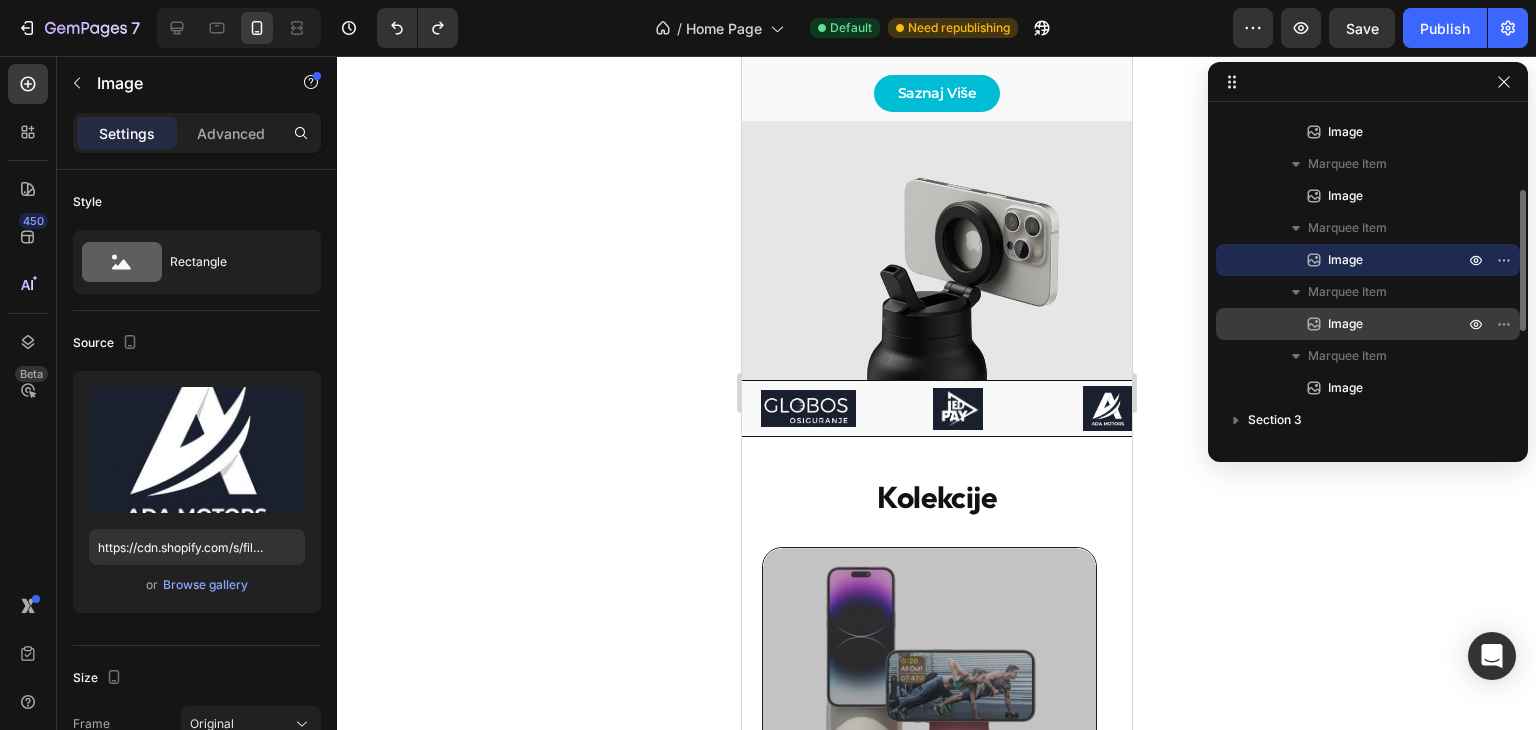 click on "Image" at bounding box center [1374, 324] 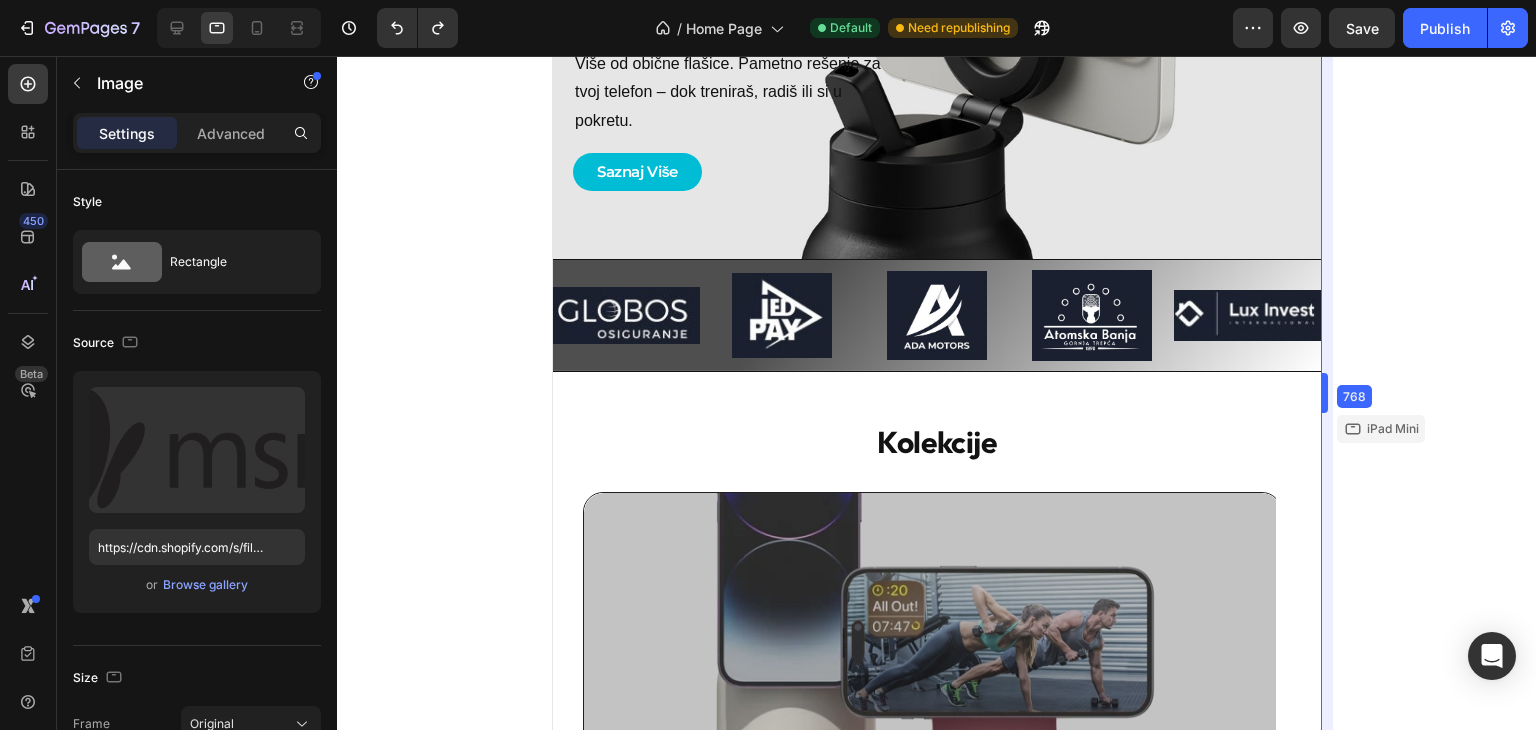 type on "https://files.gempages.net/gempages_574962553927500912-2cc519b7-f4bc-4886-b687-0194205afae9.svg" 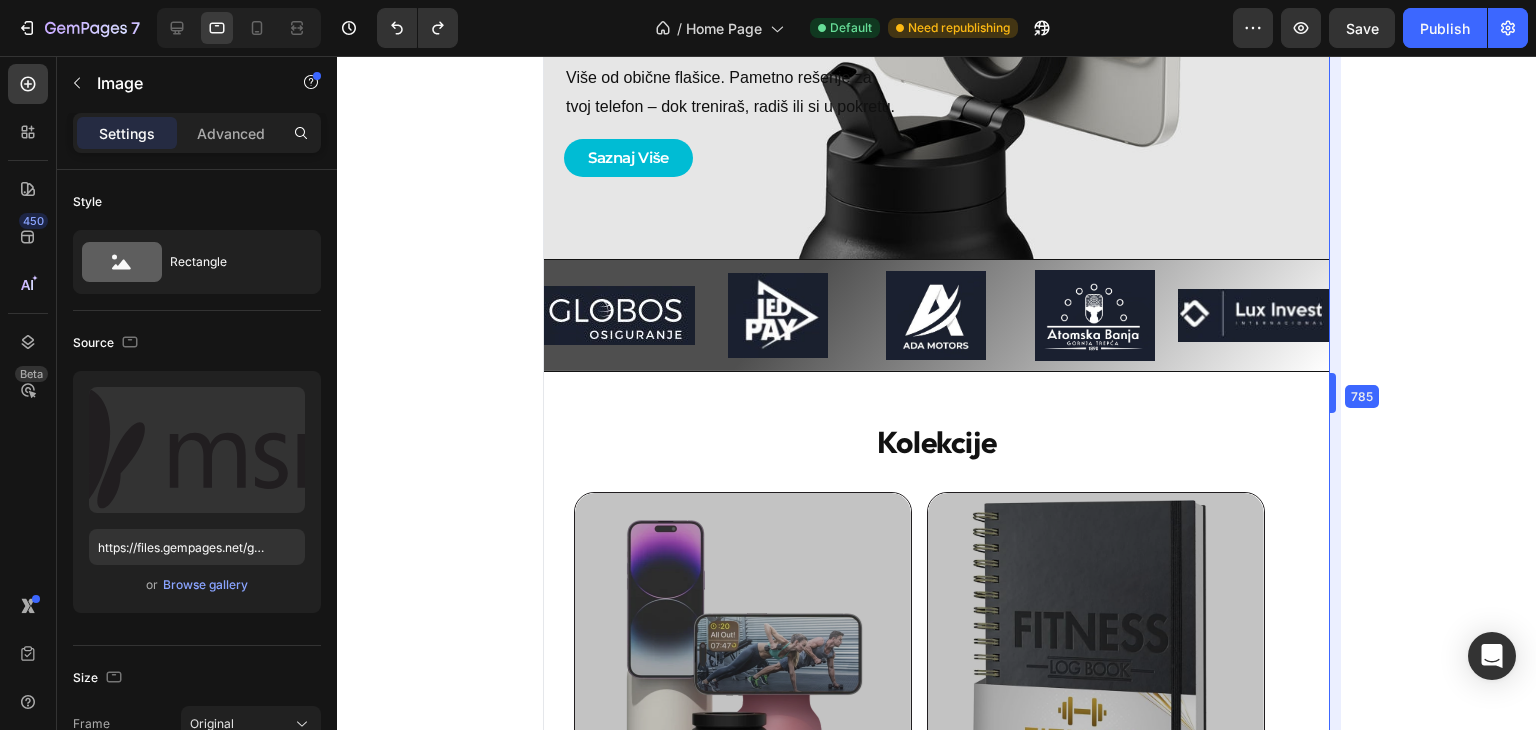 type on "https://cdn.shopify.com/s/files/1/0640/7556/3117/files/gempages_574962553927500912-1e19ca4e-0b07-46cc-8340-b3e3210c6613.jpg" 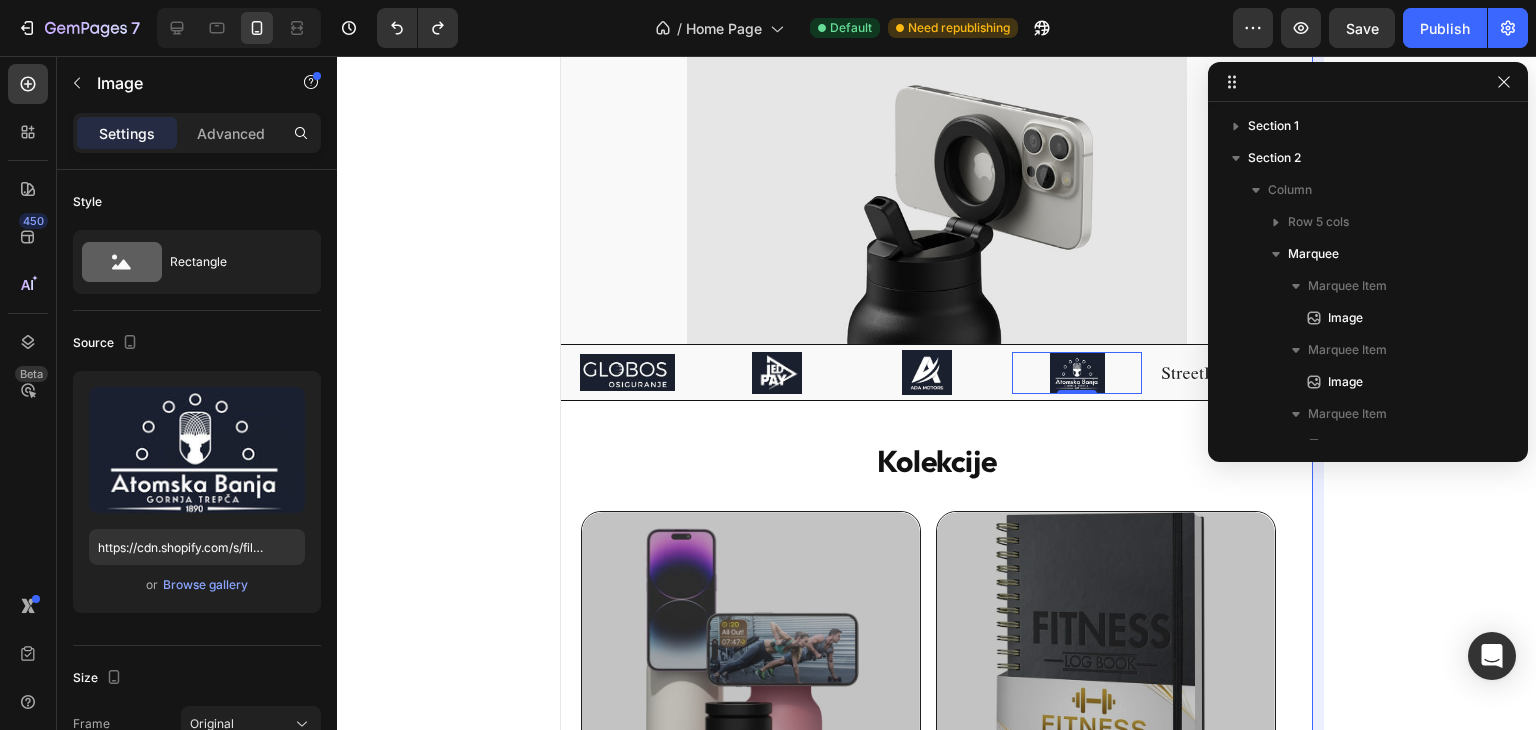 scroll, scrollTop: 218, scrollLeft: 0, axis: vertical 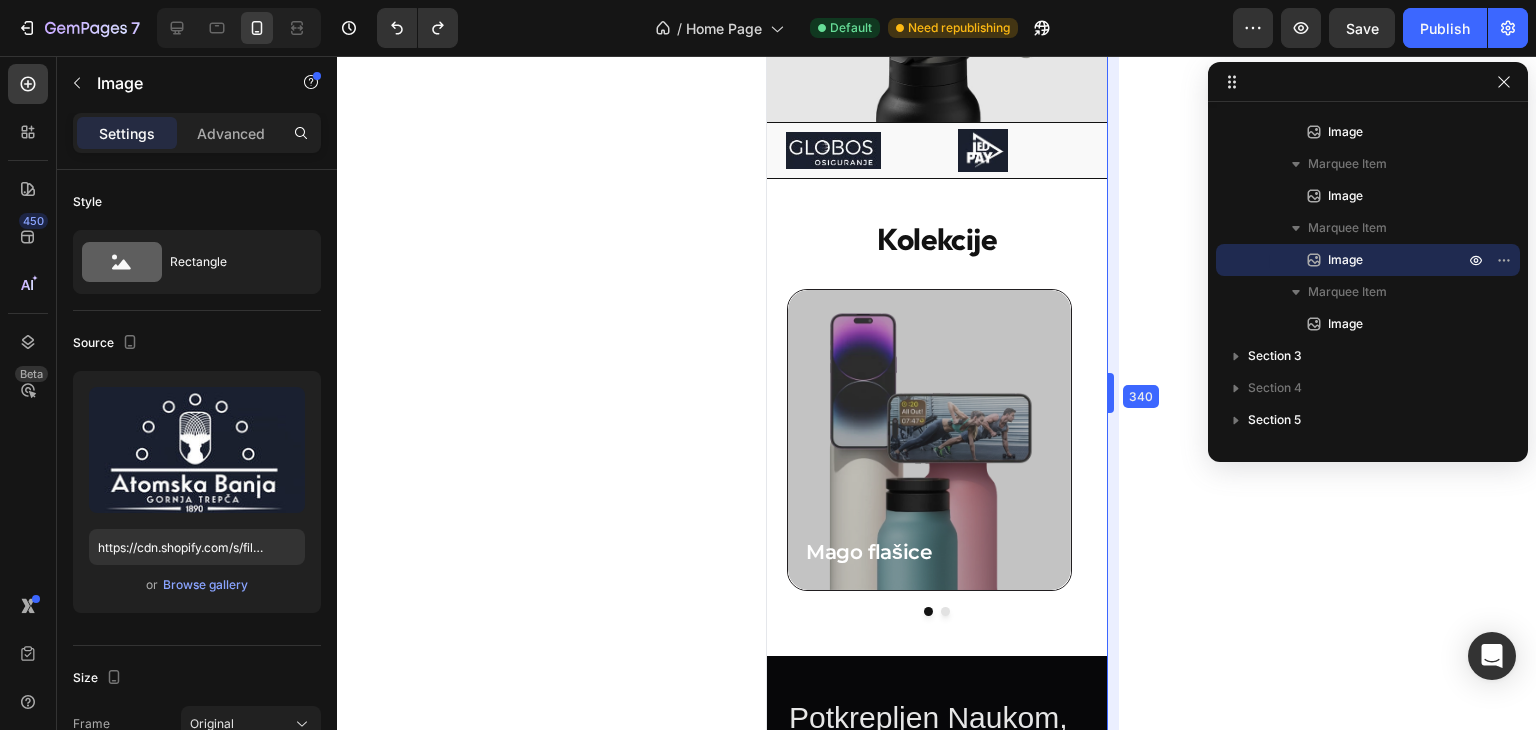drag, startPoint x: 1135, startPoint y: 397, endPoint x: 1085, endPoint y: 289, distance: 119.0126 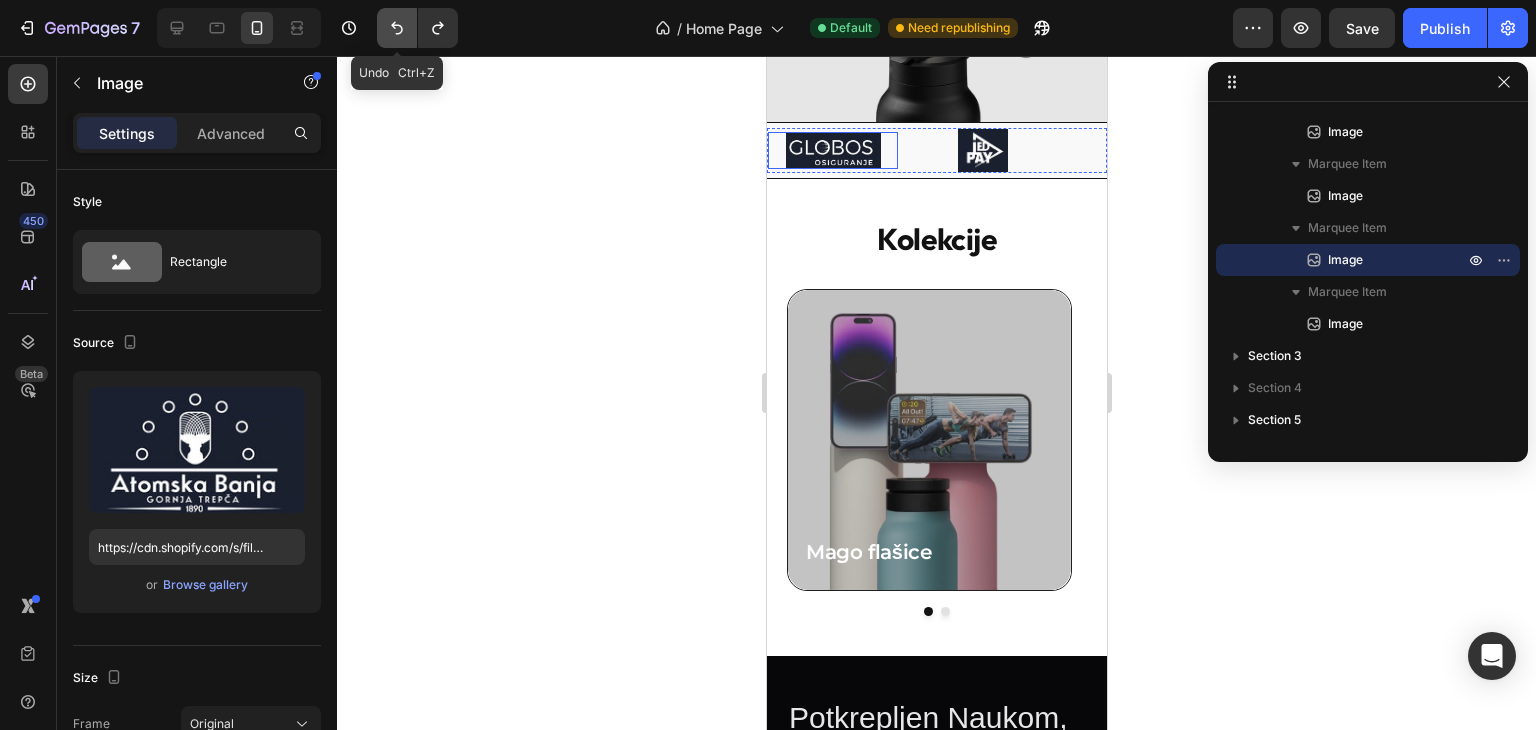 click 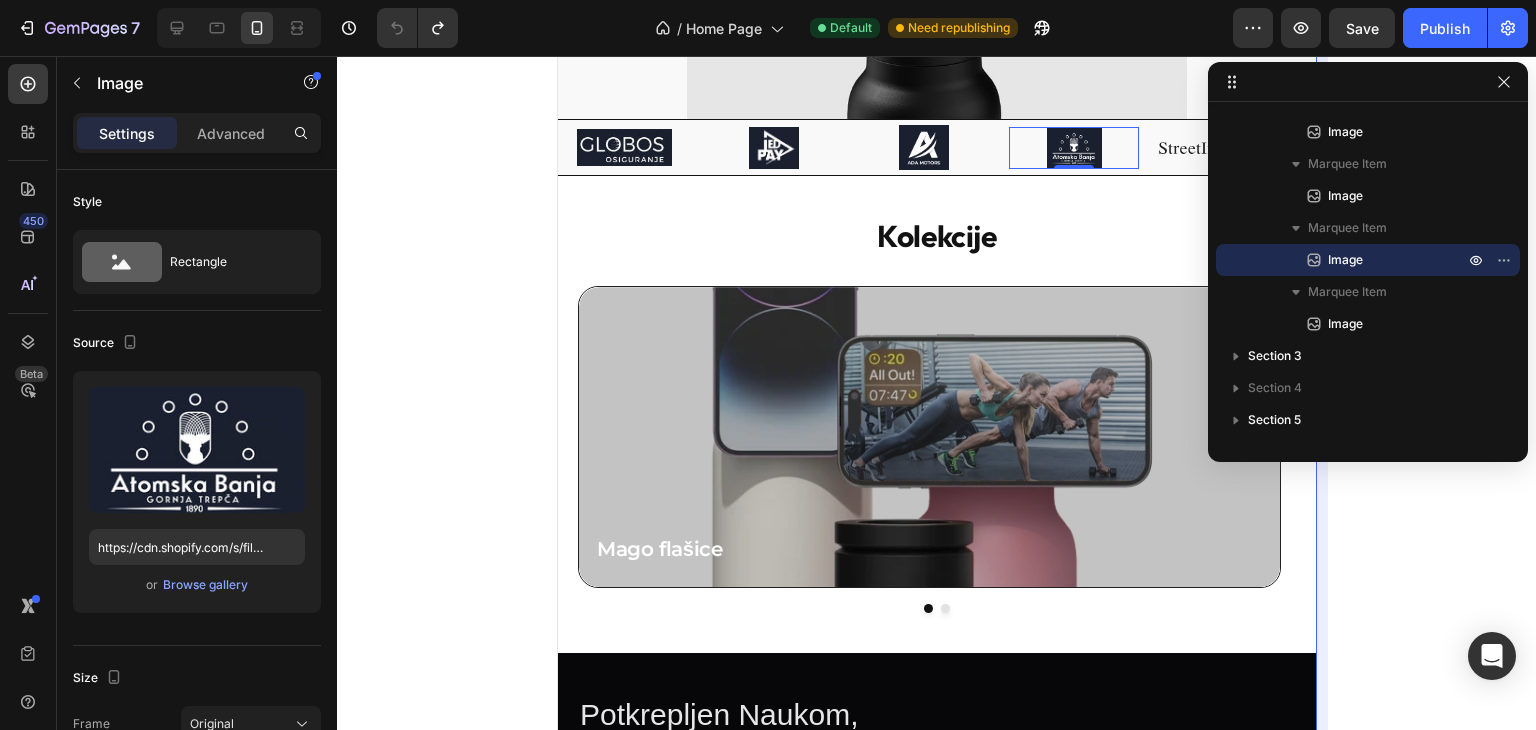 drag, startPoint x: 1111, startPoint y: 387, endPoint x: 1535, endPoint y: 379, distance: 424.07547 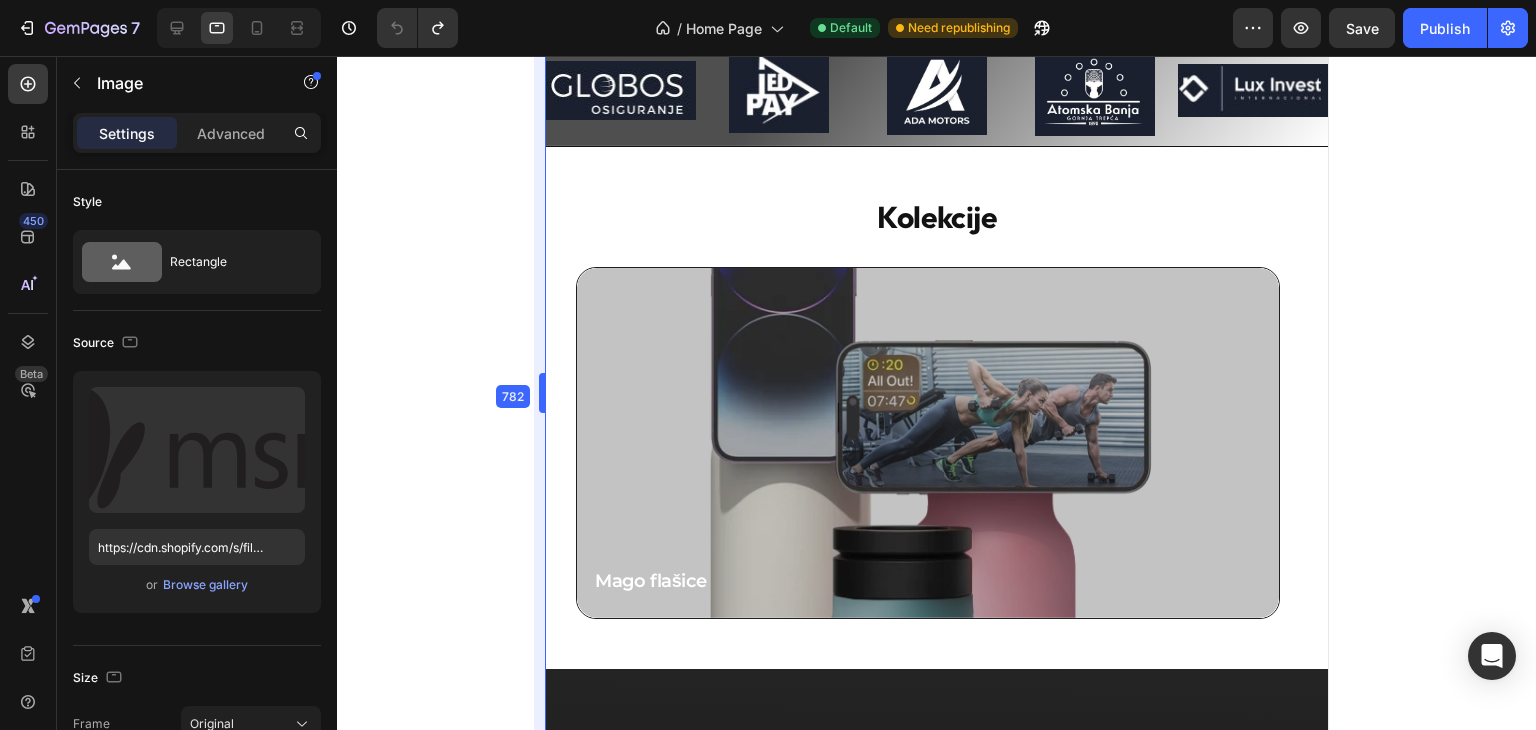 type on "https://files.gempages.net/gempages_574962553927500912-2cc519b7-f4bc-4886-b687-0194205afae9.svg" 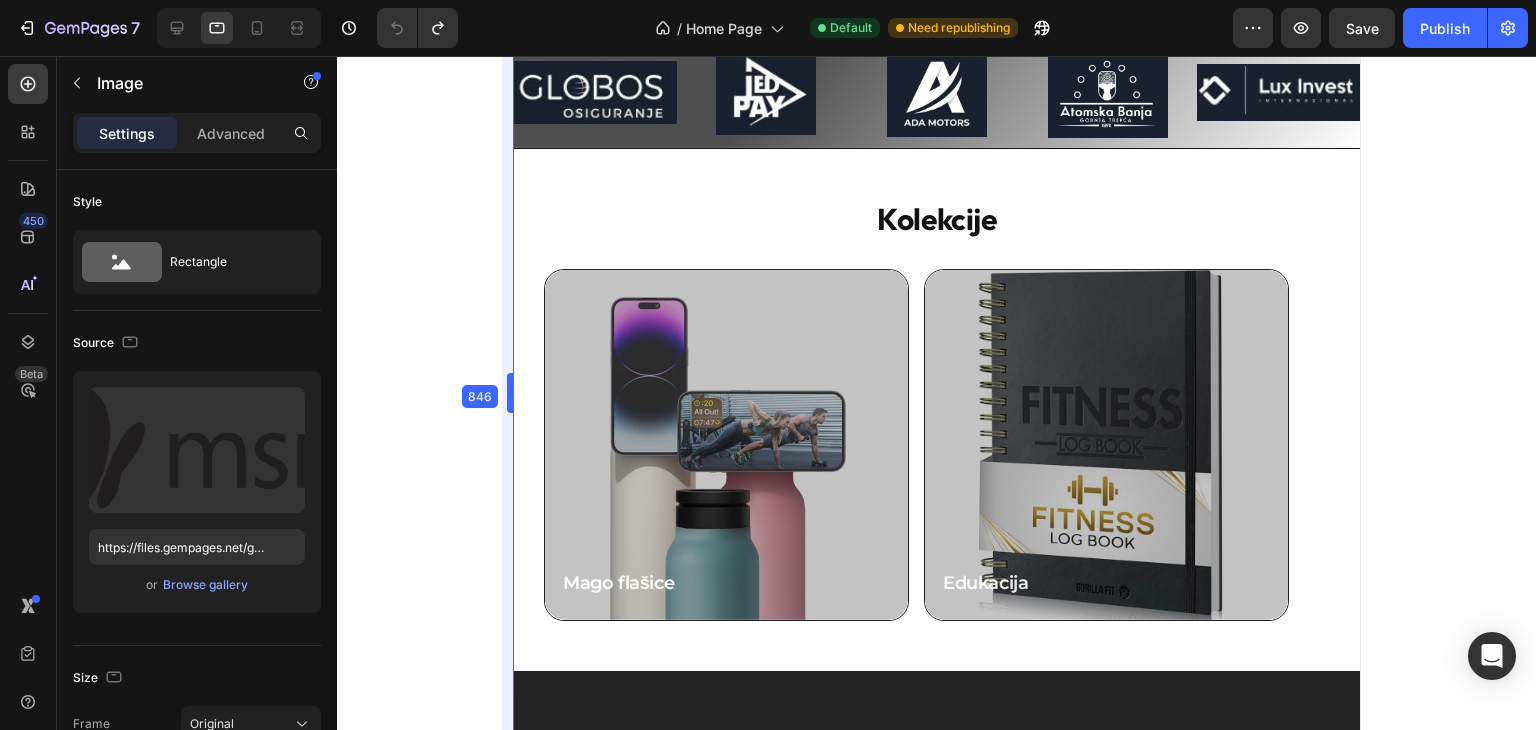 scroll, scrollTop: 441, scrollLeft: 0, axis: vertical 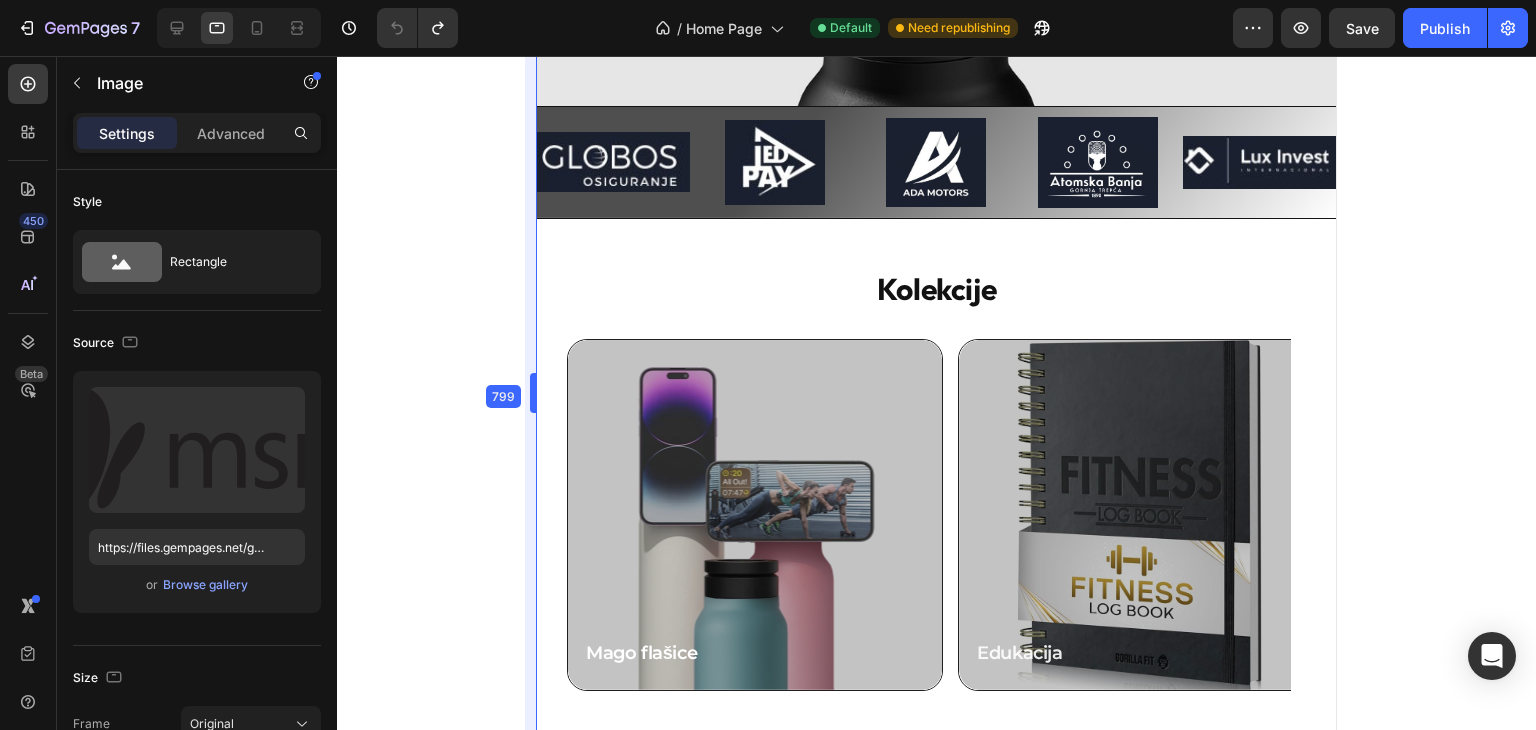 type on "https://cdn.shopify.com/s/files/1/0640/7556/3117/files/gempages_574962553927500912-1e19ca4e-0b07-46cc-8340-b3e3210c6613.jpg" 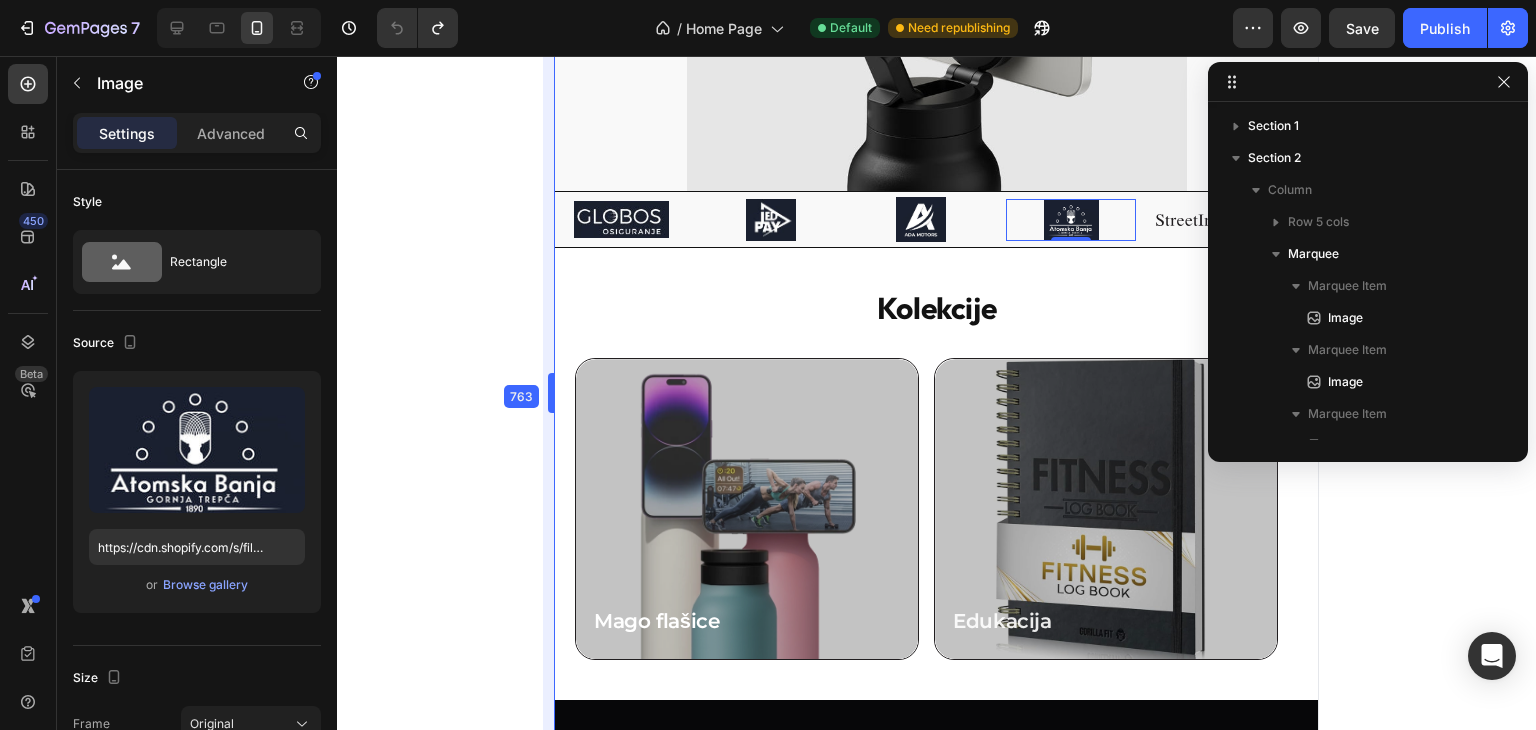 scroll, scrollTop: 250, scrollLeft: 0, axis: vertical 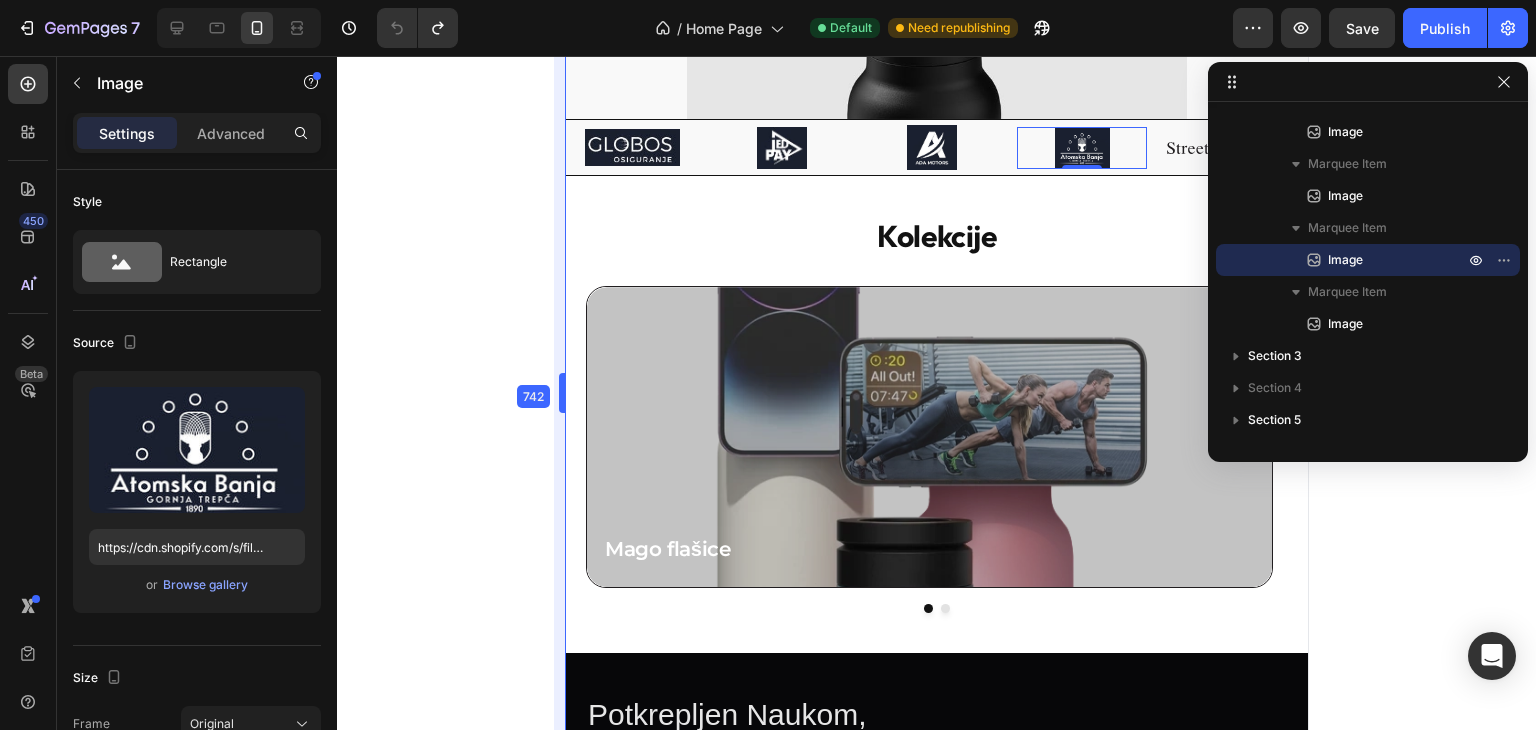 drag, startPoint x: 548, startPoint y: 385, endPoint x: 564, endPoint y: 381, distance: 16.492422 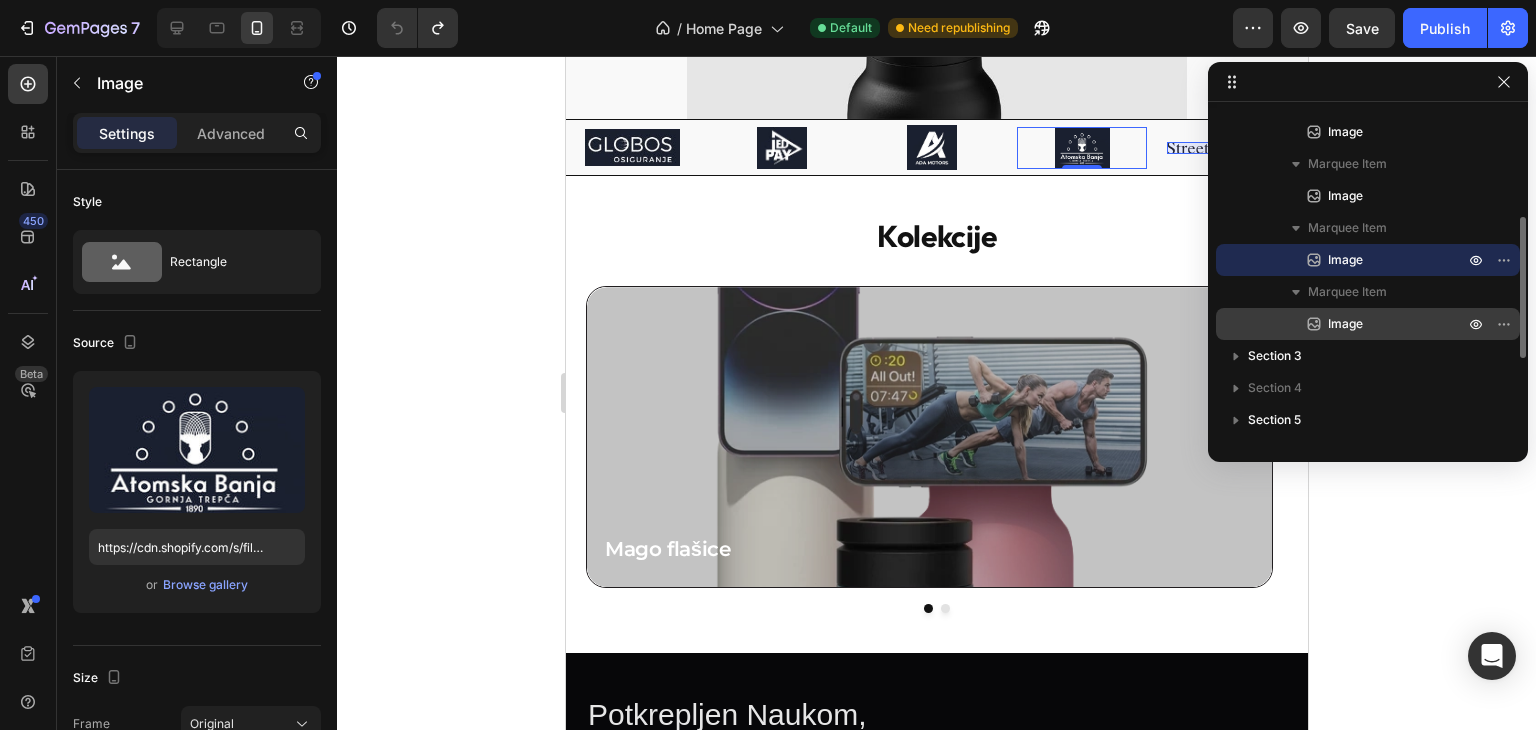 click on "Image" at bounding box center [1345, 324] 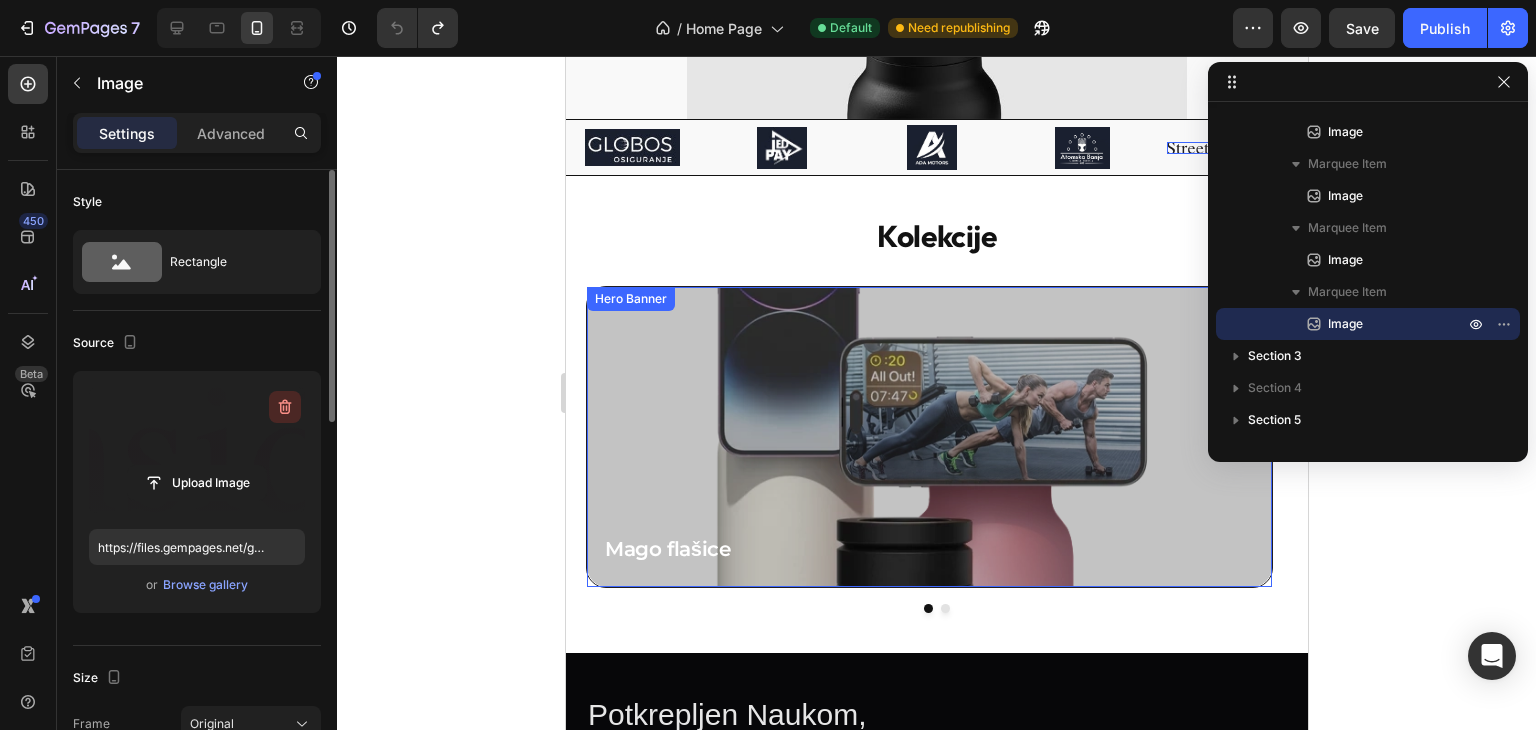 click 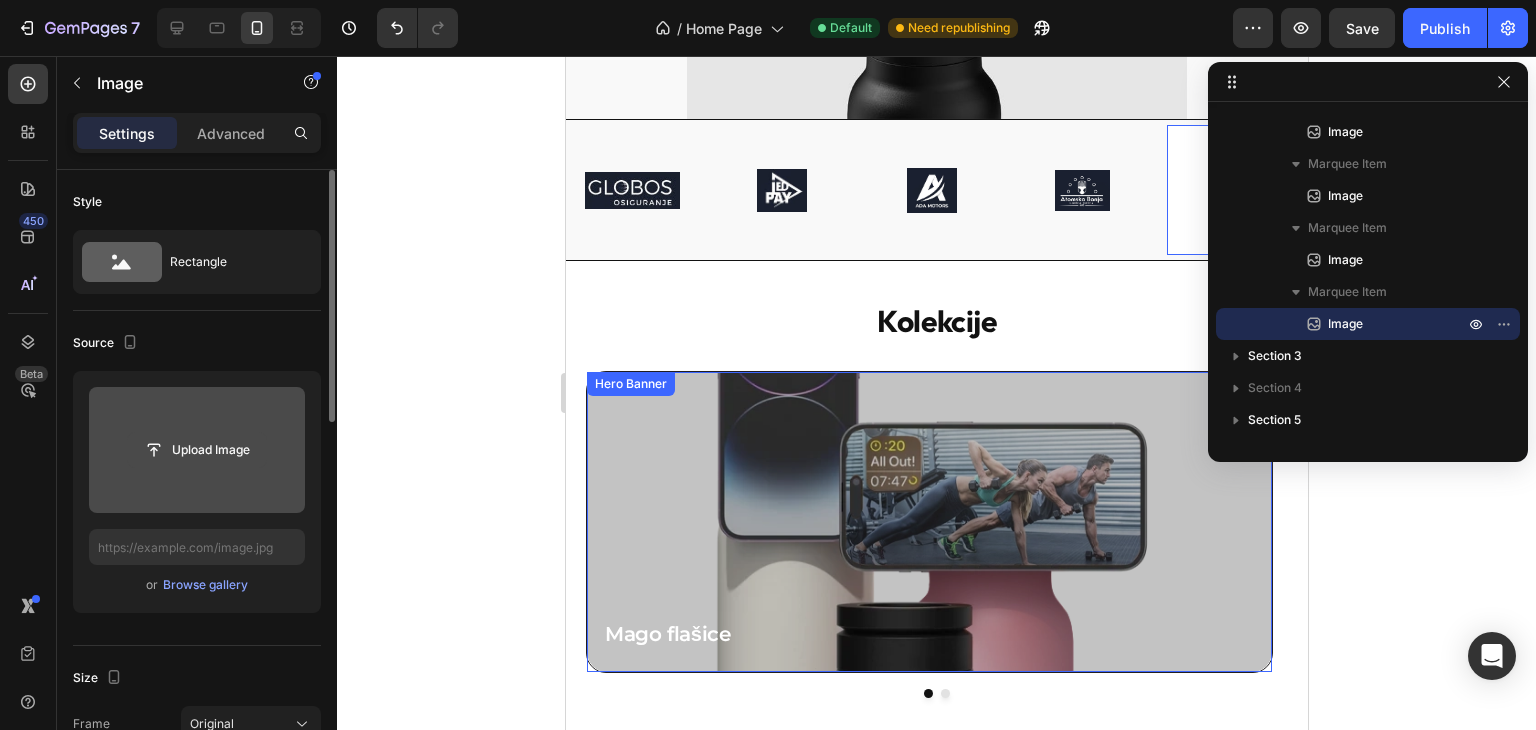 click 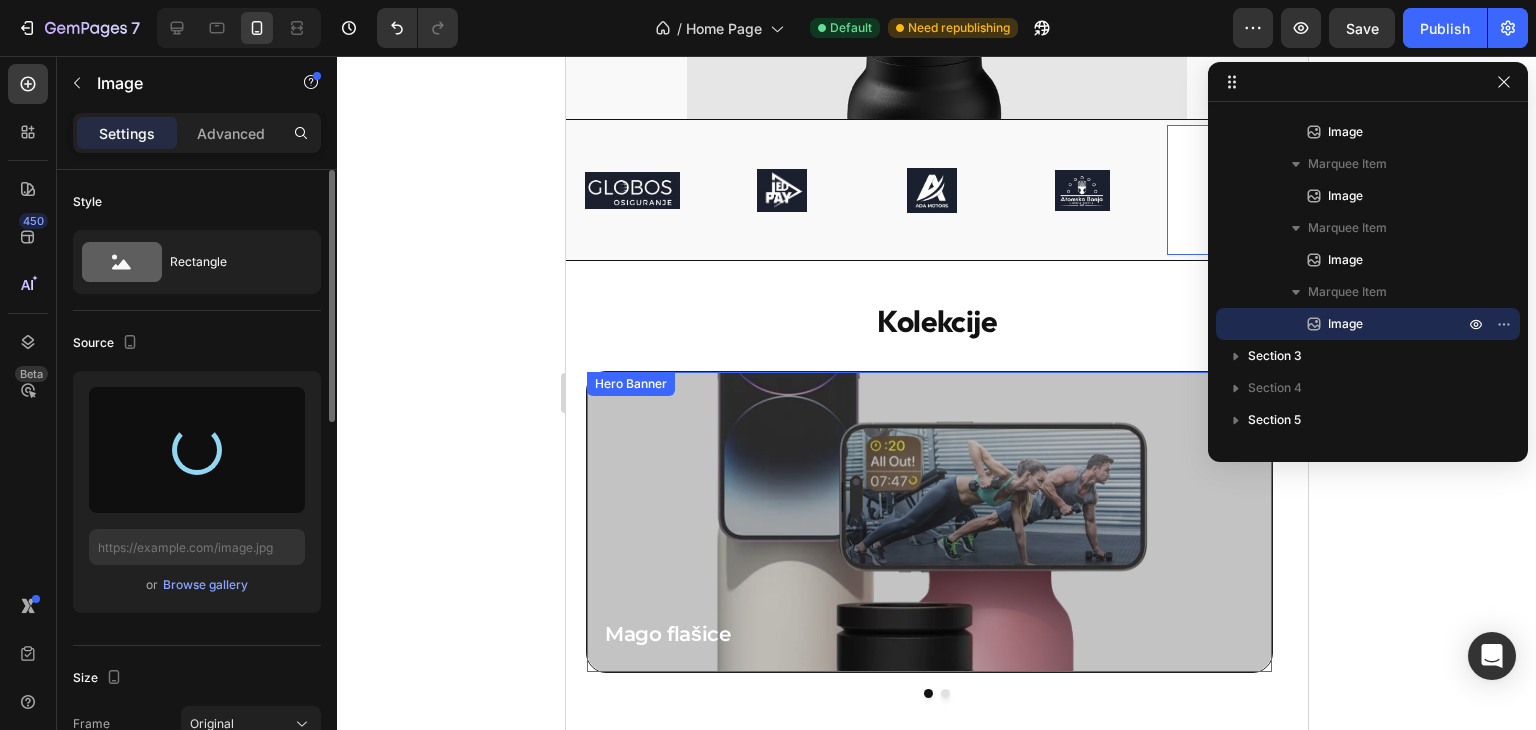 type on "https://cdn.shopify.com/s/files/1/0640/7556/3117/files/gempages_574962553927500912-5ccec271-43f3-4258-bf66-fa080101c193.png" 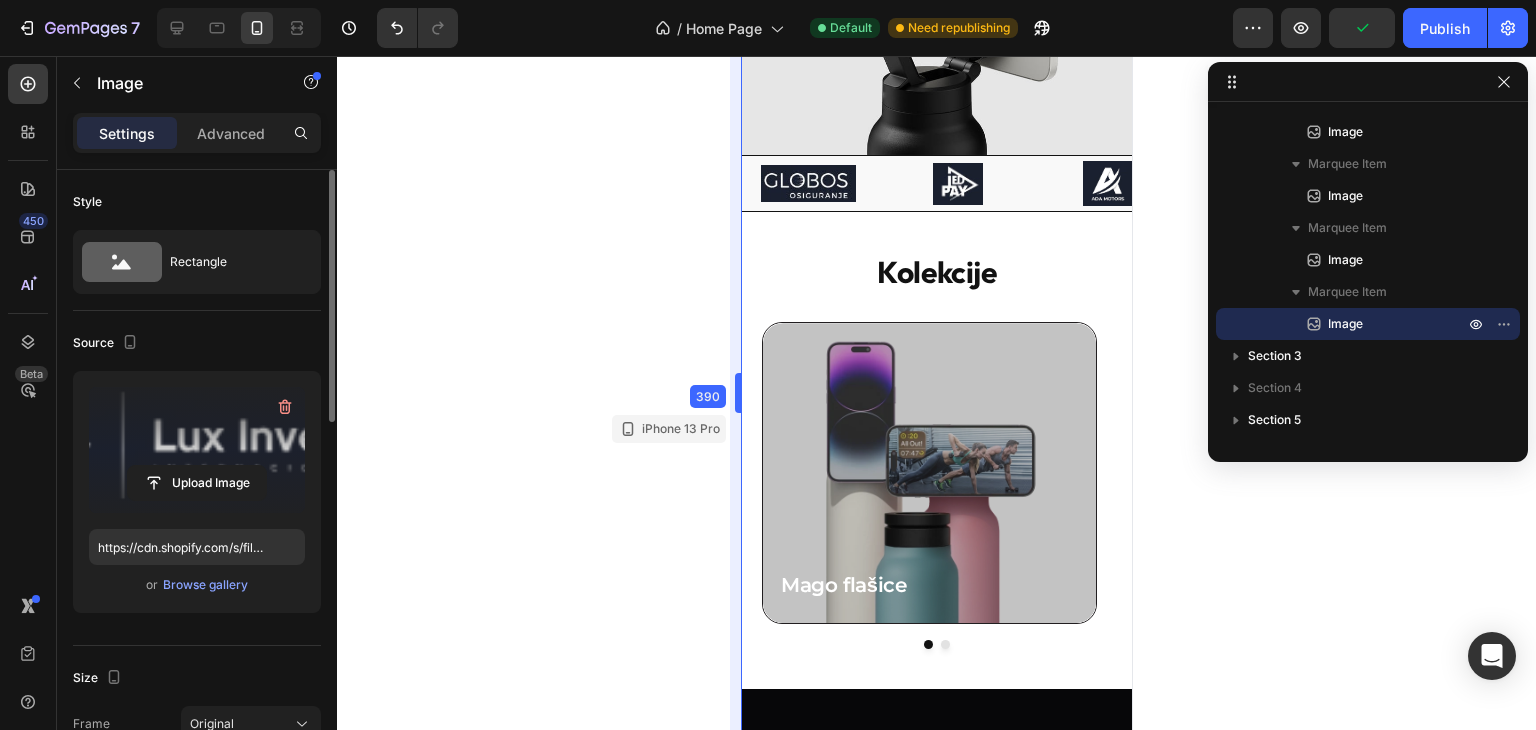 drag, startPoint x: 556, startPoint y: 390, endPoint x: 908, endPoint y: 369, distance: 352.62585 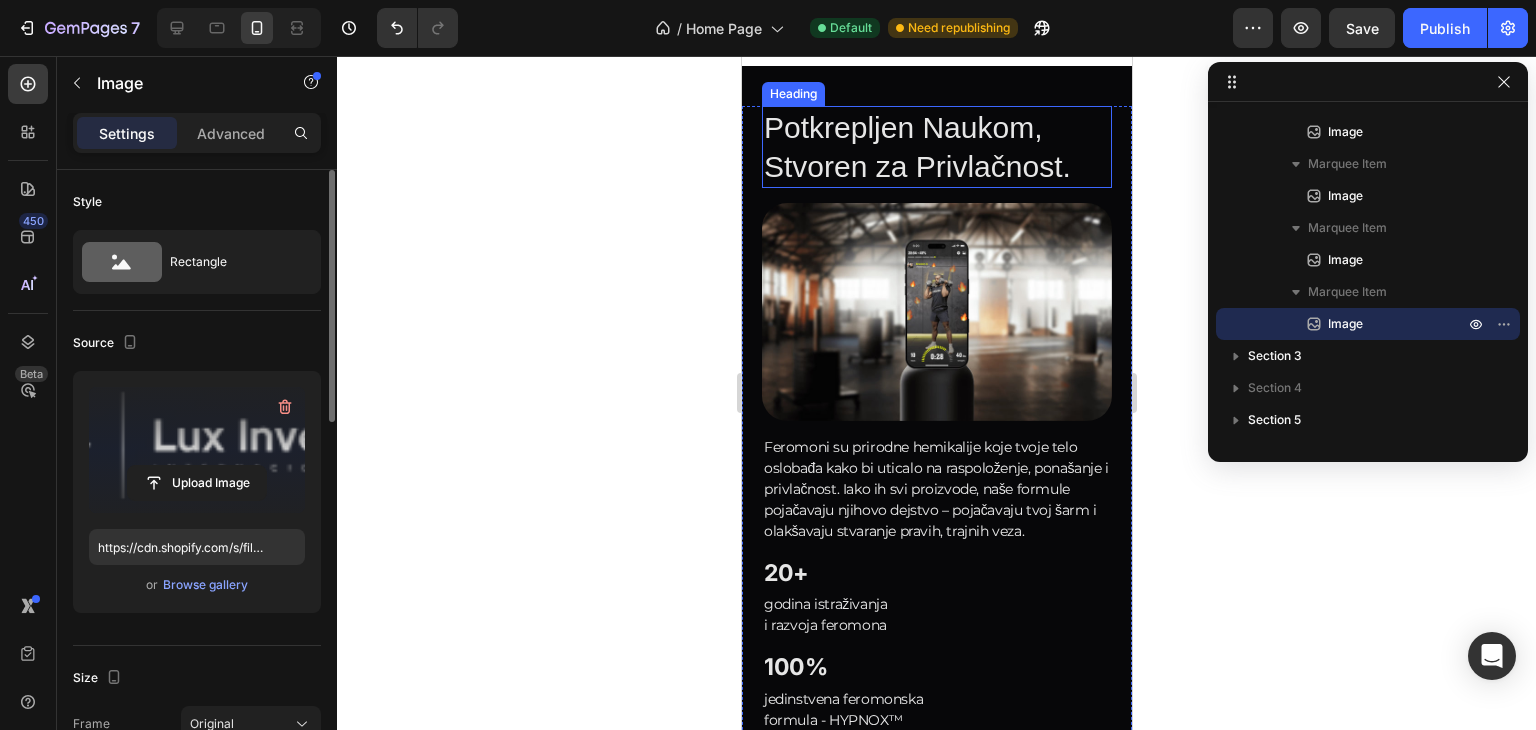 scroll, scrollTop: 1132, scrollLeft: 0, axis: vertical 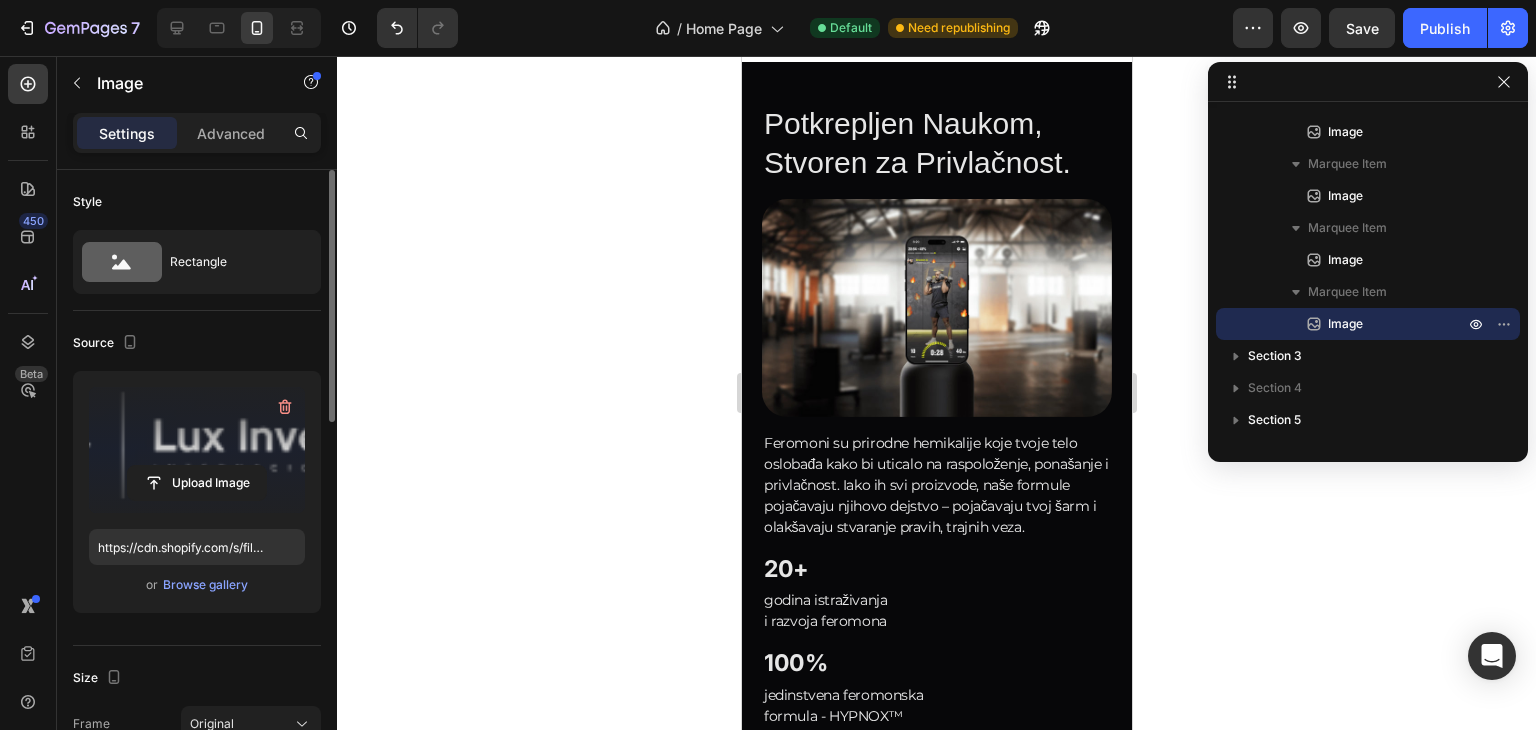 drag, startPoint x: 181, startPoint y: 35, endPoint x: 672, endPoint y: 262, distance: 540.9344 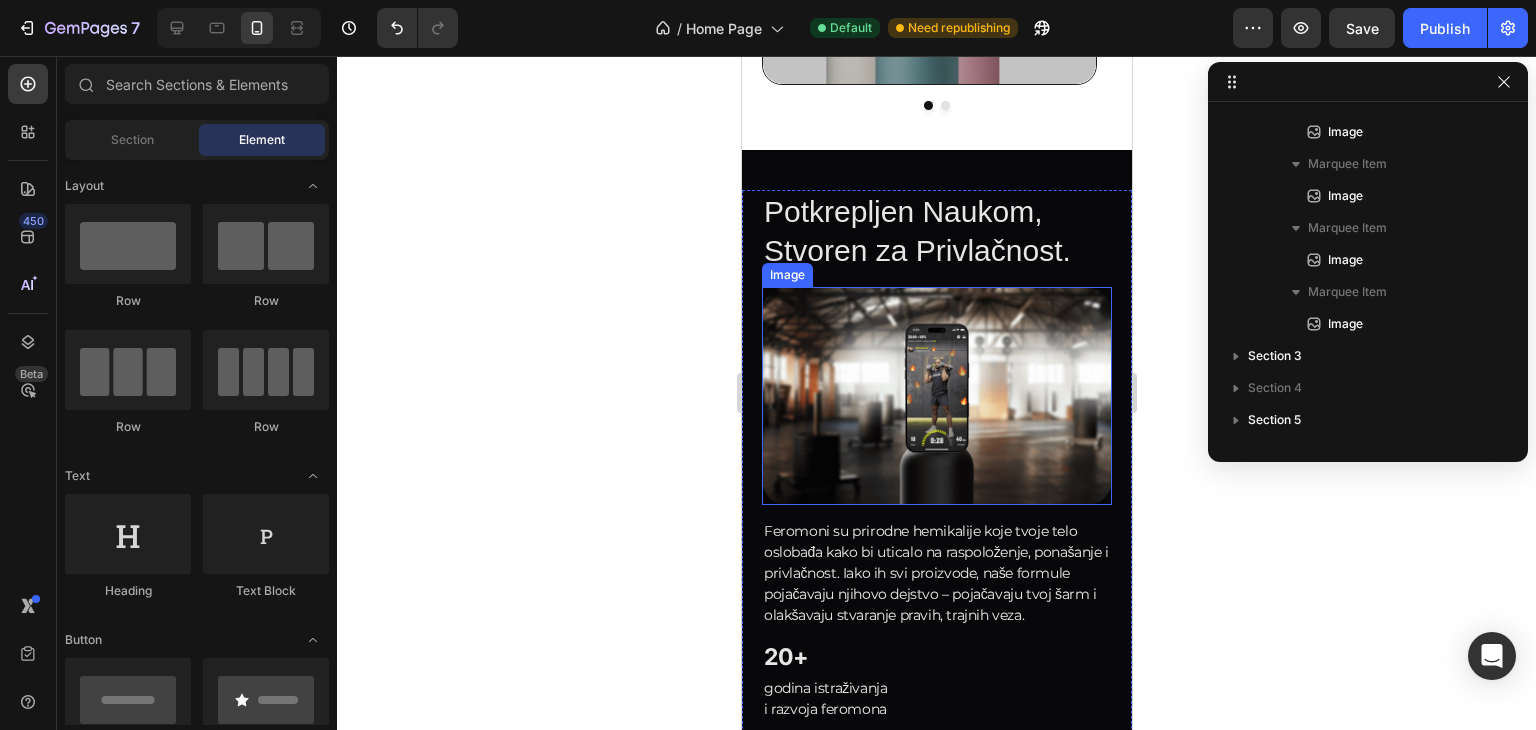 scroll, scrollTop: 1037, scrollLeft: 0, axis: vertical 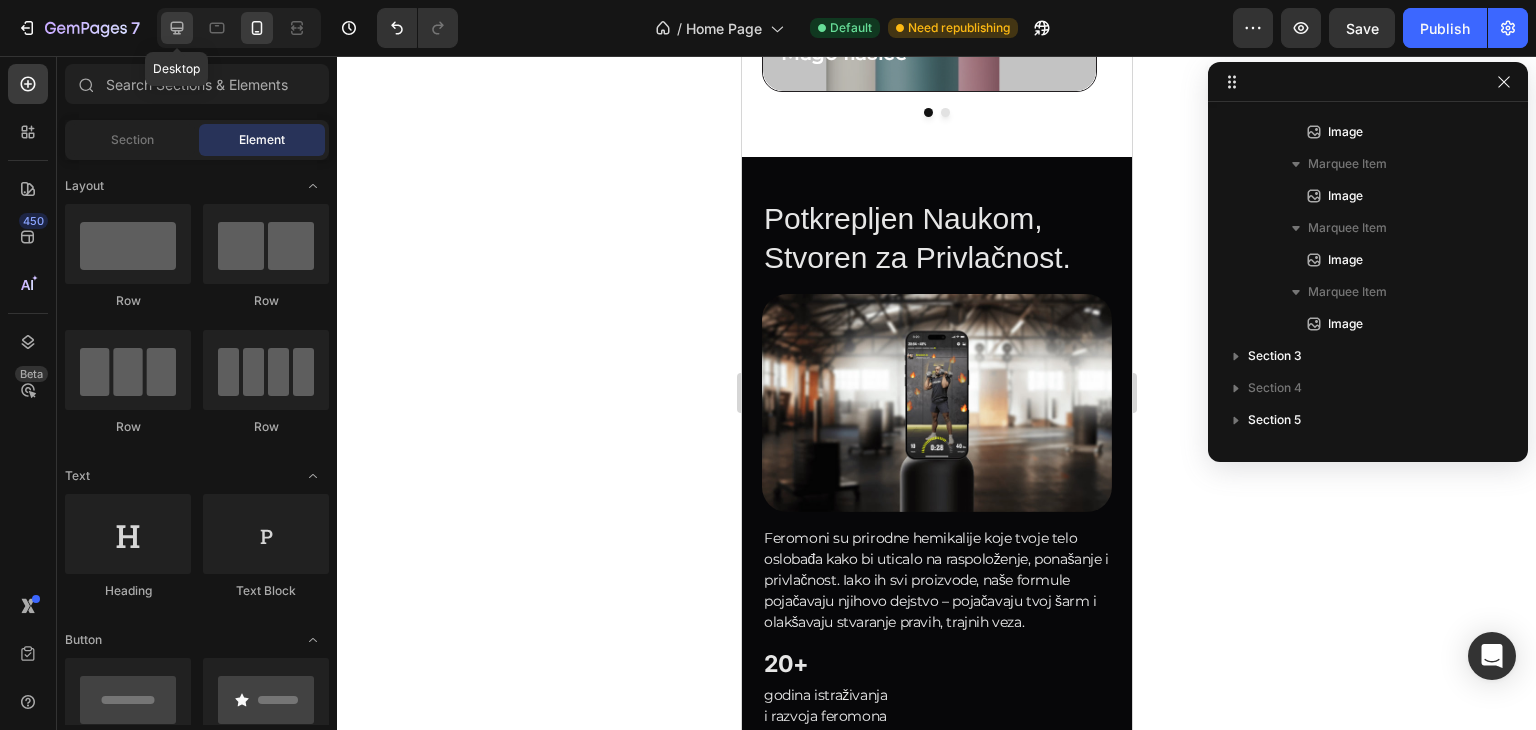 click 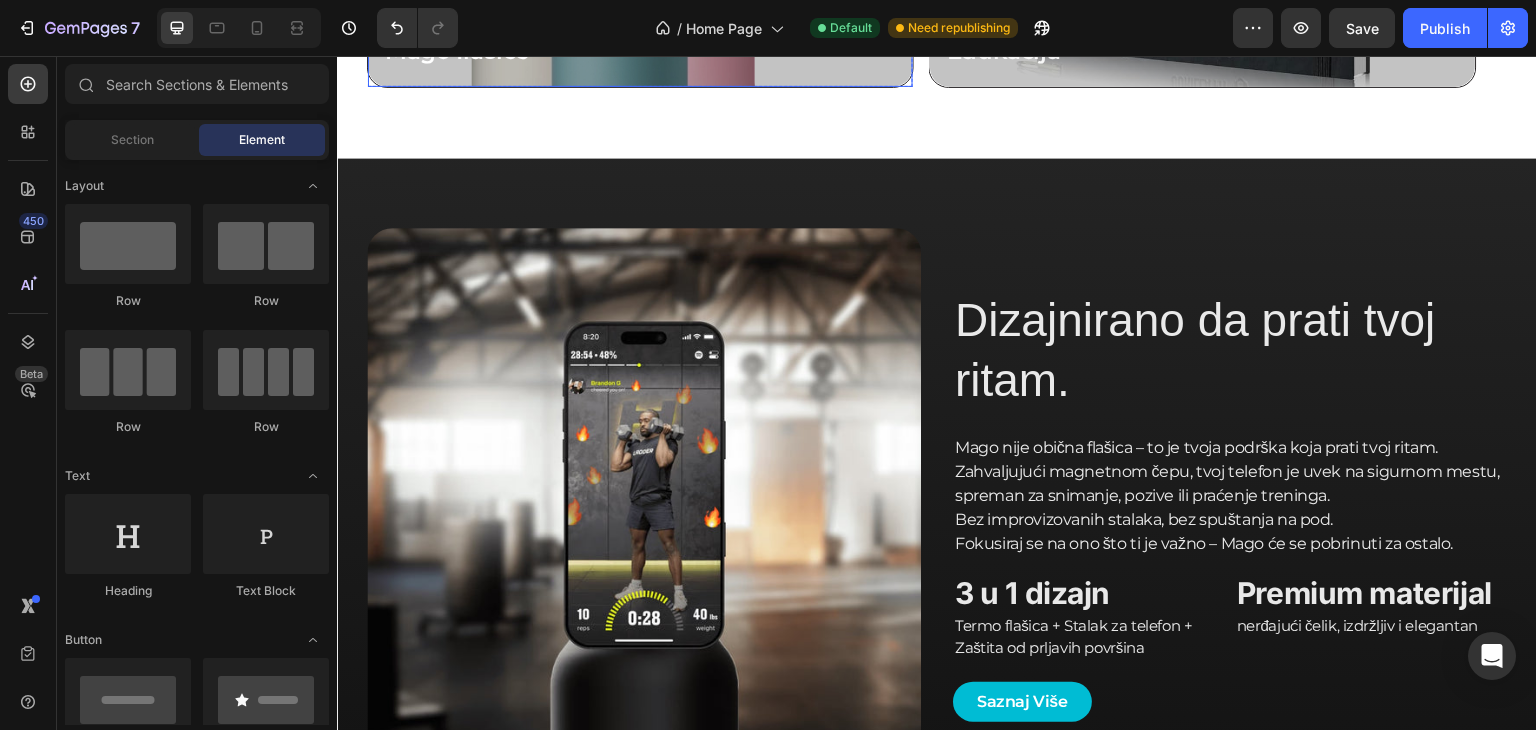 scroll, scrollTop: 1297, scrollLeft: 0, axis: vertical 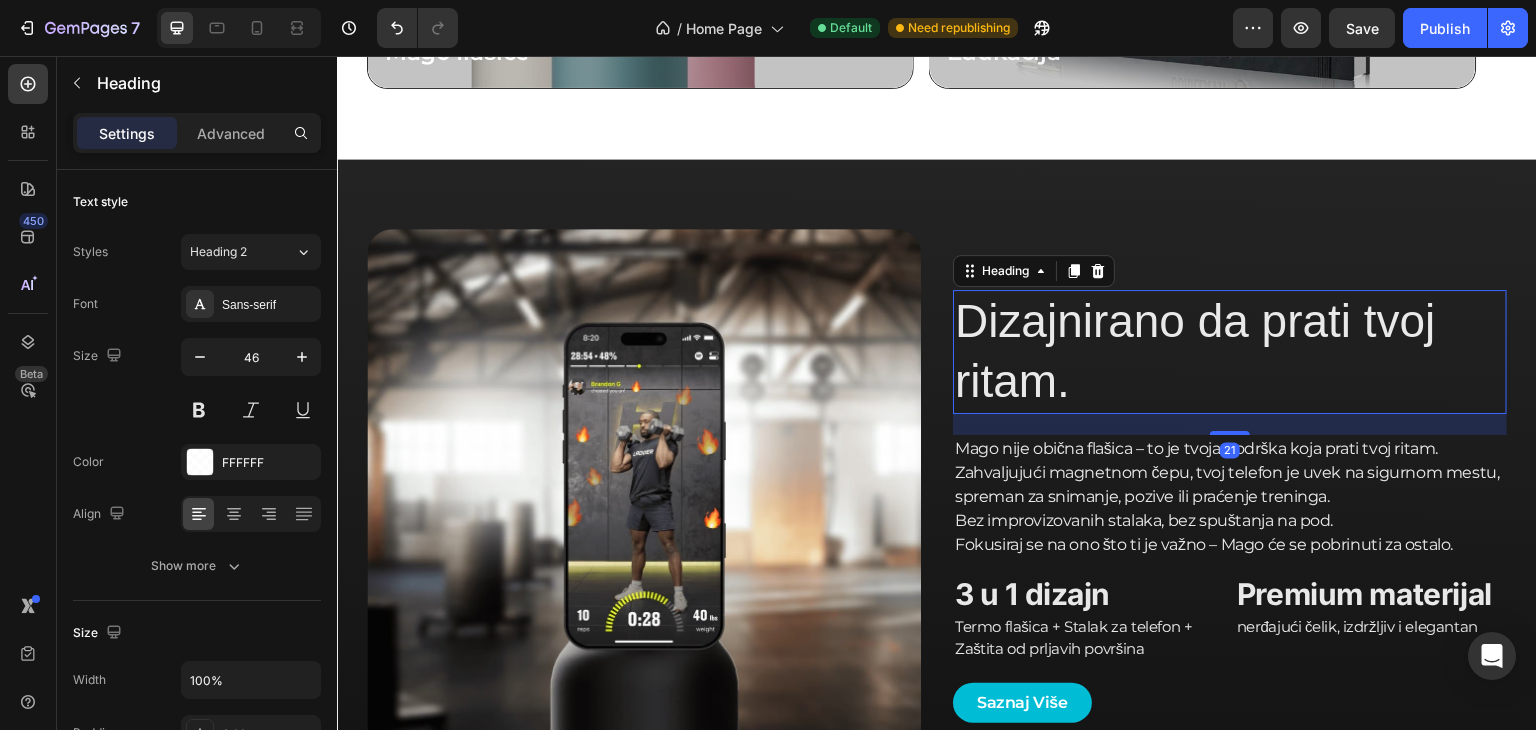 click on "Dizajnirano da prati tvoj ritam." at bounding box center (1230, 352) 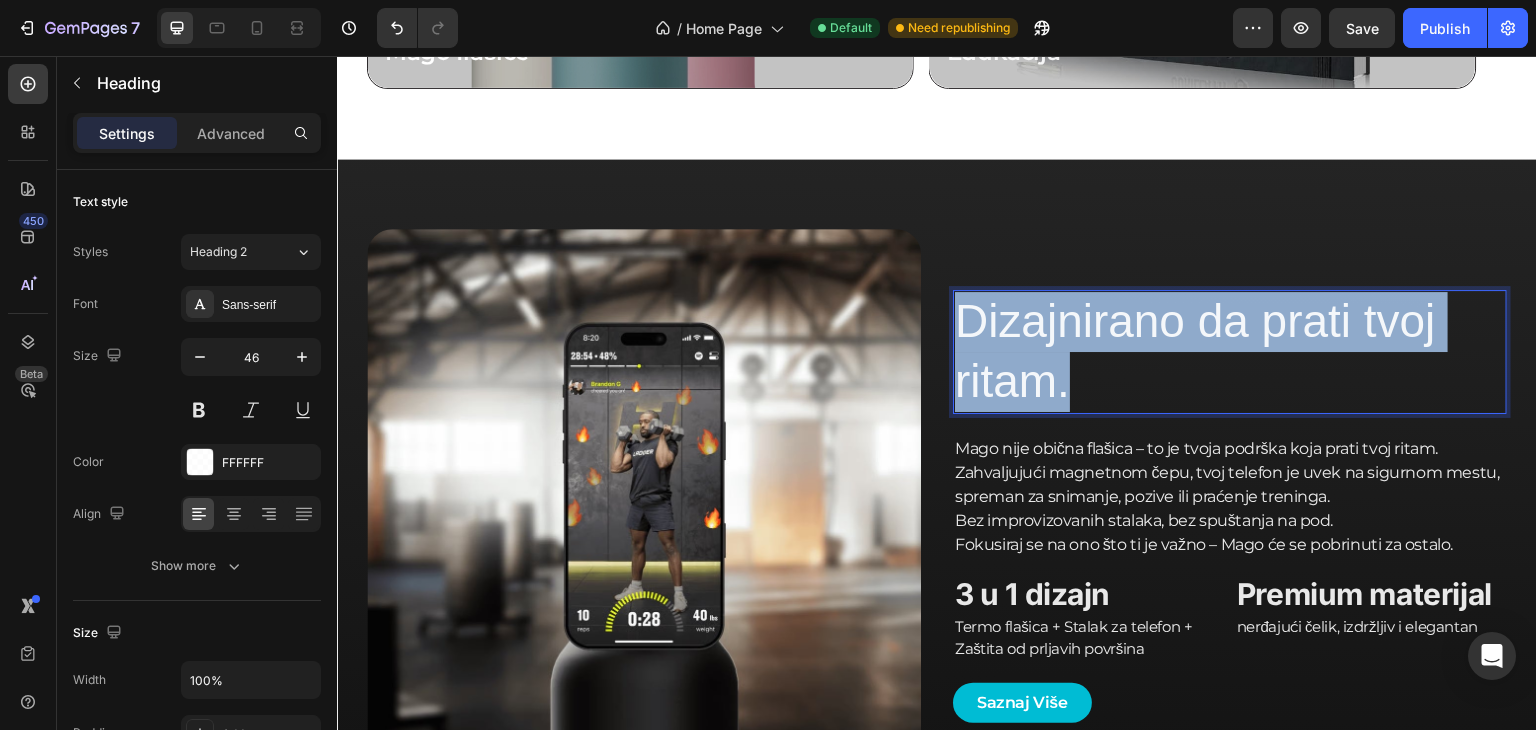 click on "Dizajnirano da prati tvoj ritam." at bounding box center [1230, 352] 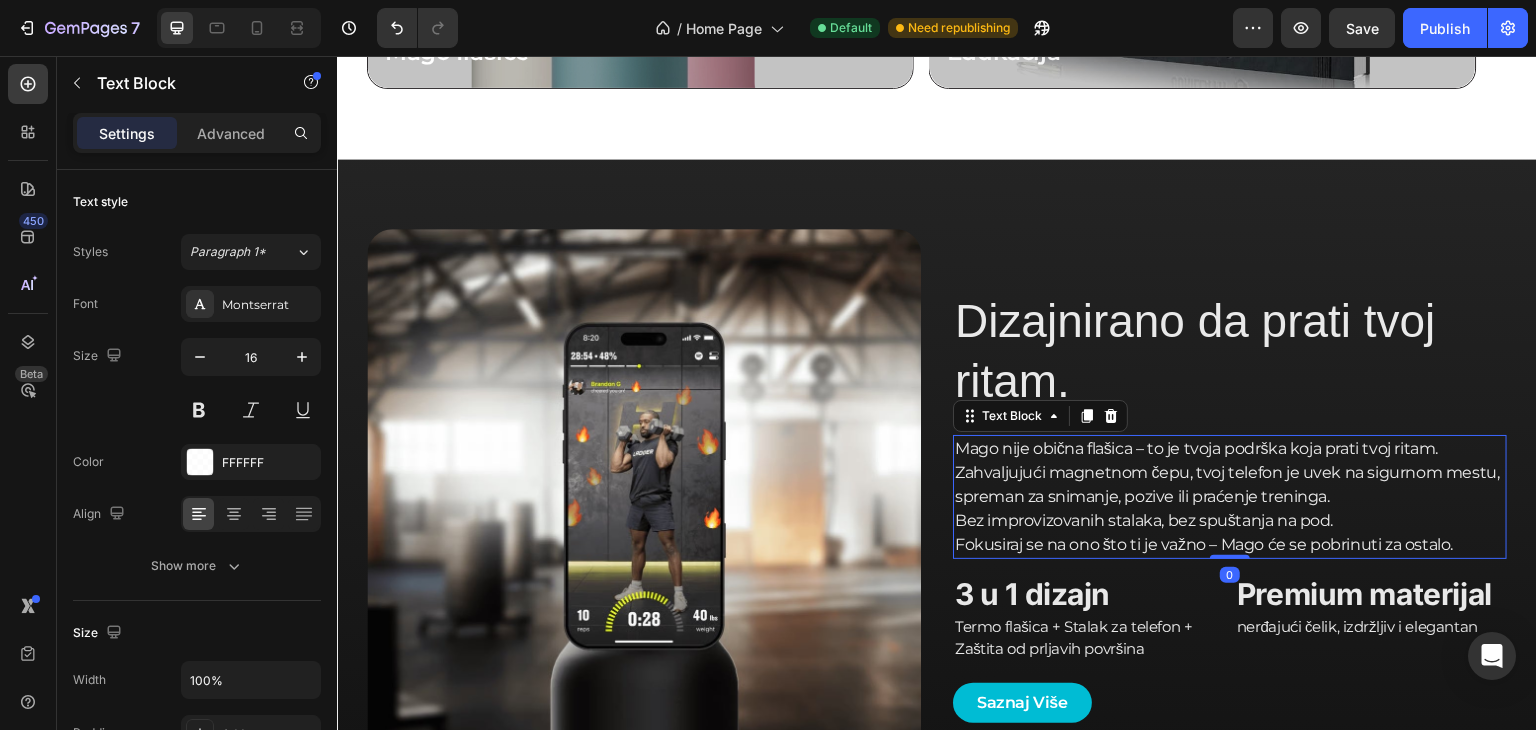 click on "Mago nije obična flašica – to je tvoja podrška koja prati tvoj ritam. Zahvaljujući magnetnom čepu, tvoj telefon je uvek na sigurnom mestu, spreman za snimanje, pozive ili praćenje treninga. Bez improvizovanih stalaka, bez spuštanja na pod. Fokusiraj se na ono što ti je važno – Mago će se pobrinuti za ostalo." at bounding box center (1230, 497) 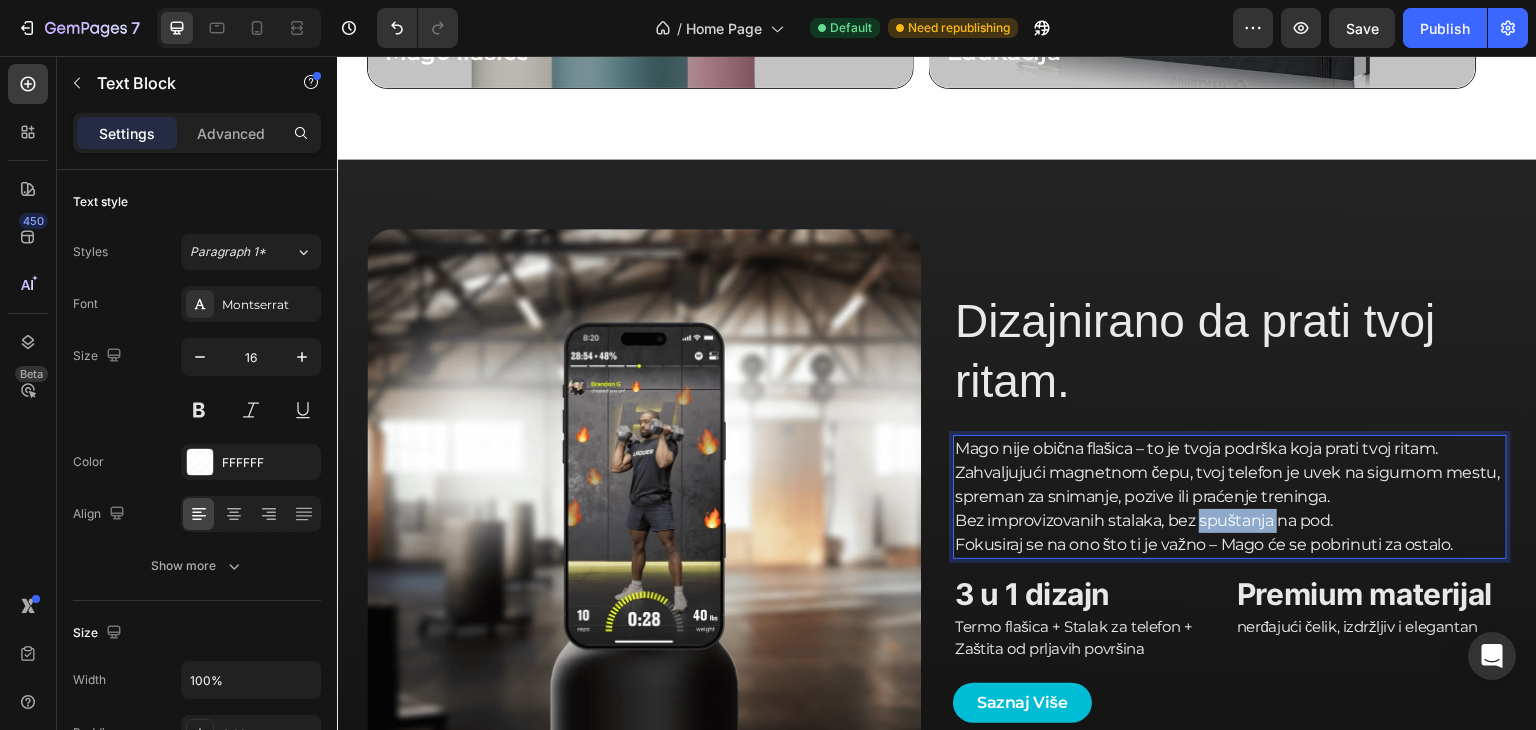 click on "Mago nije obična flašica – to je tvoja podrška koja prati tvoj ritam. Zahvaljujući magnetnom čepu, tvoj telefon je uvek na sigurnom mestu, spreman za snimanje, pozive ili praćenje treninga. Bez improvizovanih stalaka, bez spuštanja na pod. Fokusiraj se na ono što ti je važno – Mago će se pobrinuti za ostalo." at bounding box center [1230, 497] 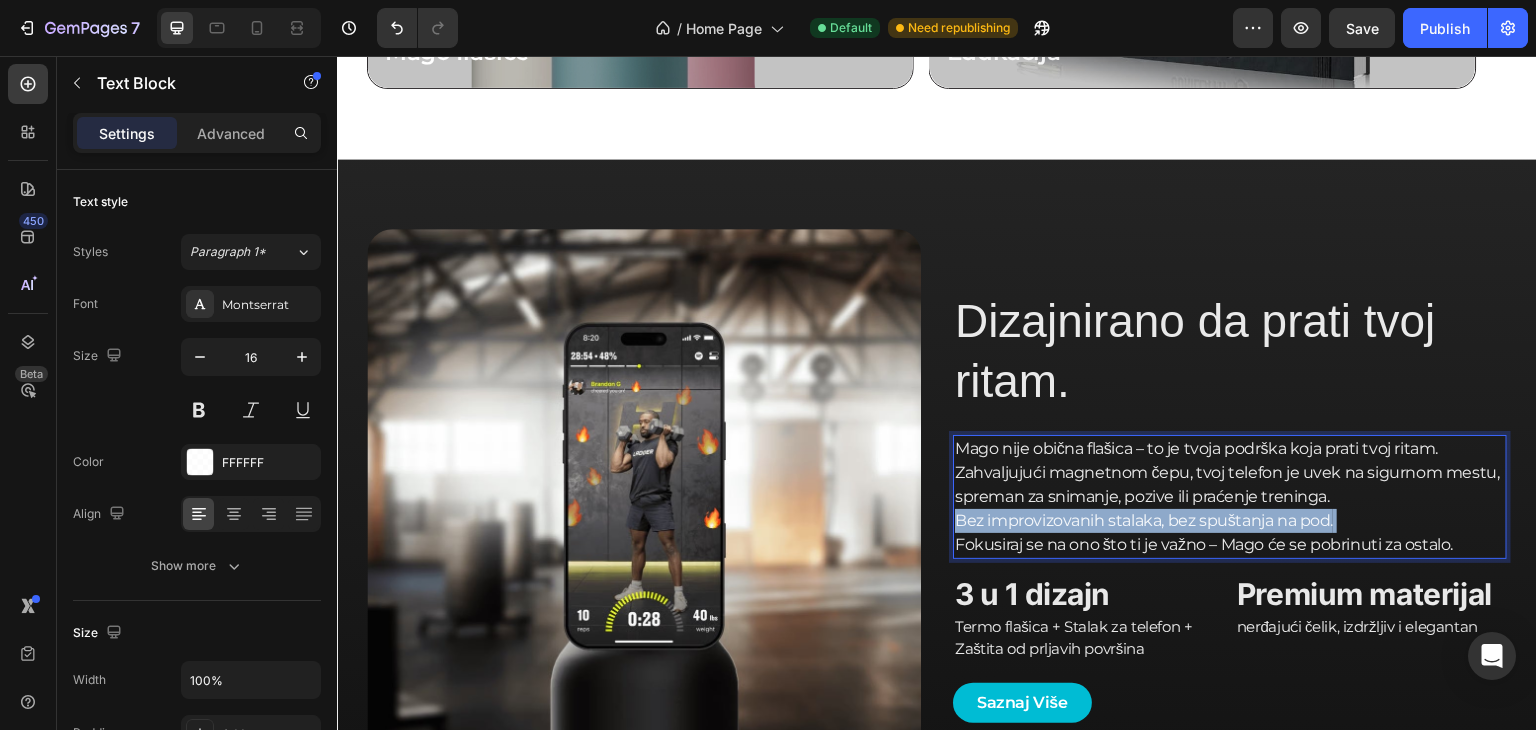 click on "Mago nije obična flašica – to je tvoja podrška koja prati tvoj ritam. Zahvaljujući magnetnom čepu, tvoj telefon je uvek na sigurnom mestu, spreman za snimanje, pozive ili praćenje treninga. Bez improvizovanih stalaka, bez spuštanja na pod. Fokusiraj se na ono što ti je važno – Mago će se pobrinuti za ostalo." at bounding box center [1230, 497] 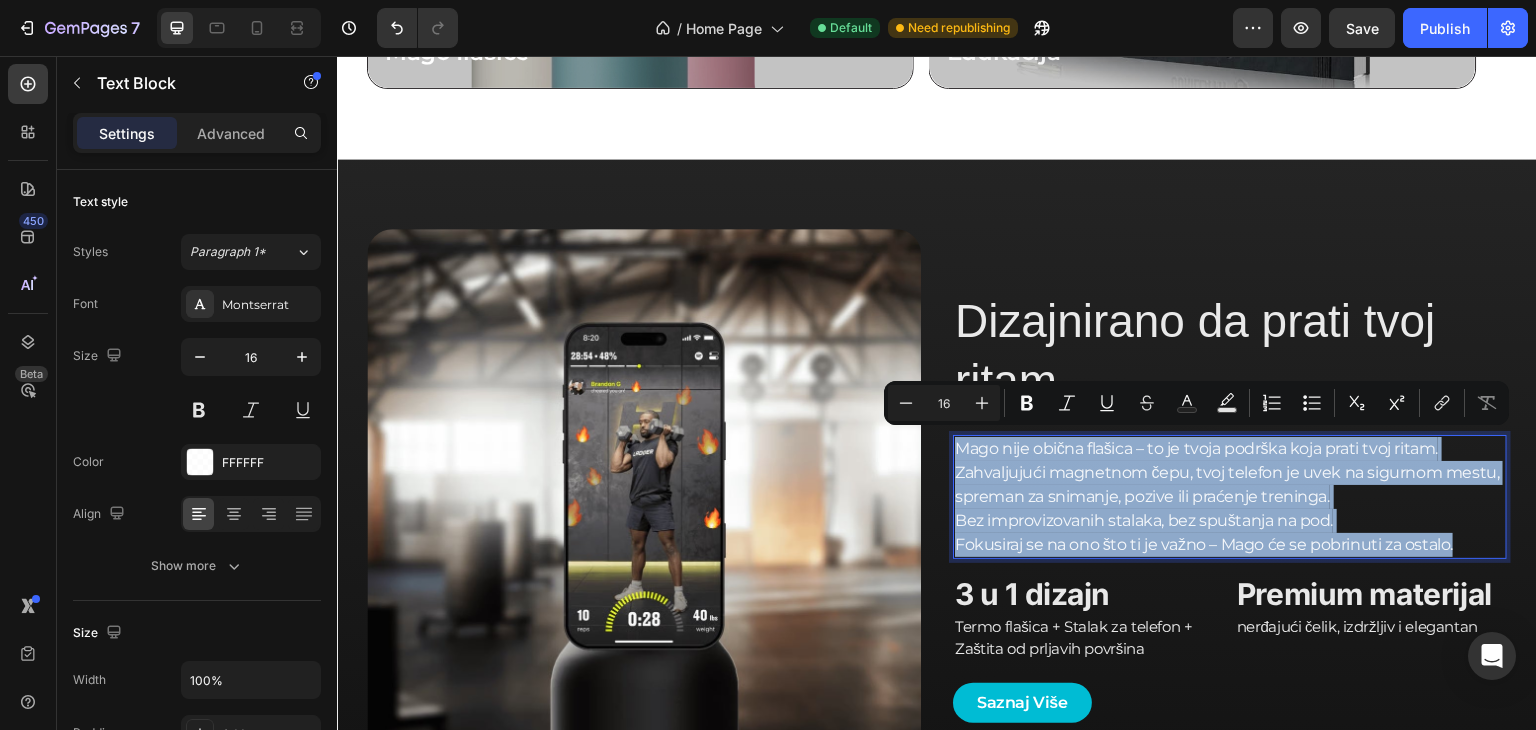 copy on "Mago nije obična flašica – to je tvoja podrška koja prati tvoj ritam. Zahvaljujući magnetnom čepu, tvoj telefon je uvek na sigurnom mestu, spreman za snimanje, pozive ili praćenje treninga. Bez improvizovanih stalaka, bez spuštanja na pod. Fokusiraj se na ono što ti je važno – Mago će se pobrinuti za ostalo." 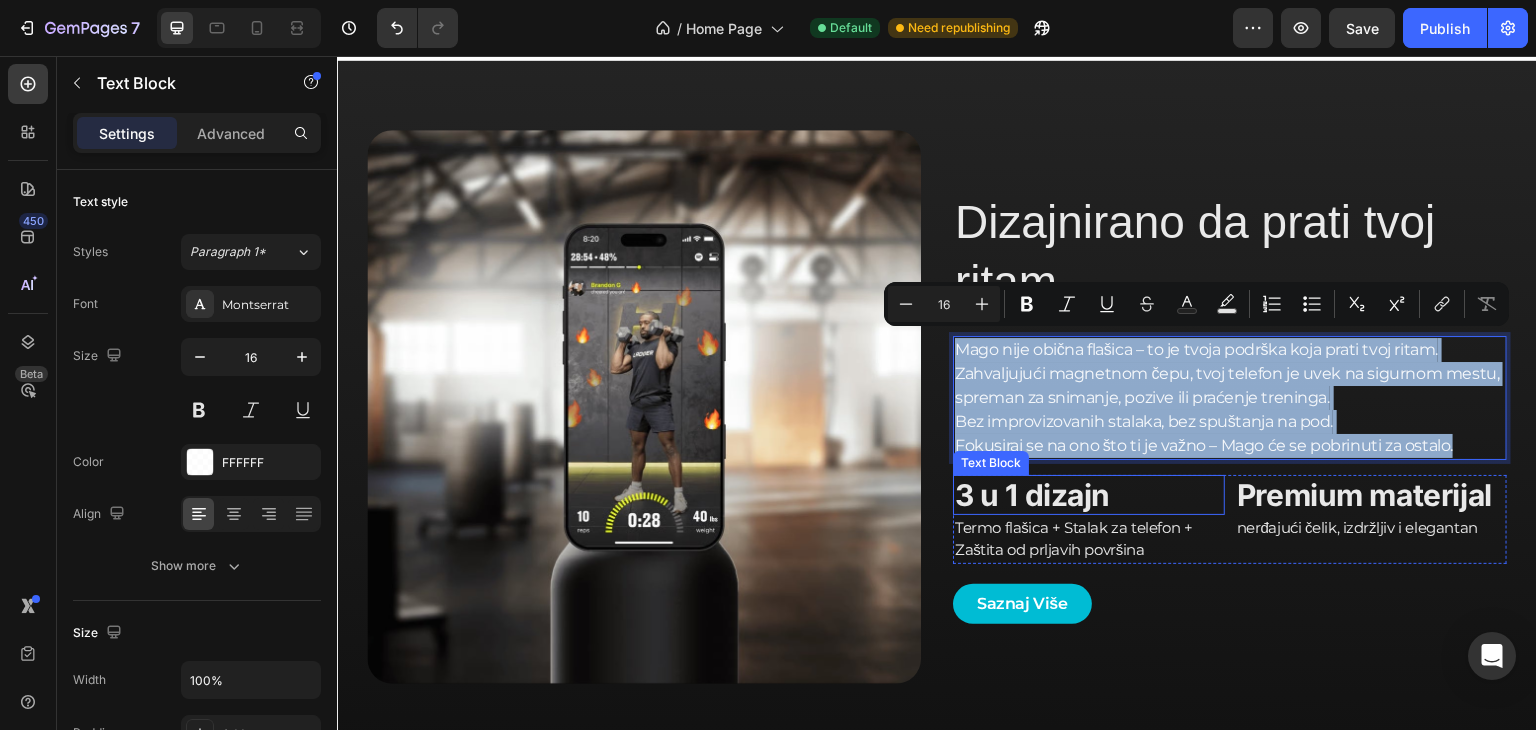 scroll, scrollTop: 1396, scrollLeft: 0, axis: vertical 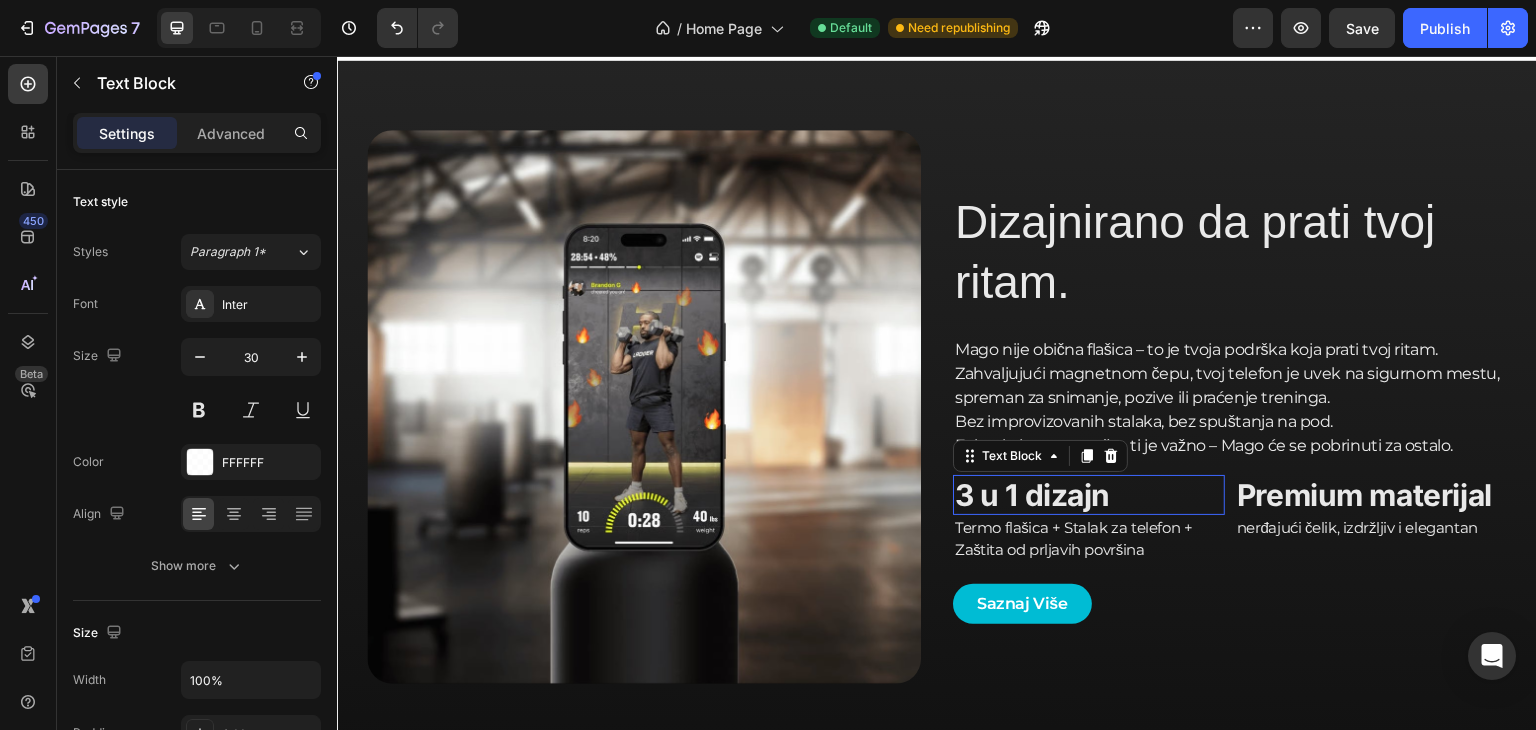 click on "3 u 1 dizajn" at bounding box center [1089, 495] 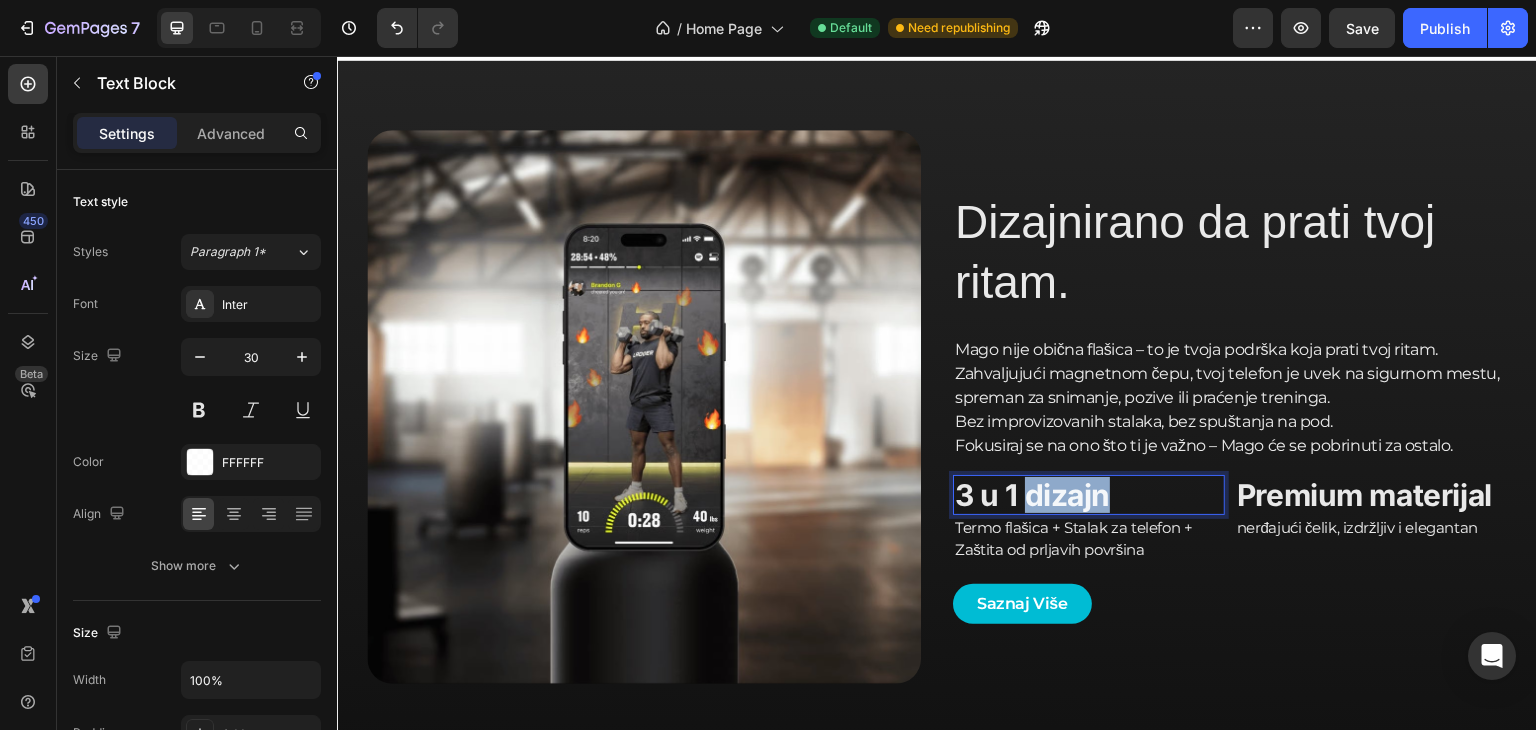 click on "3 u 1 dizajn" at bounding box center [1089, 495] 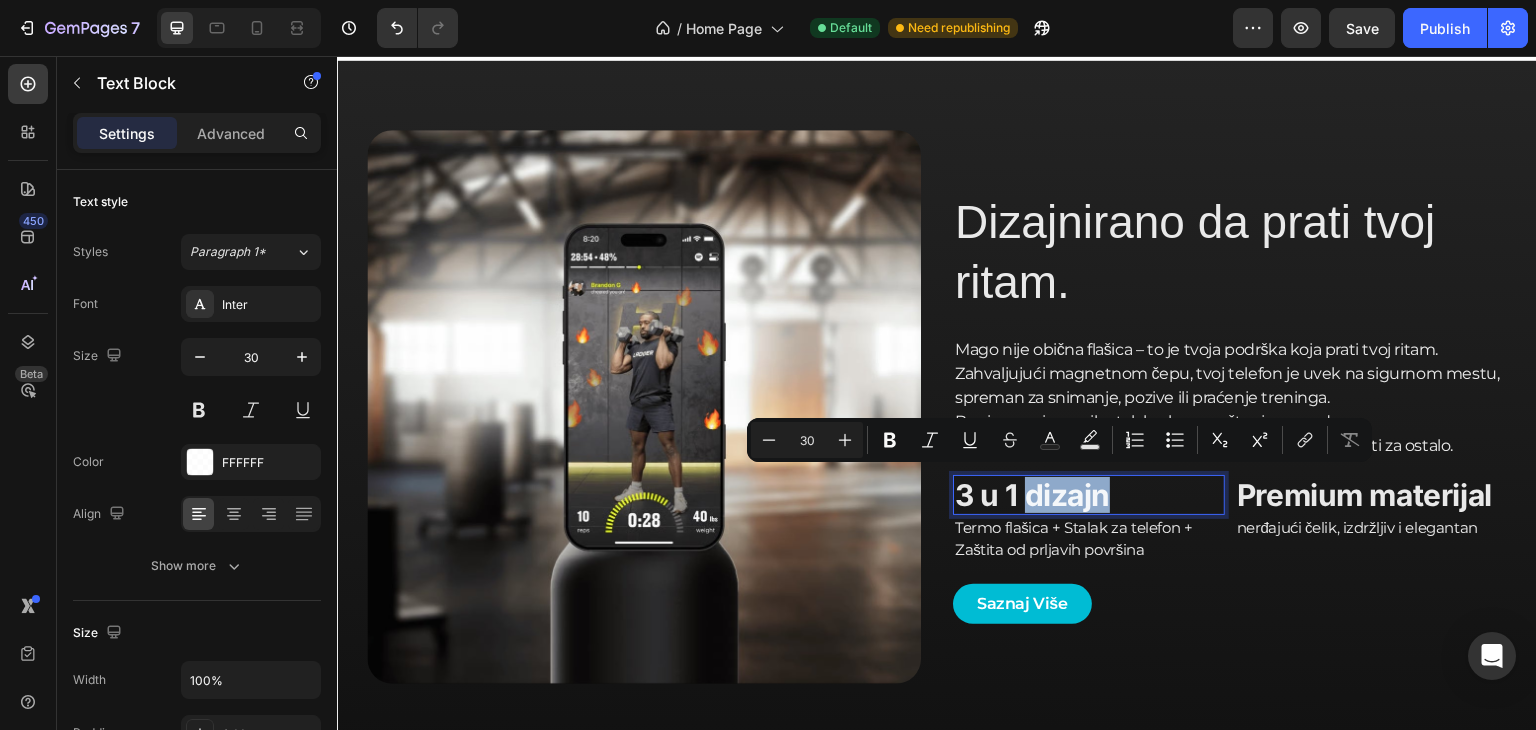 click on "3 u 1 dizajn" at bounding box center [1089, 495] 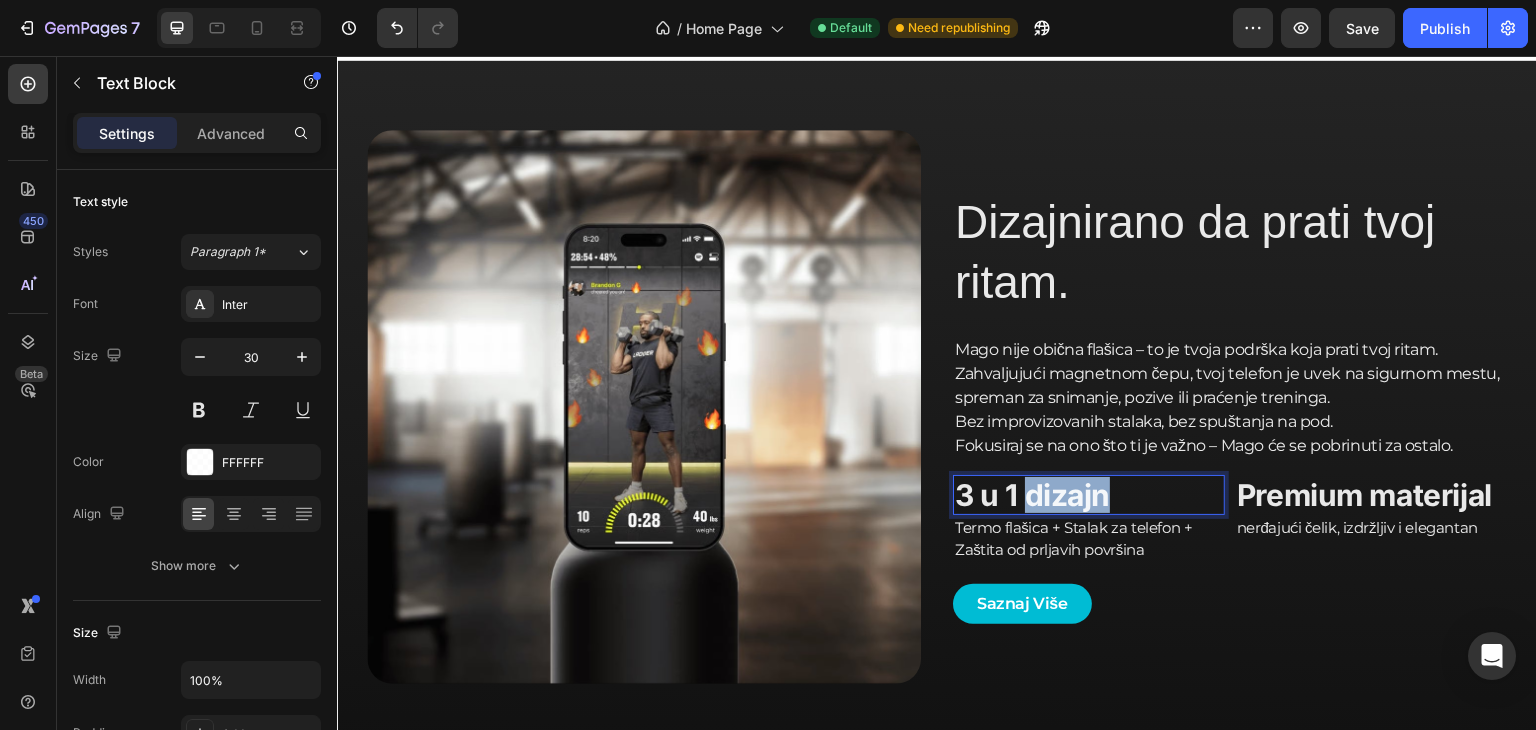 click on "3 u 1 dizajn" at bounding box center (1089, 495) 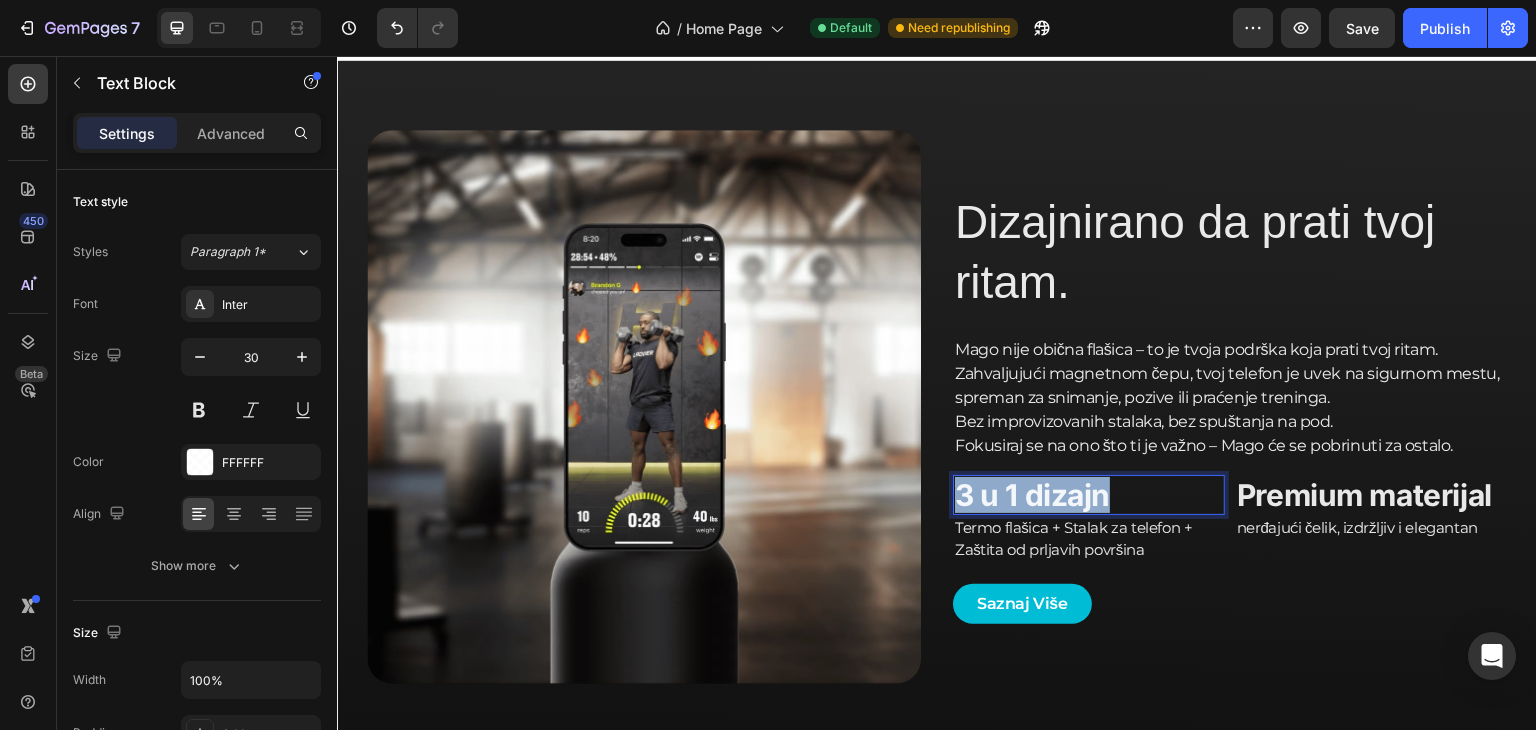 click on "3 u 1 dizajn" at bounding box center [1089, 495] 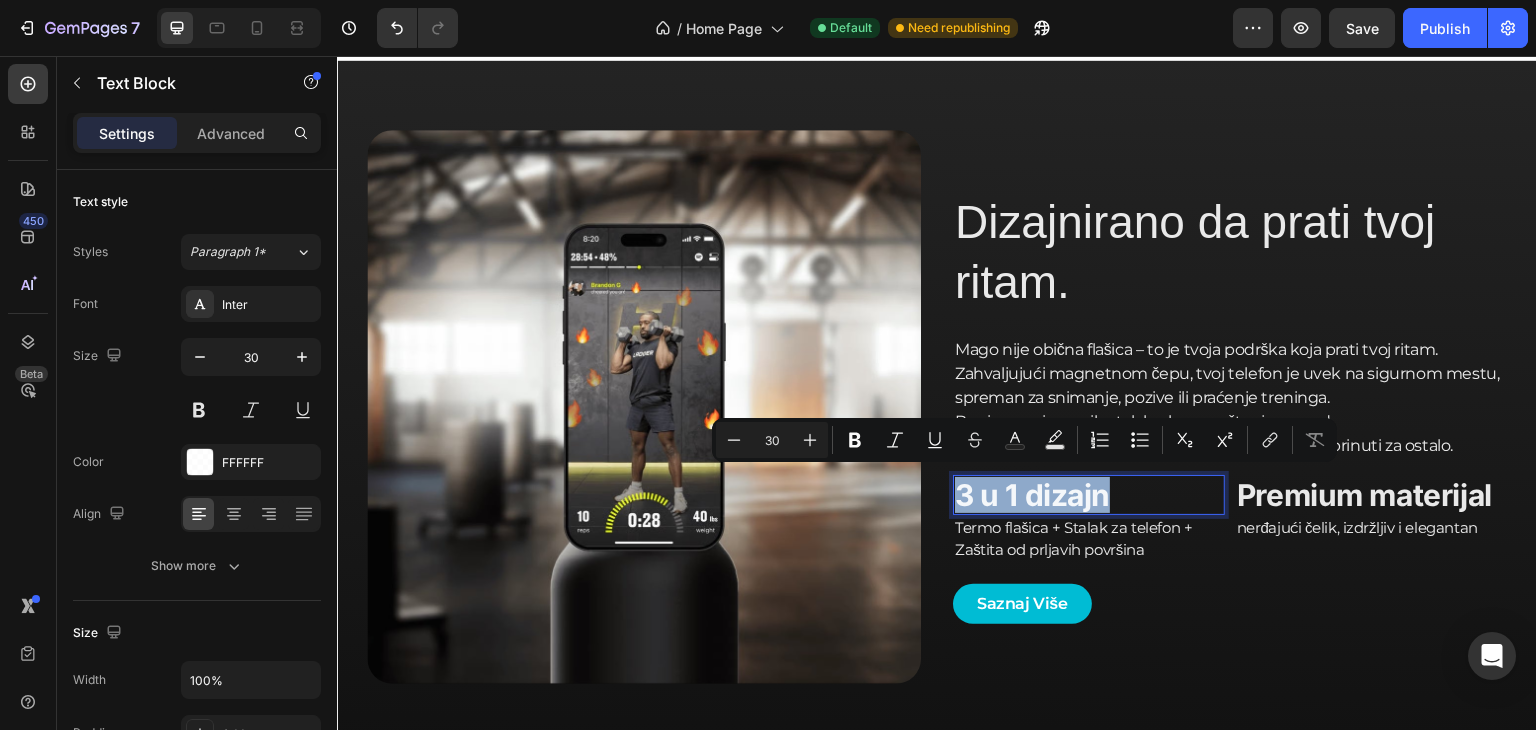 copy on "3 u 1 dizajn" 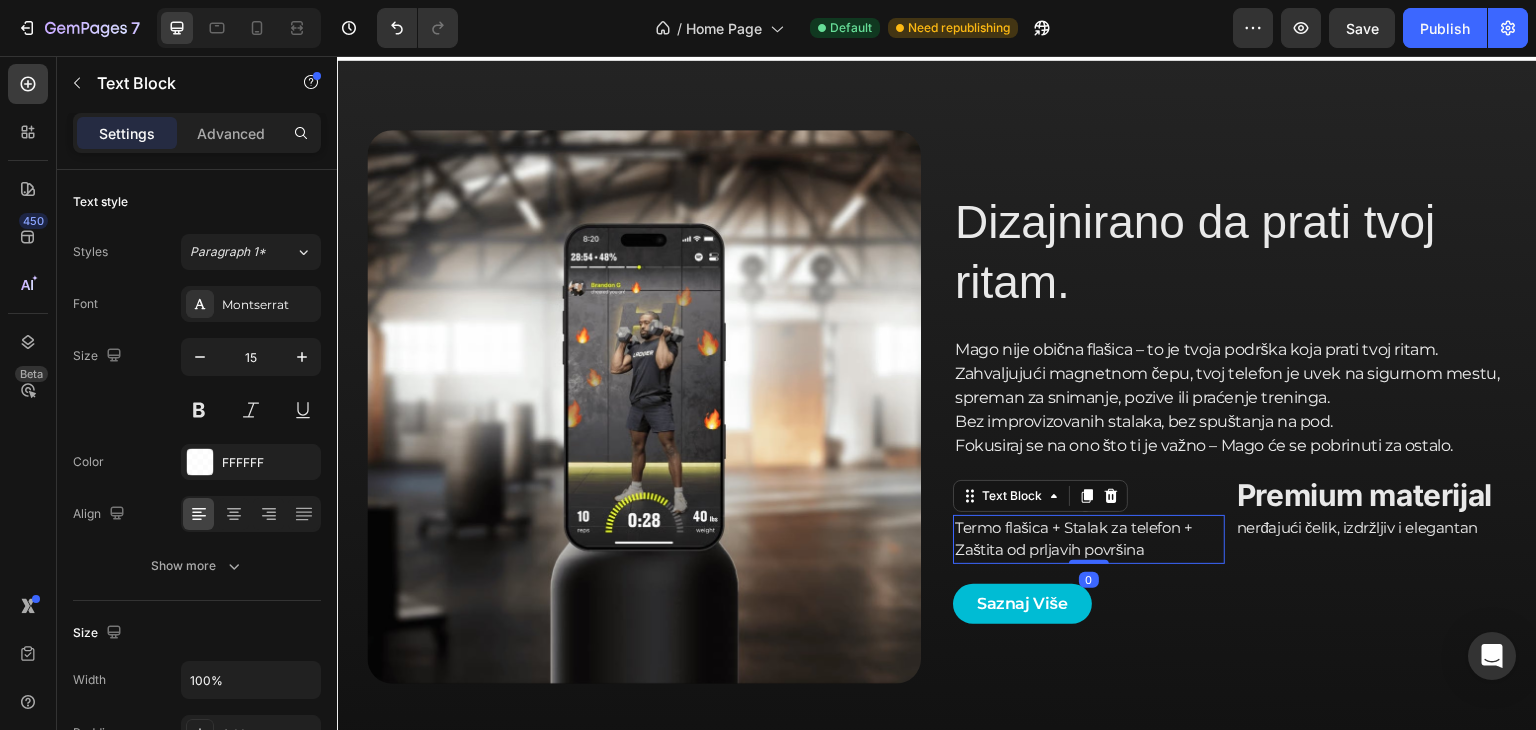 click on "Termo flašica + Stalak za telefon + Zaštita od prljavih površina" at bounding box center (1089, 539) 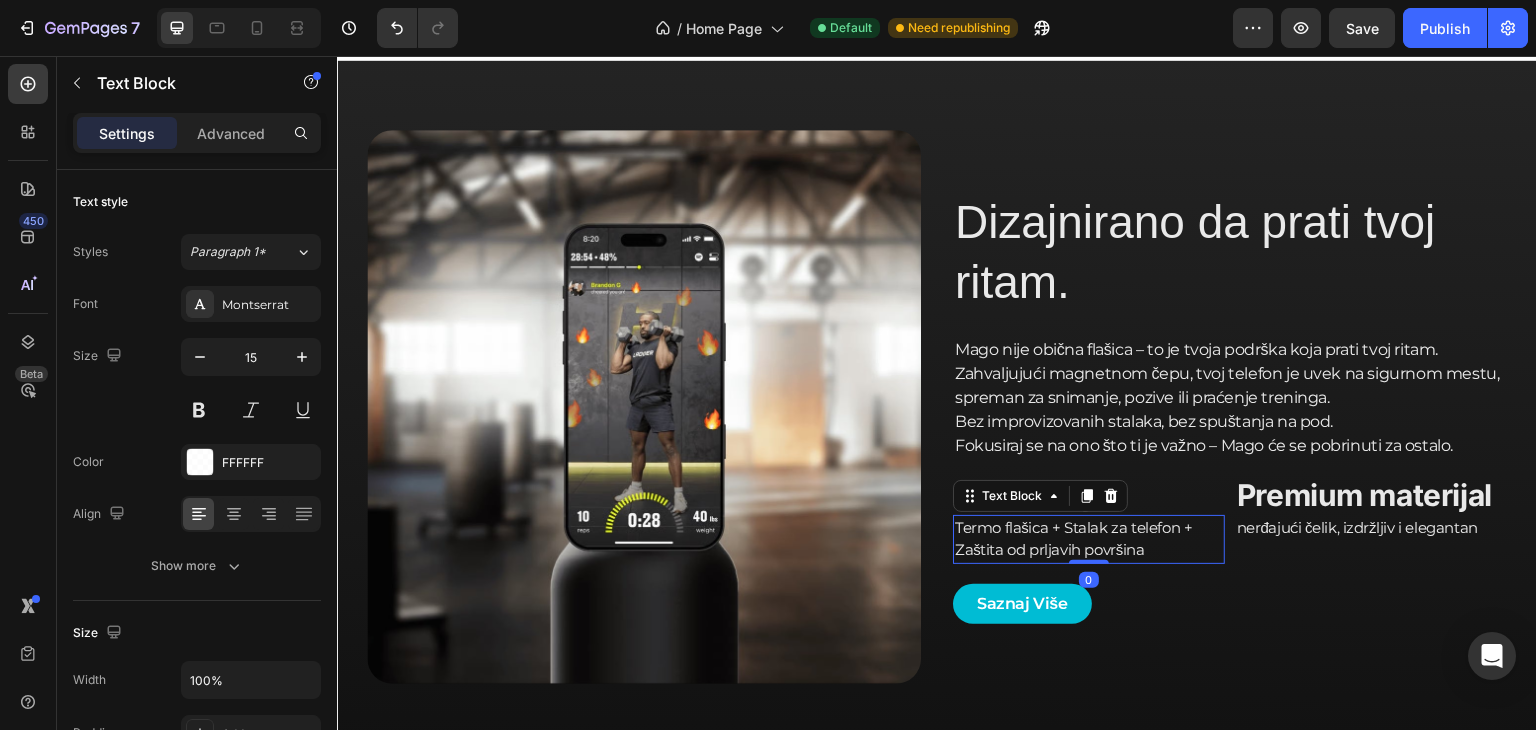 click on "Termo flašica + Stalak za telefon + Zaštita od prljavih površina" at bounding box center [1089, 539] 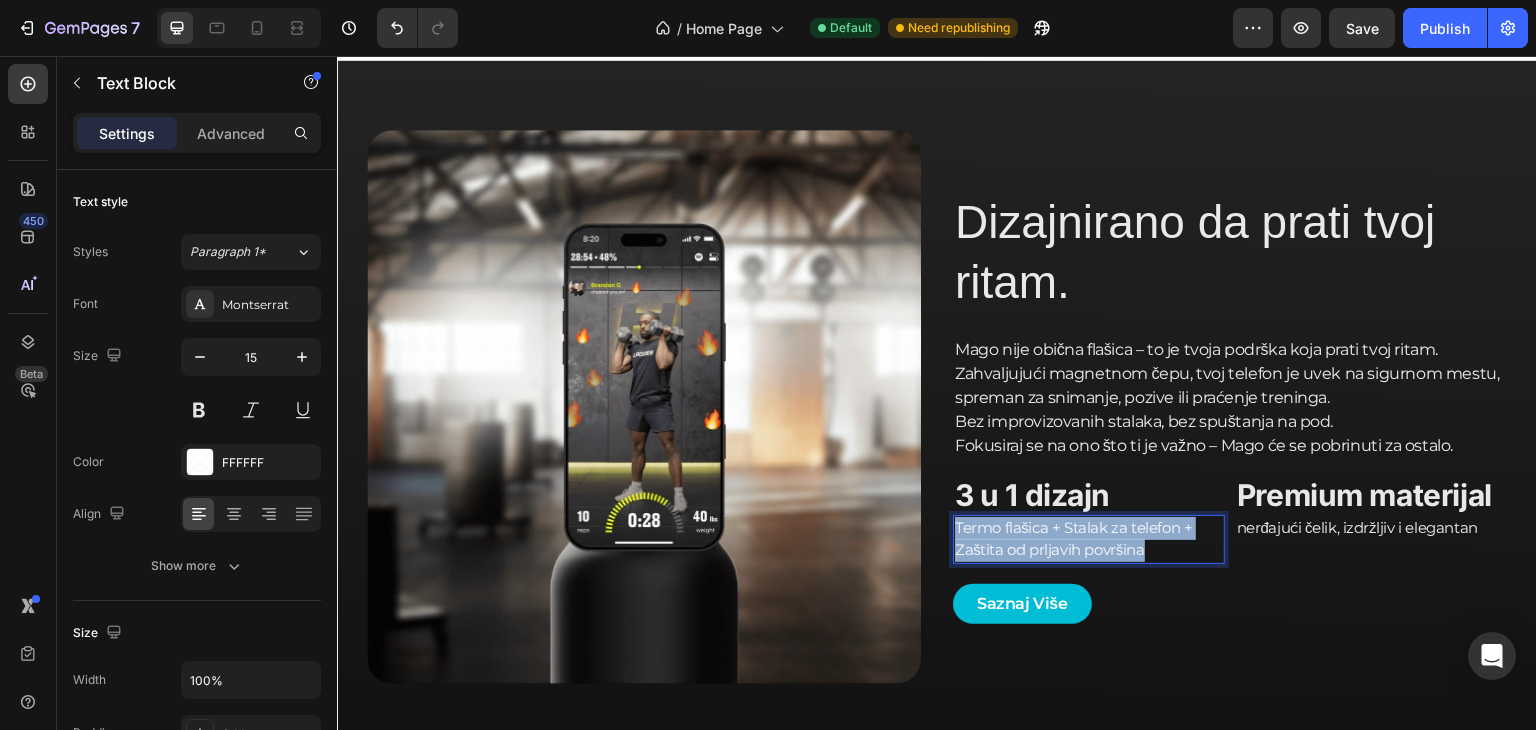 click on "Termo flašica + Stalak za telefon + Zaštita od prljavih površina" at bounding box center [1089, 539] 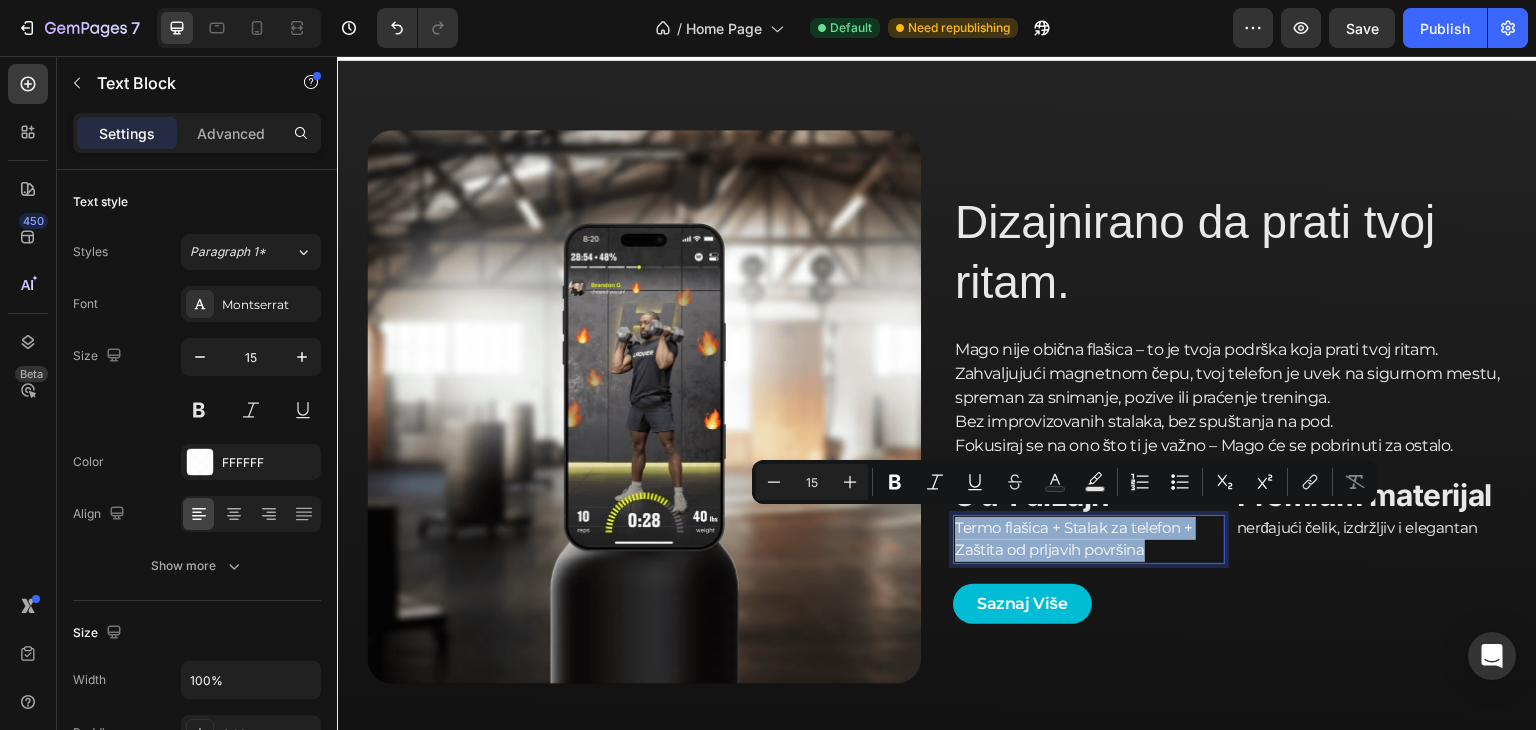 copy on "Termo flašica + Stalak za telefon + Zaštita od prljavih površina" 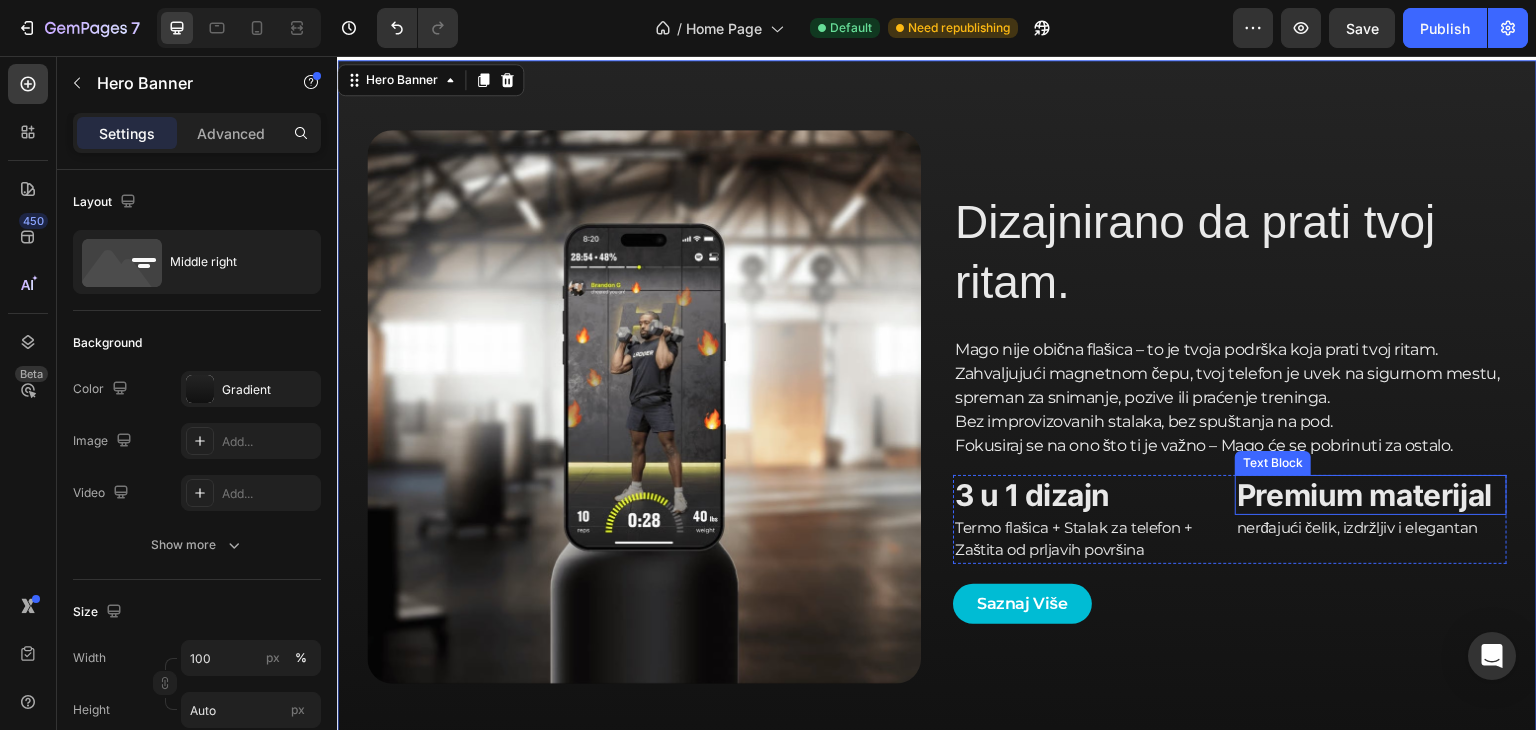 click on "Premium materijal" at bounding box center (1371, 495) 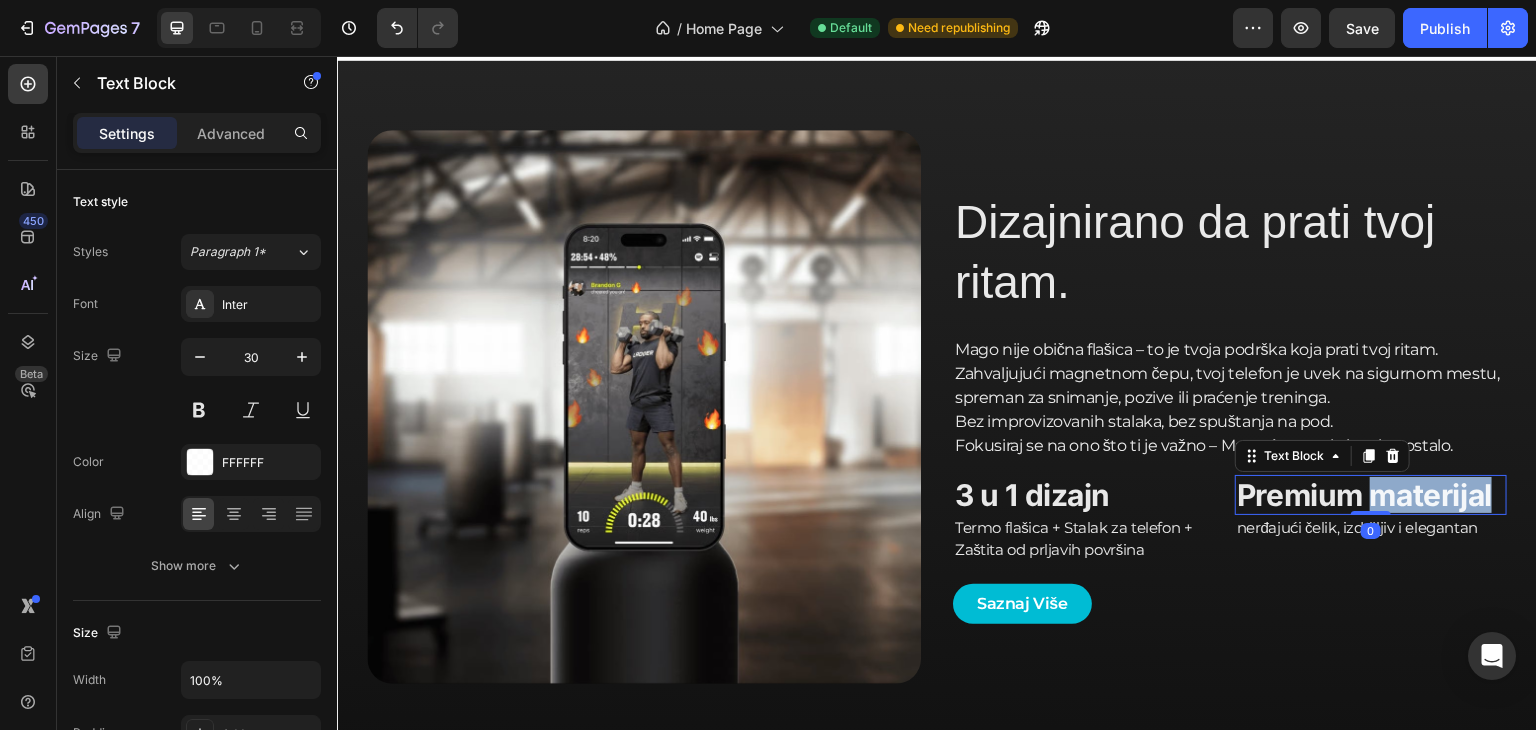 click on "Premium materijal" at bounding box center [1371, 495] 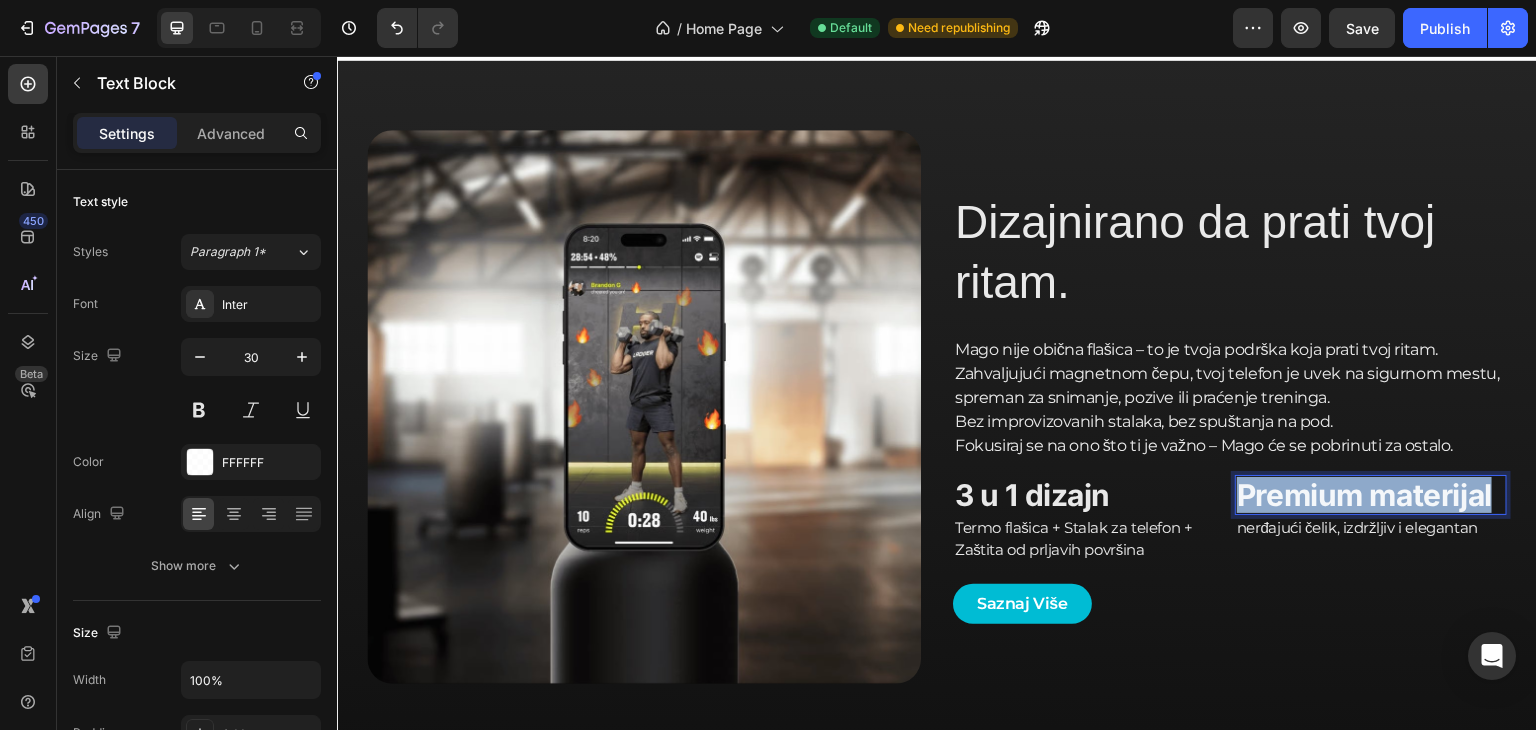 click on "Premium materijal" at bounding box center (1371, 495) 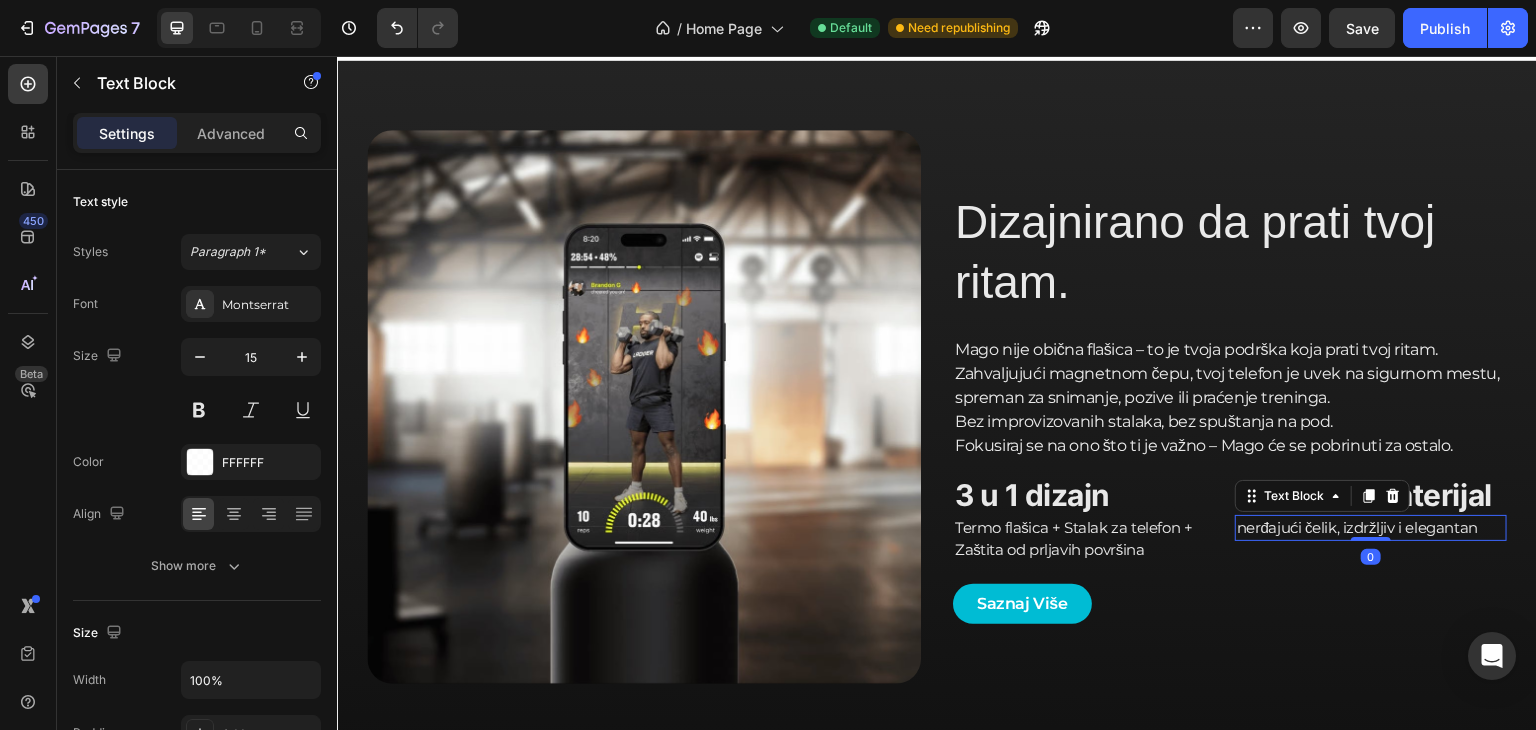click on "nerđajući čelik, izdržljiv i elegantan" at bounding box center (1371, 528) 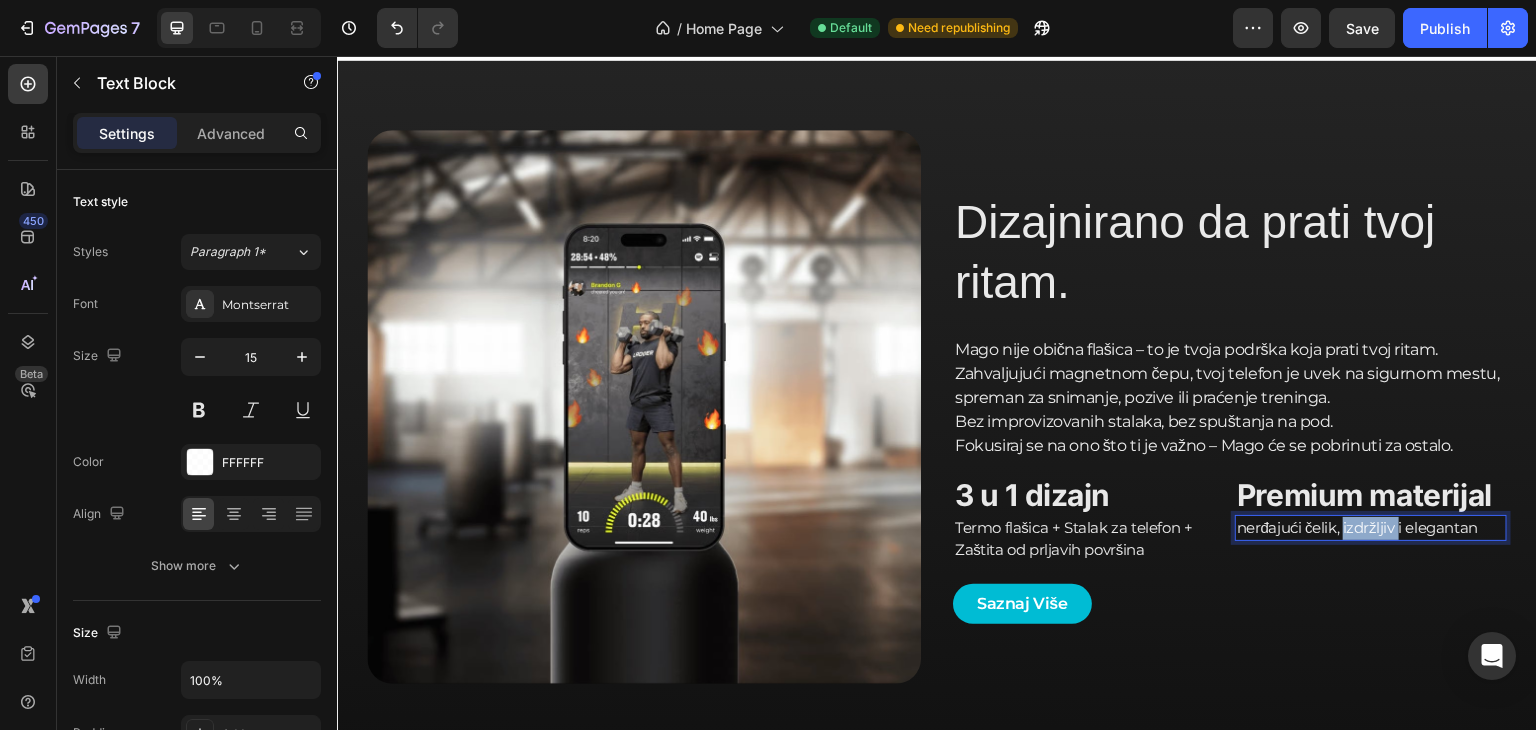 click on "nerđajući čelik, izdržljiv i elegantan" at bounding box center (1371, 528) 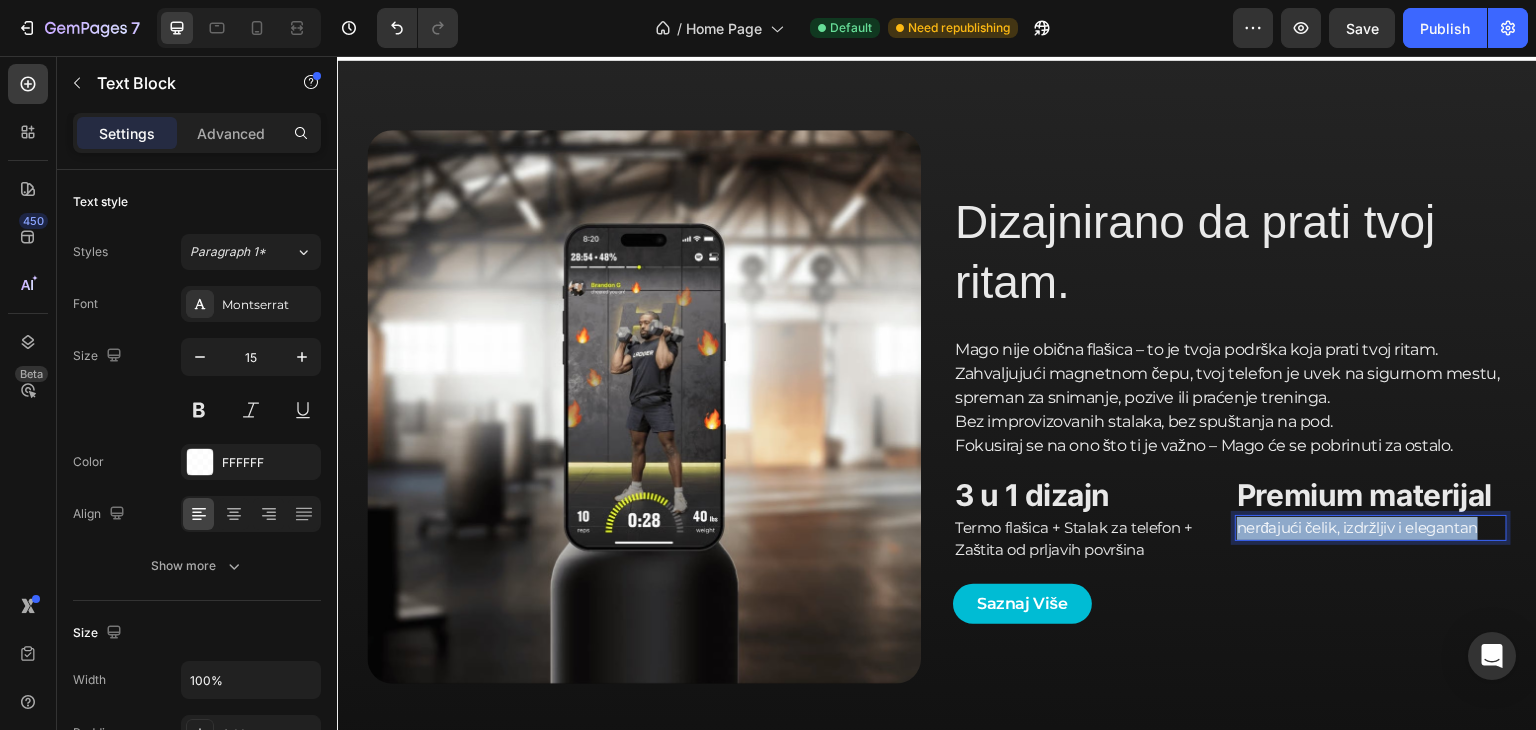 click on "nerđajući čelik, izdržljiv i elegantan" at bounding box center (1371, 528) 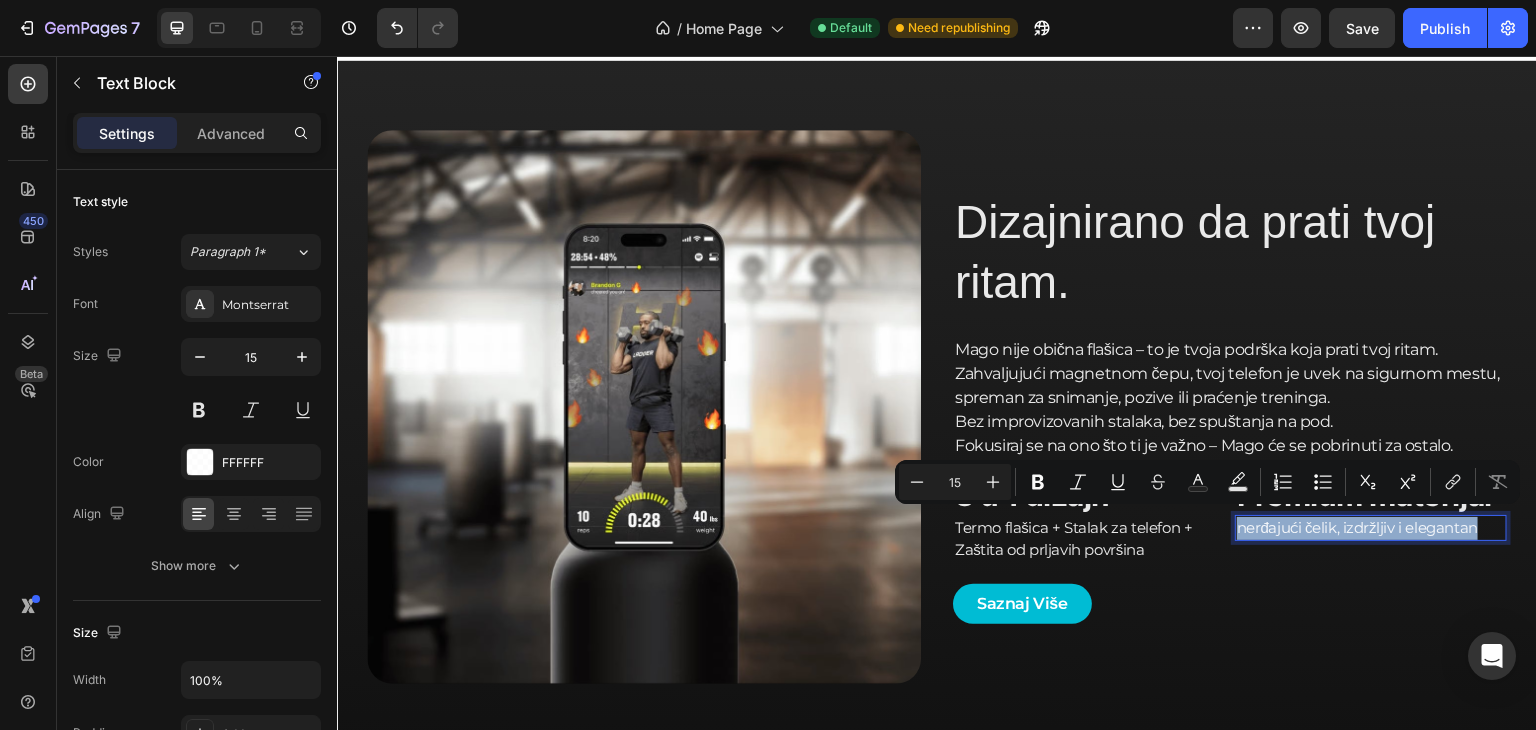 copy on "nerđajući čelik, izdržljiv i elegantan" 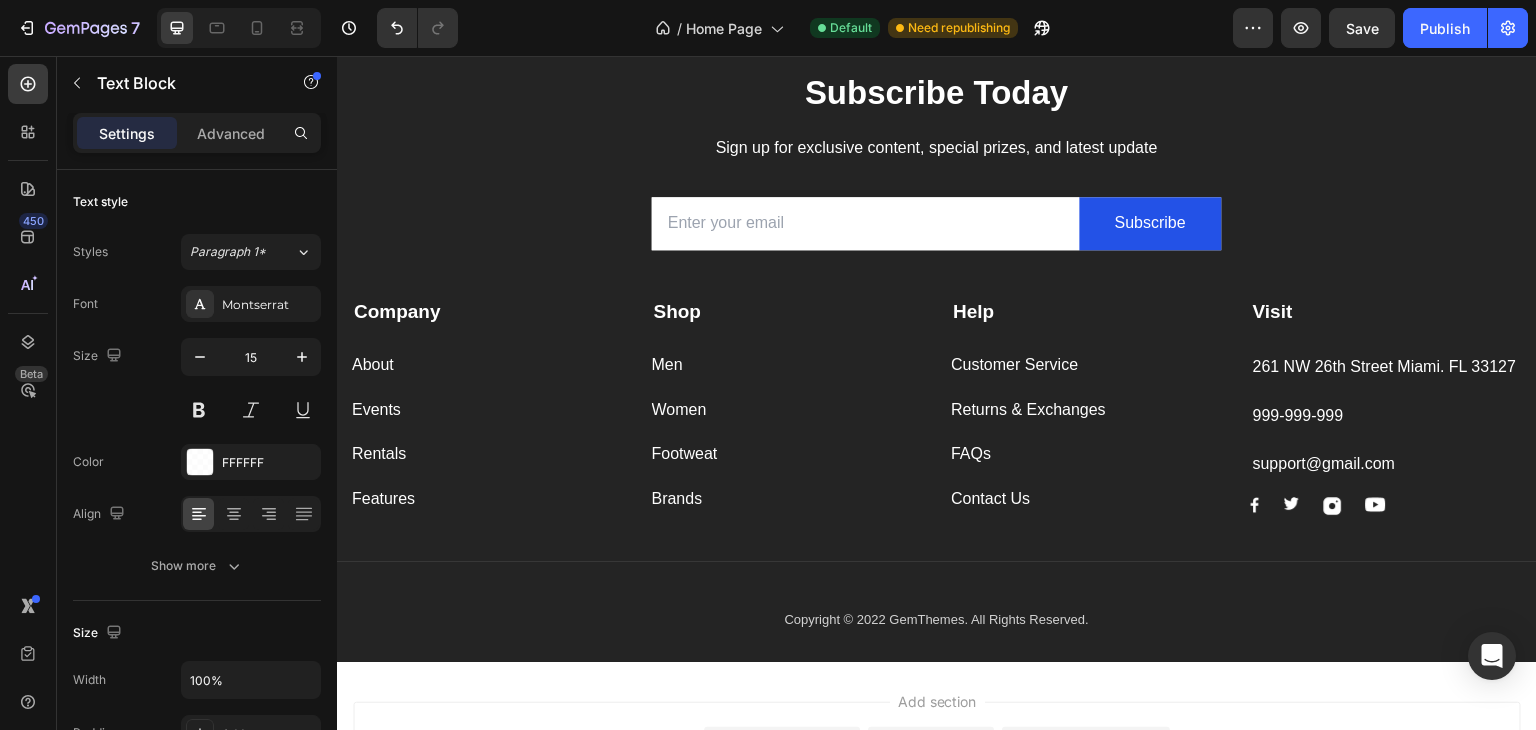 scroll, scrollTop: 4148, scrollLeft: 0, axis: vertical 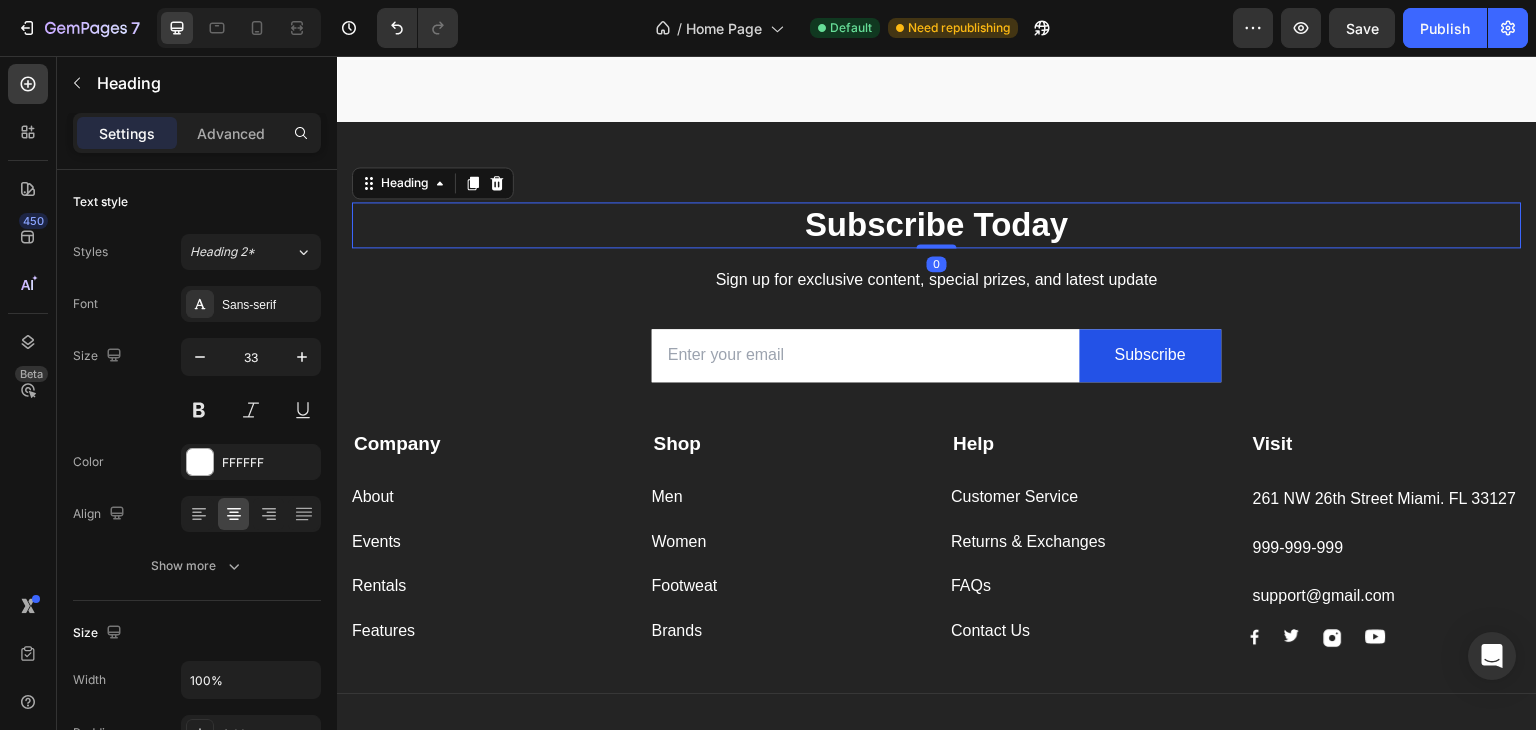 click on "Subscribe Today" at bounding box center [937, 225] 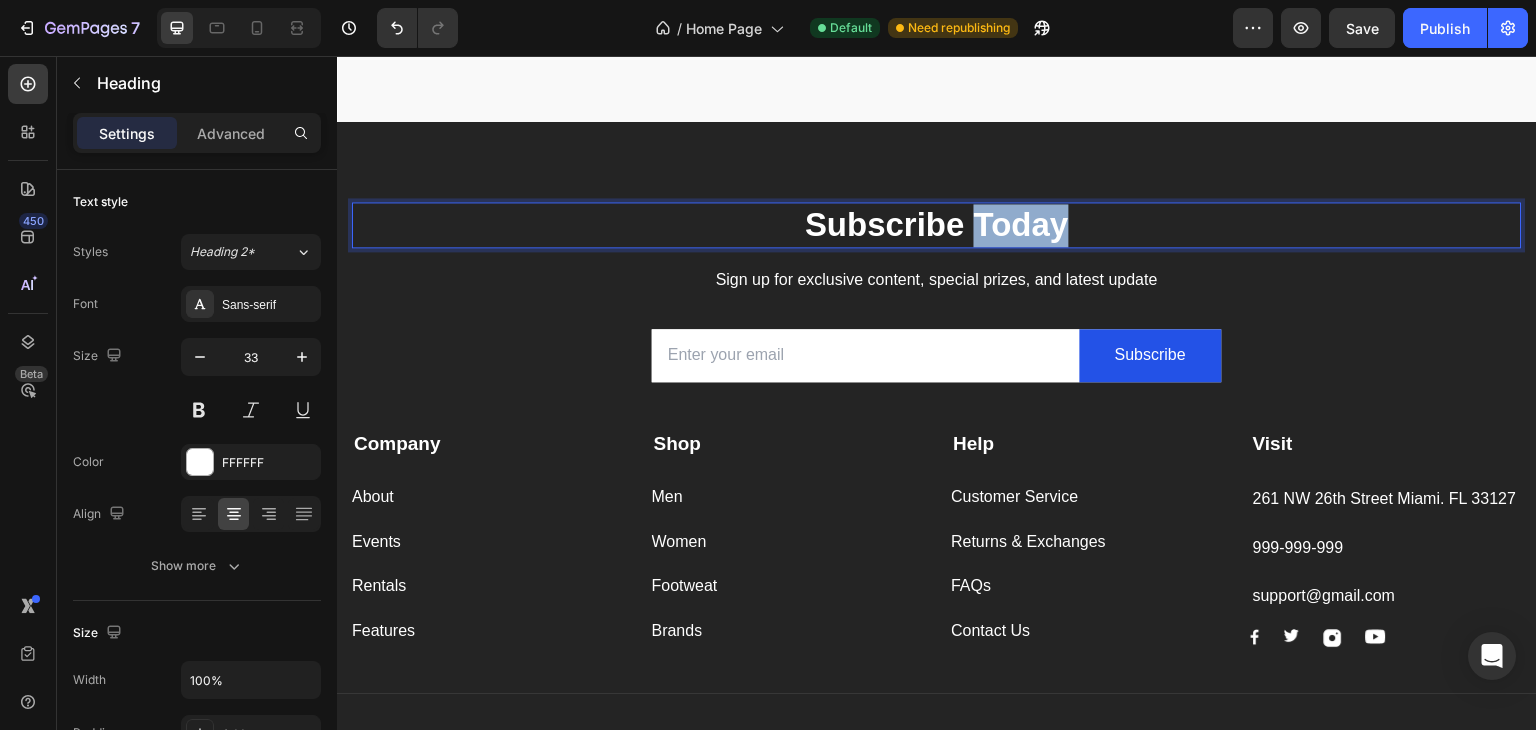 click on "Subscribe Today" at bounding box center [937, 225] 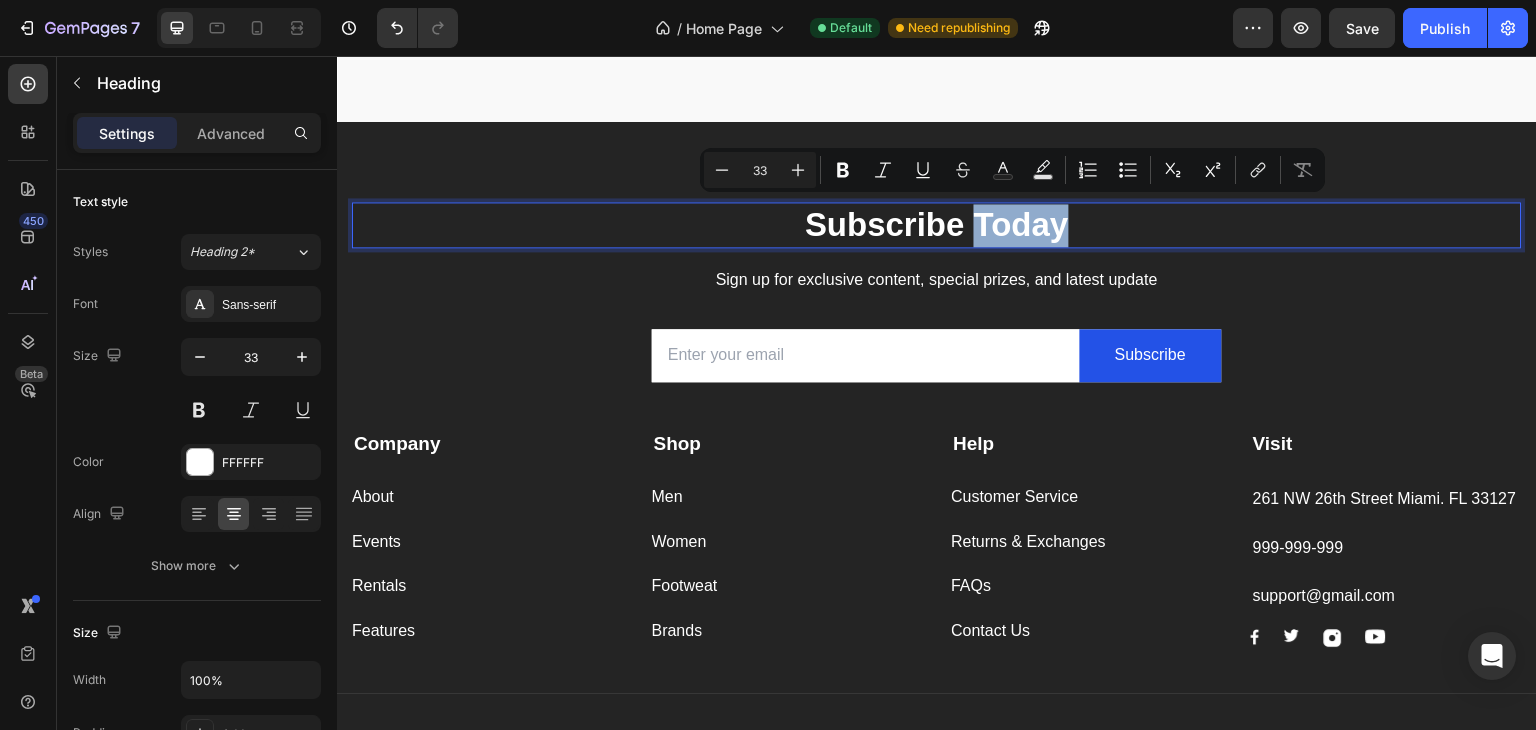 click on "Subscribe Today" at bounding box center [937, 225] 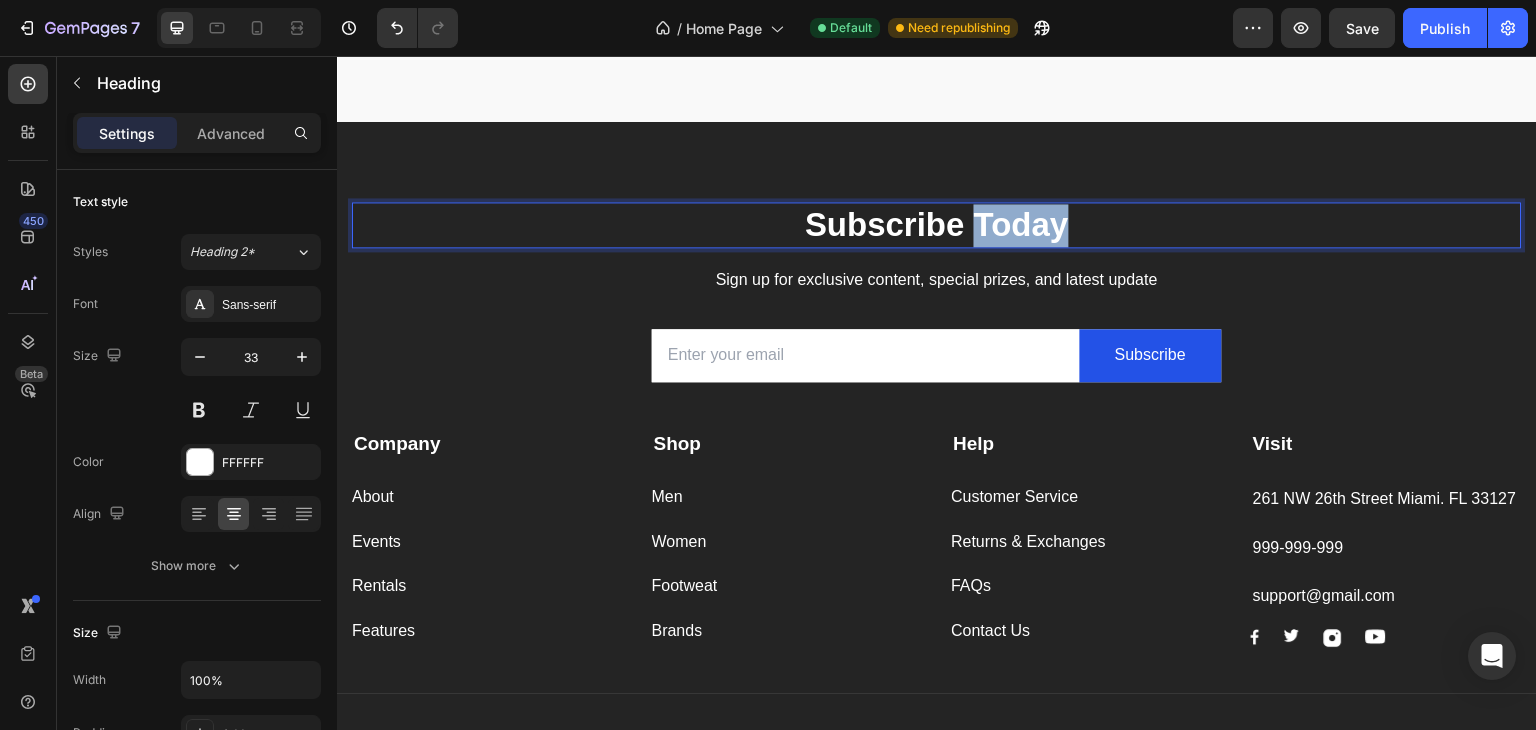 click on "Subscribe Today" at bounding box center [937, 225] 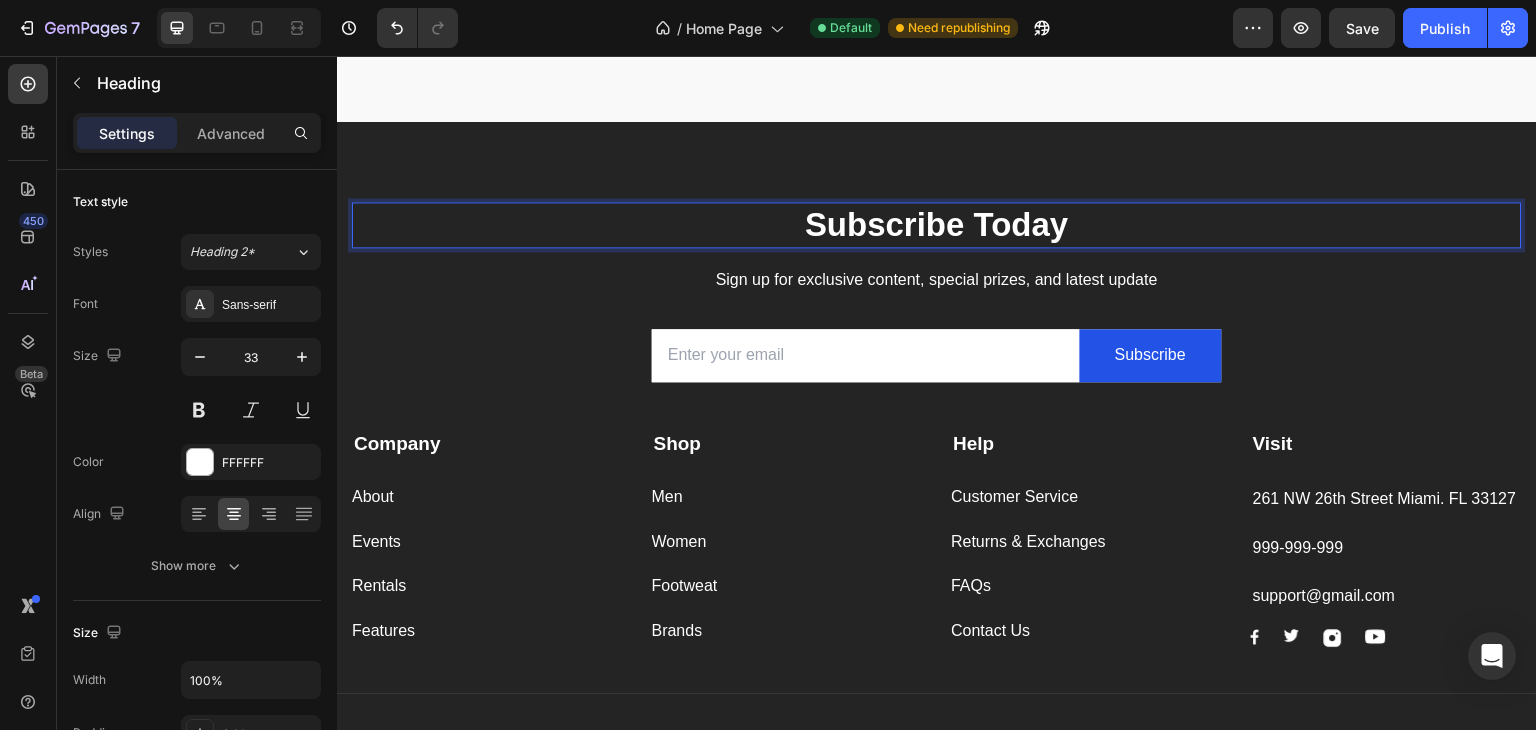 click on "Subscribe Today" at bounding box center [937, 225] 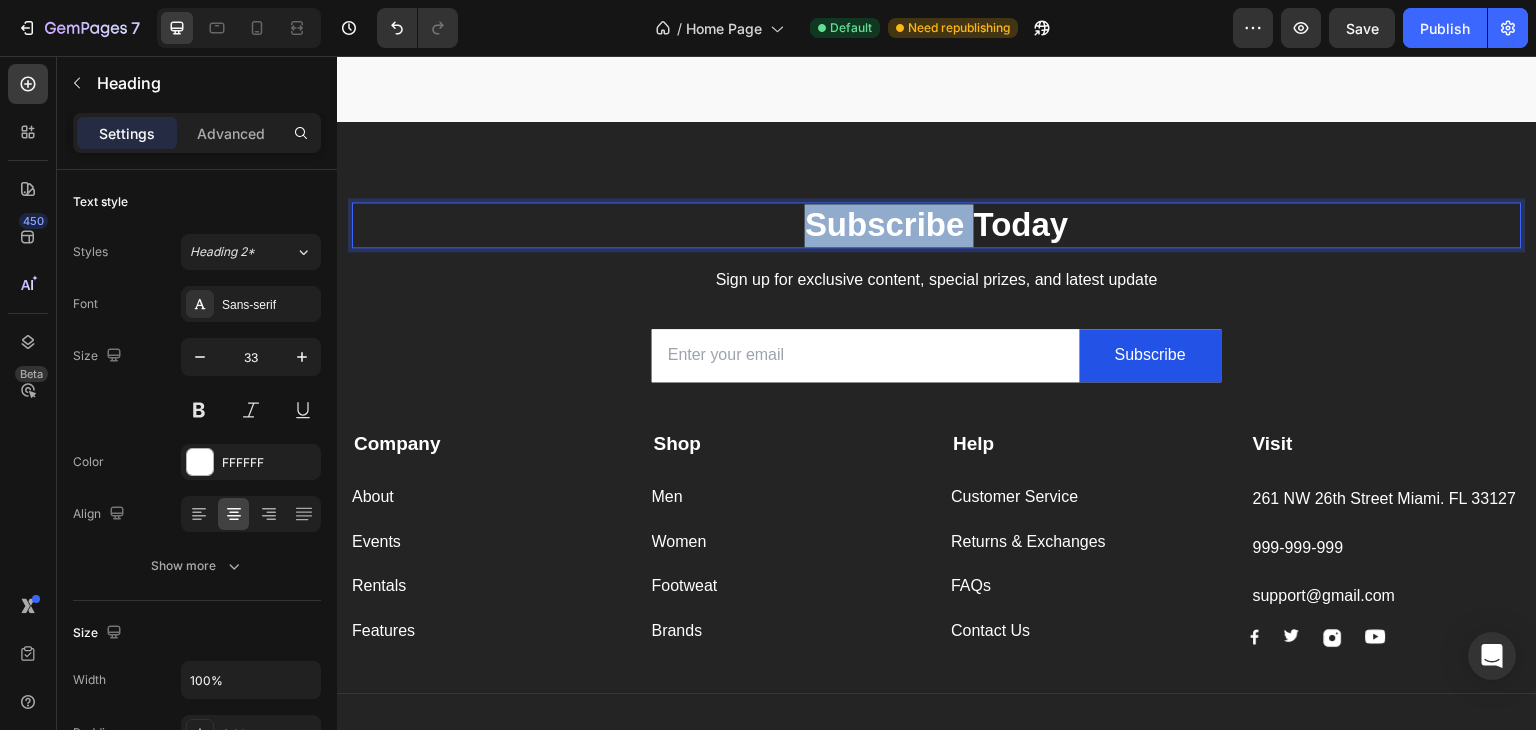 click on "Subscribe Today" at bounding box center [937, 225] 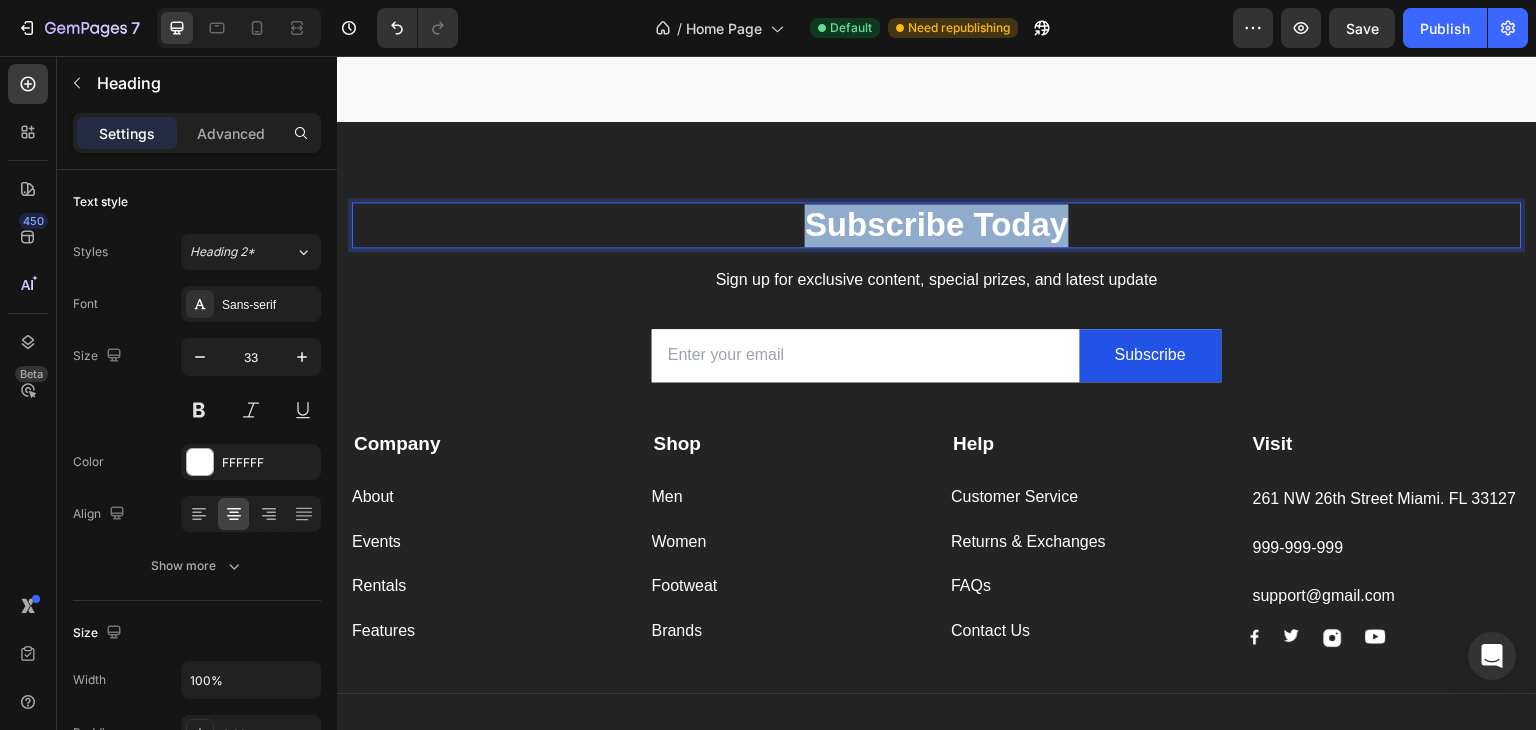 click on "Subscribe Today" at bounding box center (937, 225) 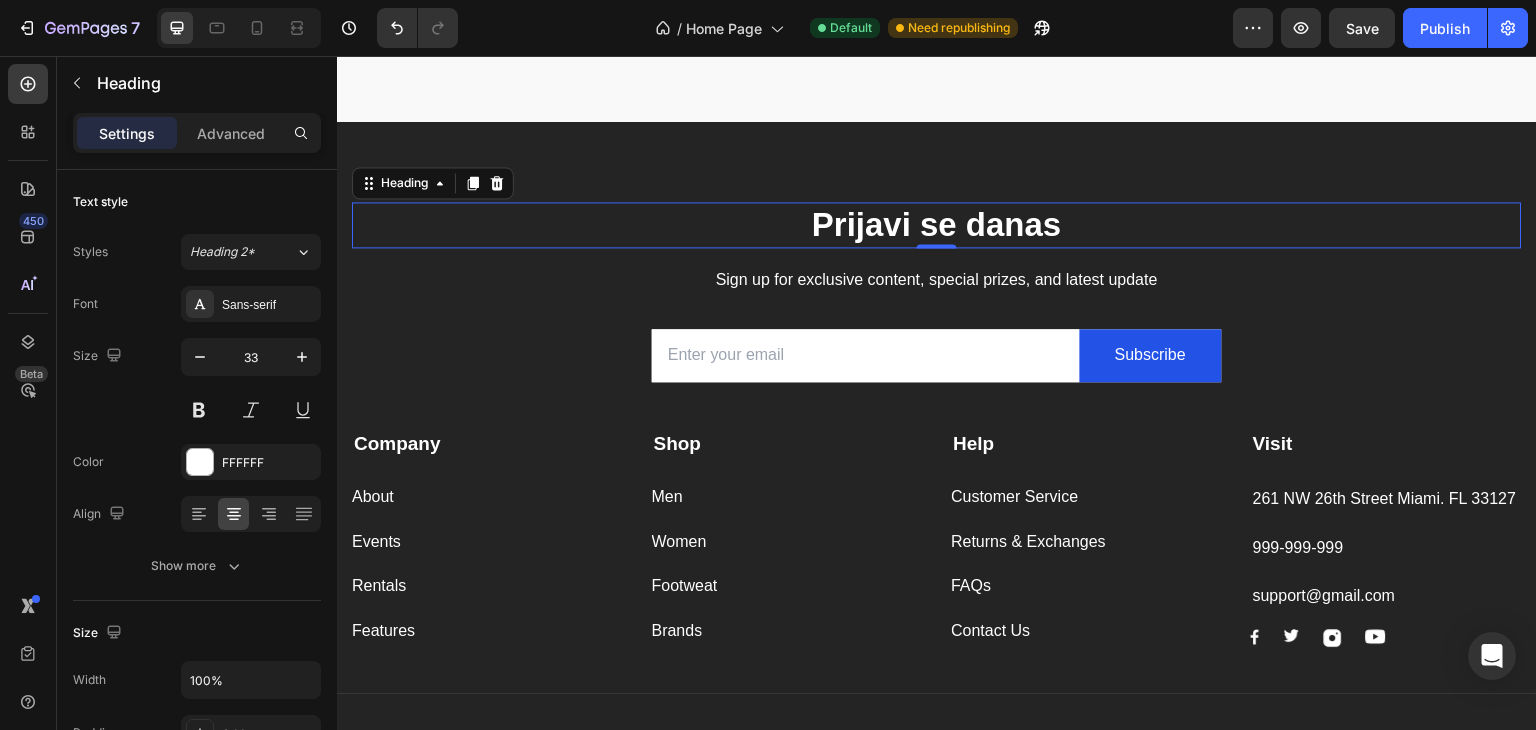 type 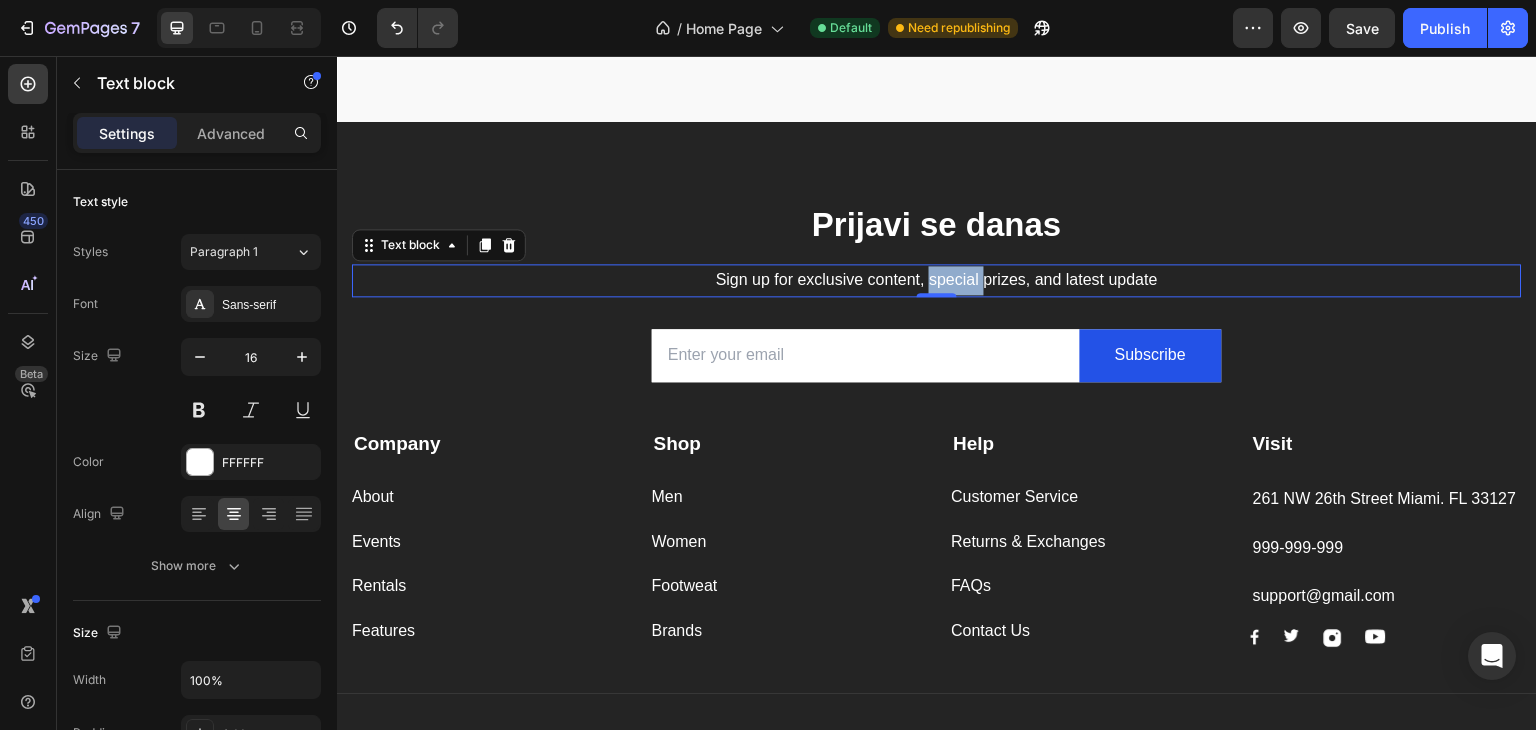 click on "Sign up for exclusive content, special prizes, and latest update" at bounding box center [937, 280] 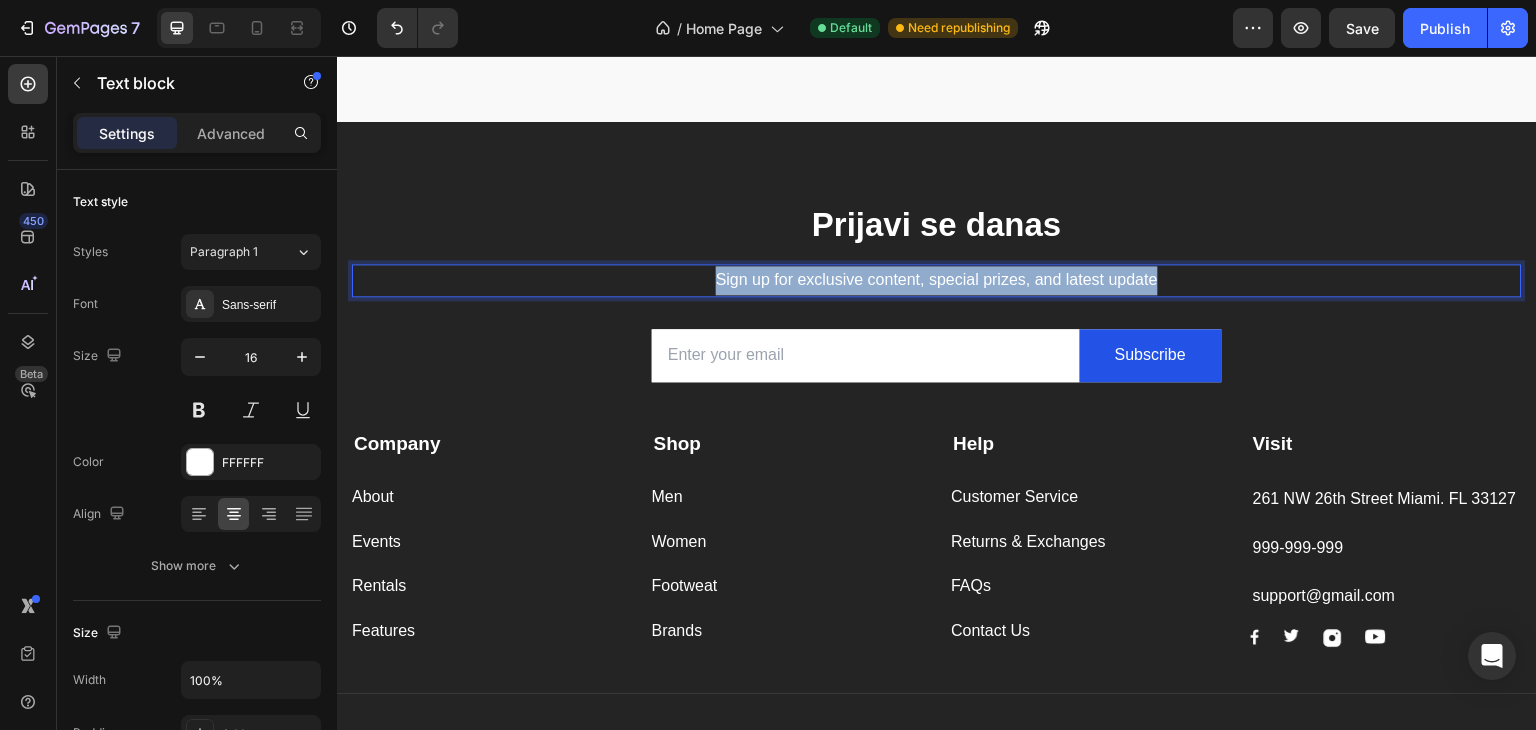 click on "Sign up for exclusive content, special prizes, and latest update" at bounding box center (937, 280) 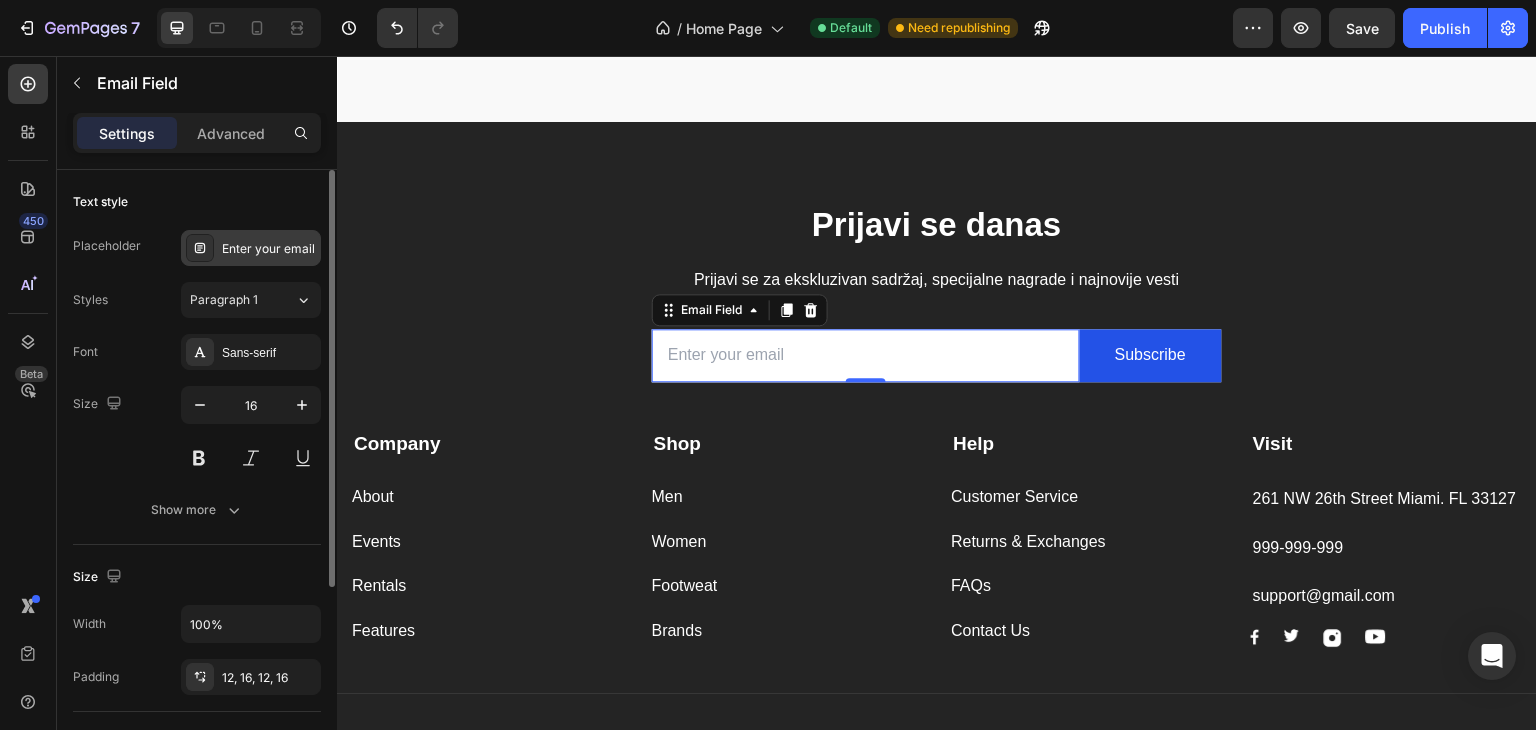 click on "Enter your email" at bounding box center [269, 249] 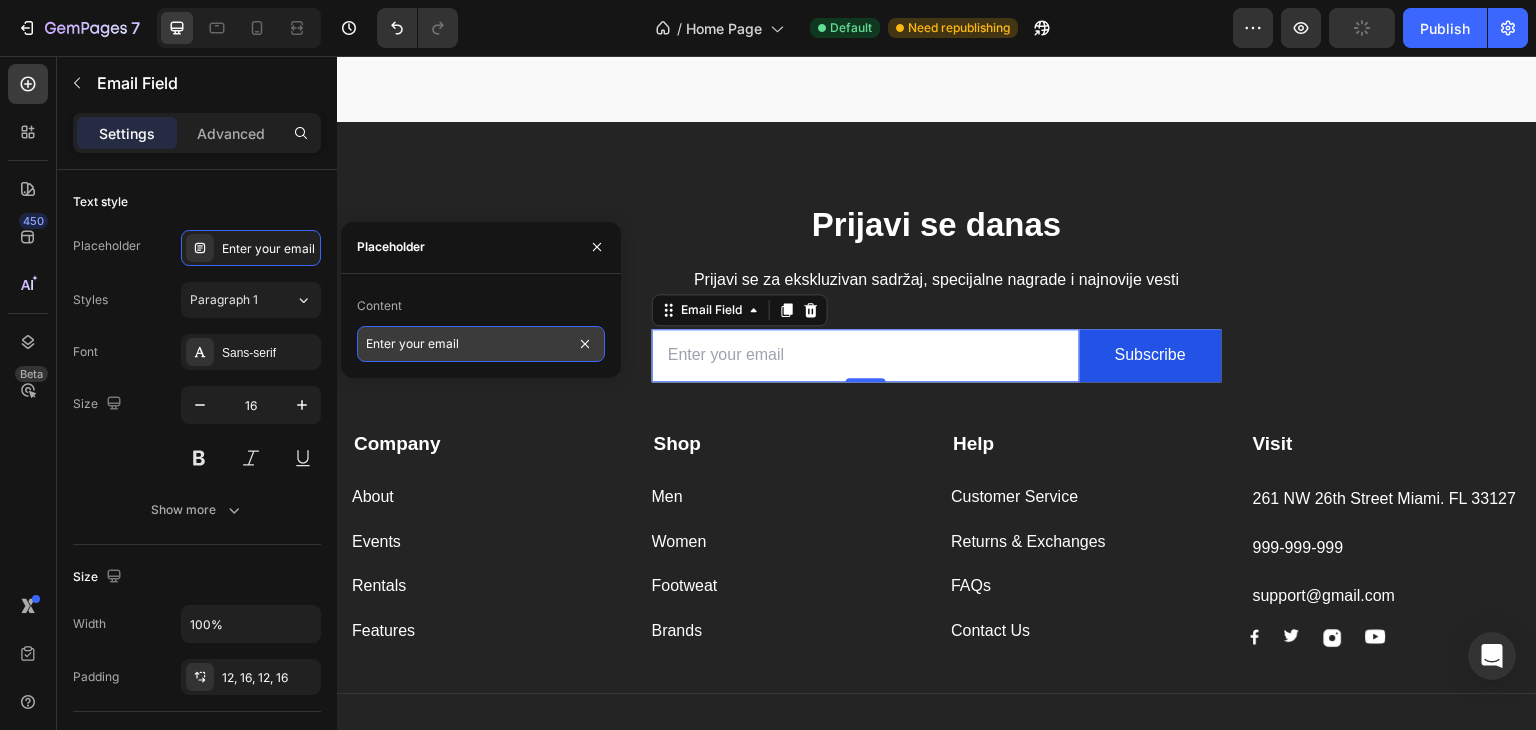 click on "Enter your email" at bounding box center (481, 344) 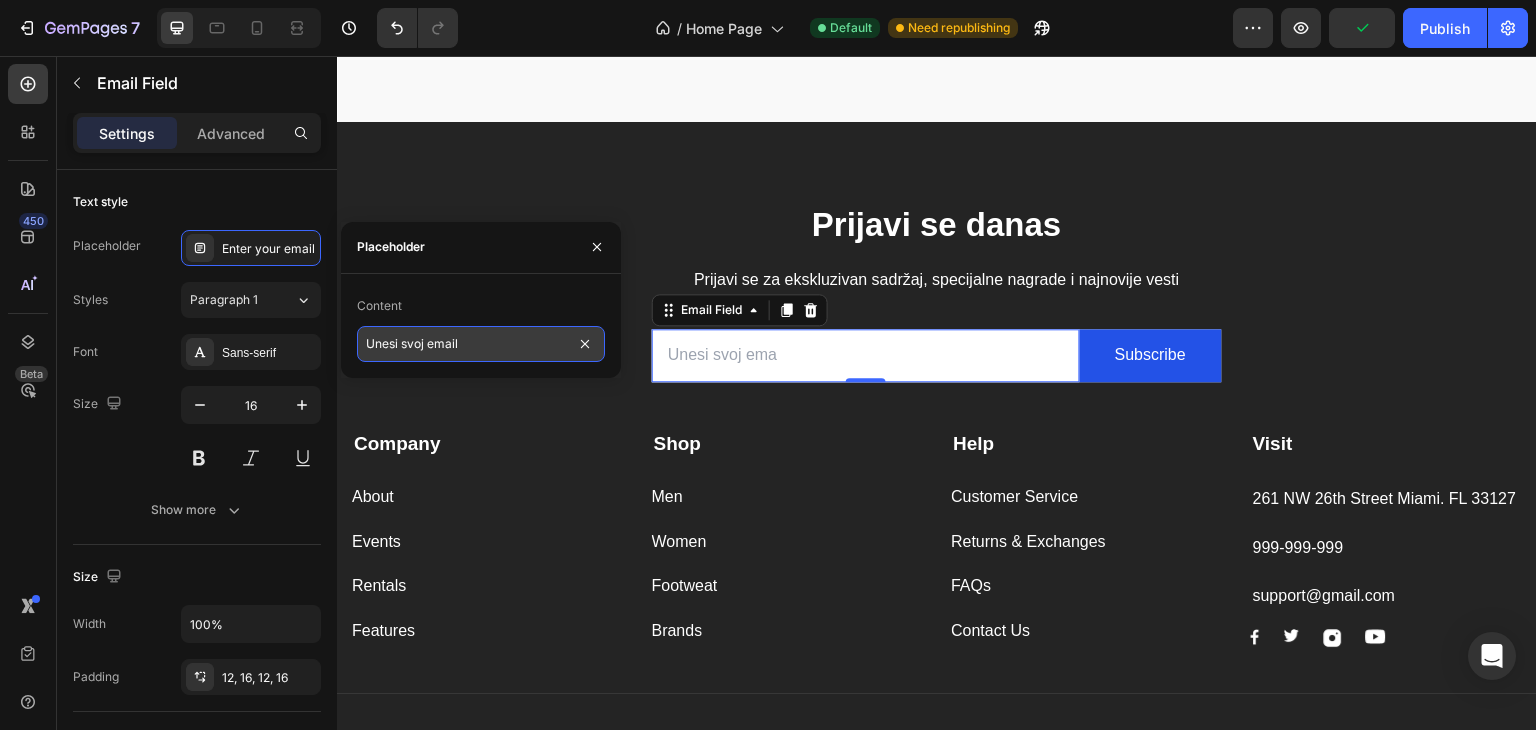 type on "Unesi svoj email" 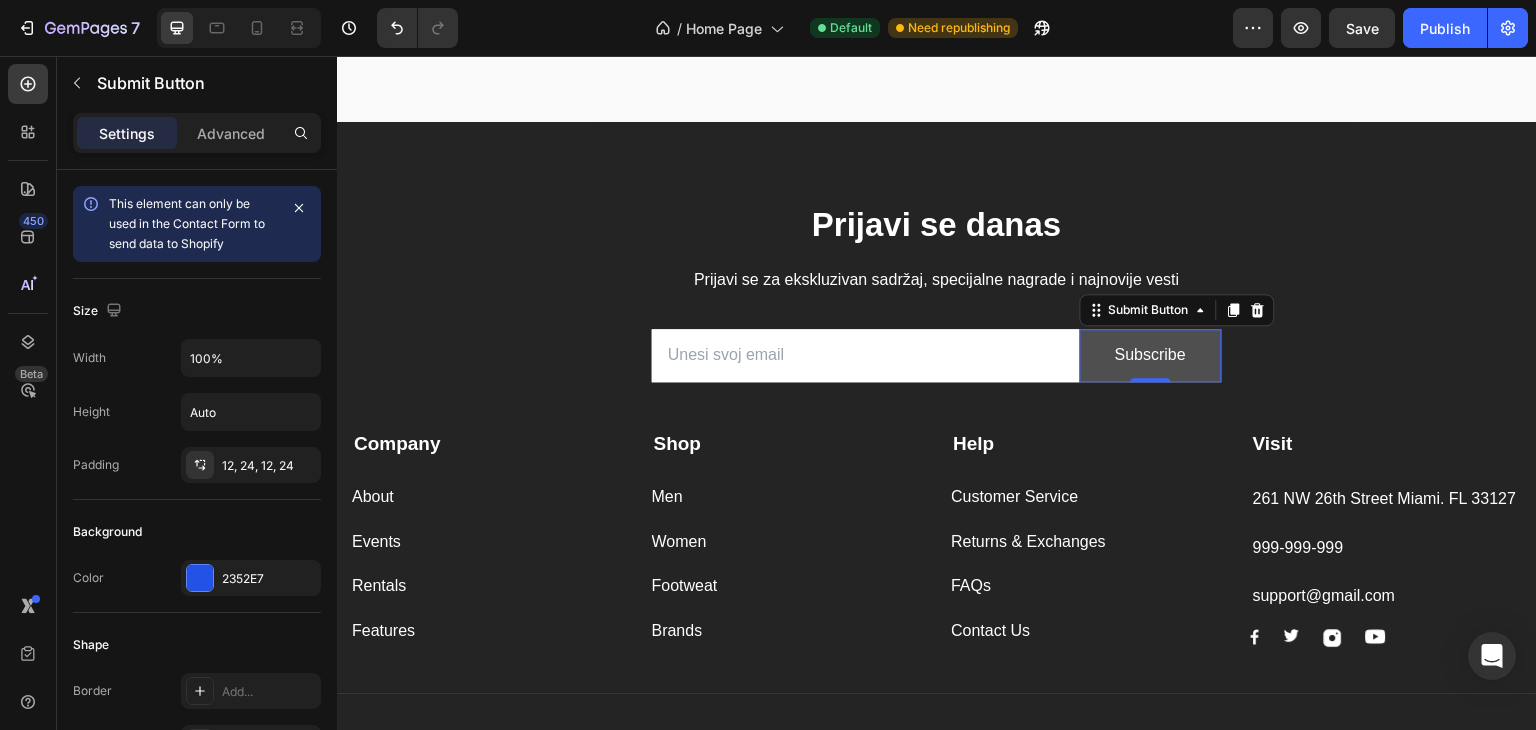 click on "Subscribe" at bounding box center (1151, 355) 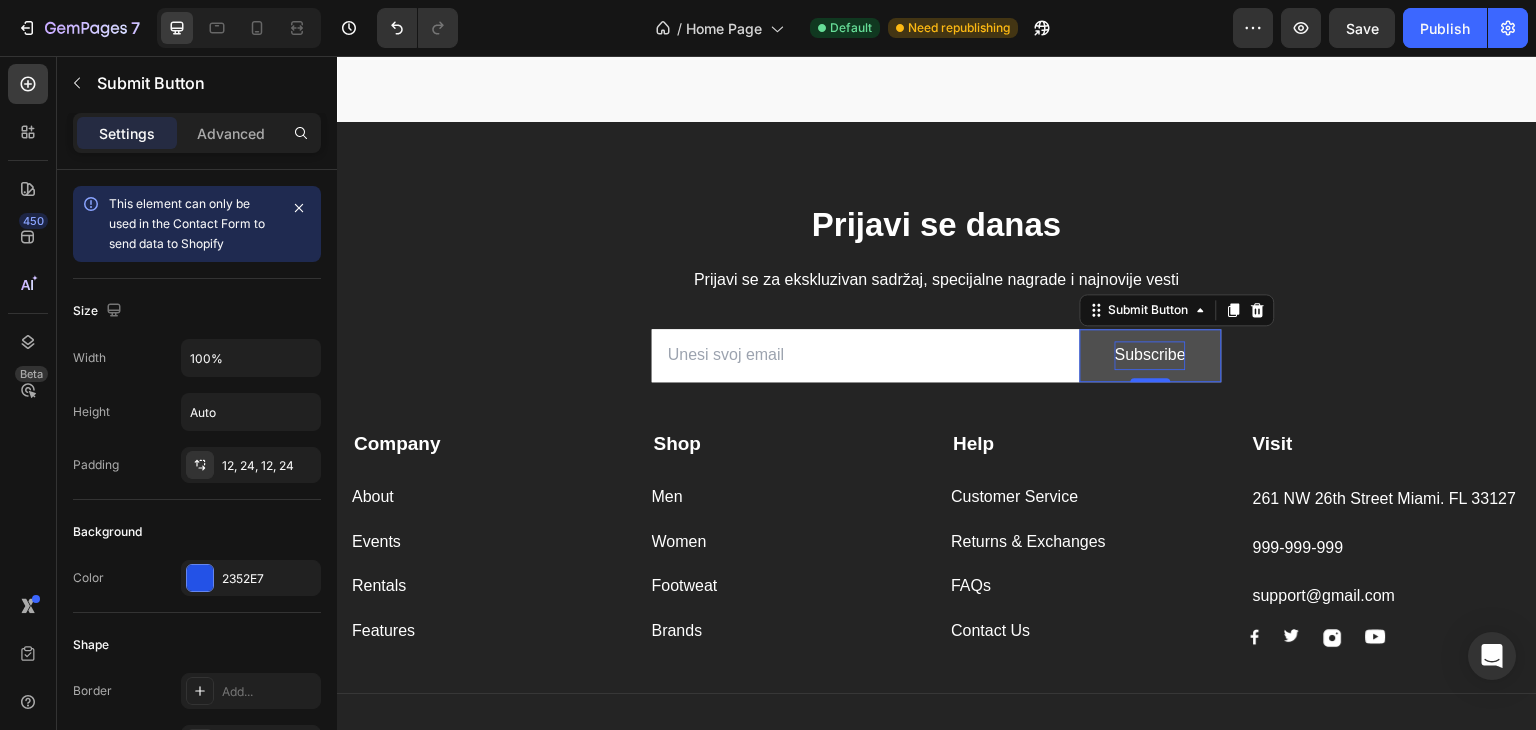 click on "Subscribe" at bounding box center (1150, 355) 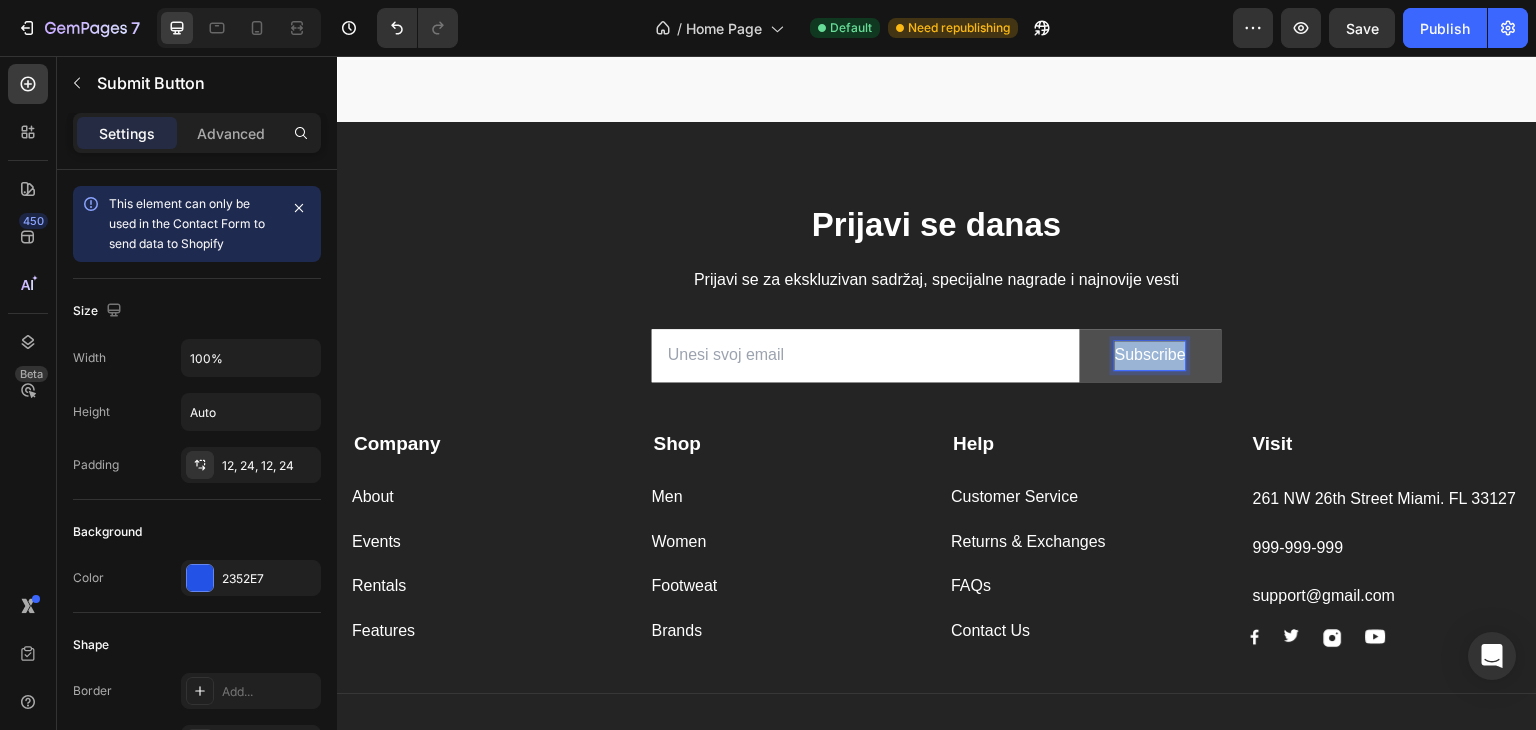 click on "Subscribe" at bounding box center [1150, 355] 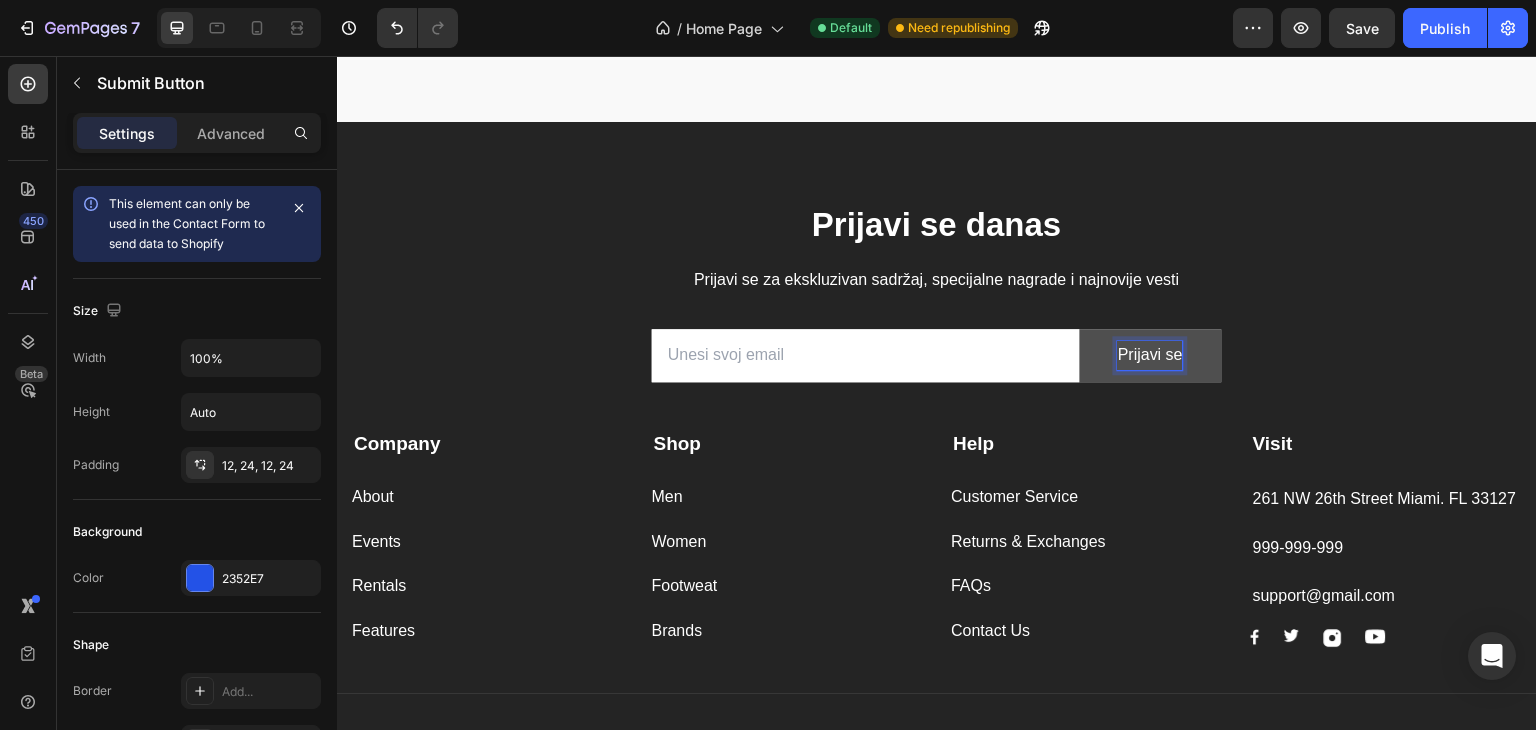 click on "Prijavi" at bounding box center [1151, 355] 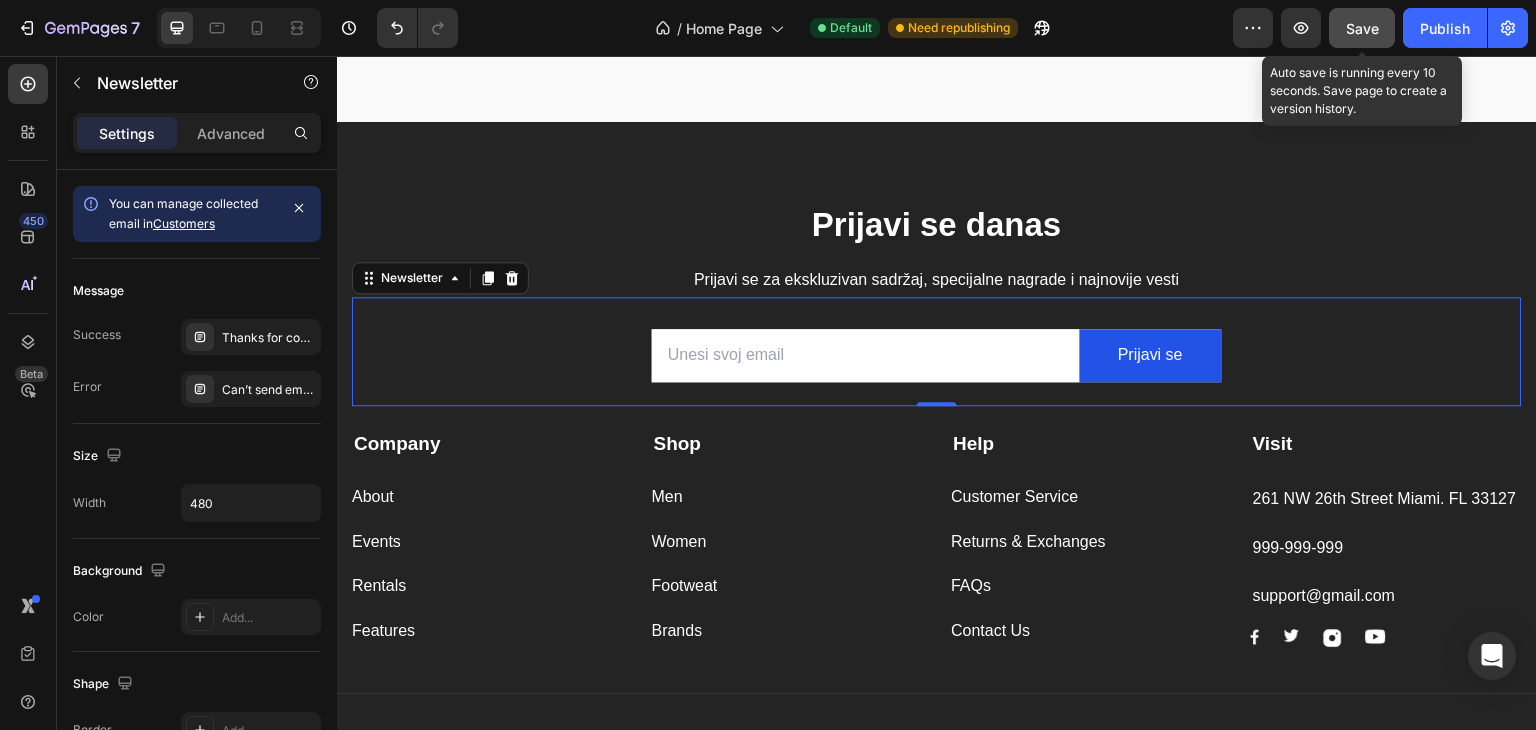 click on "Save" at bounding box center (1362, 28) 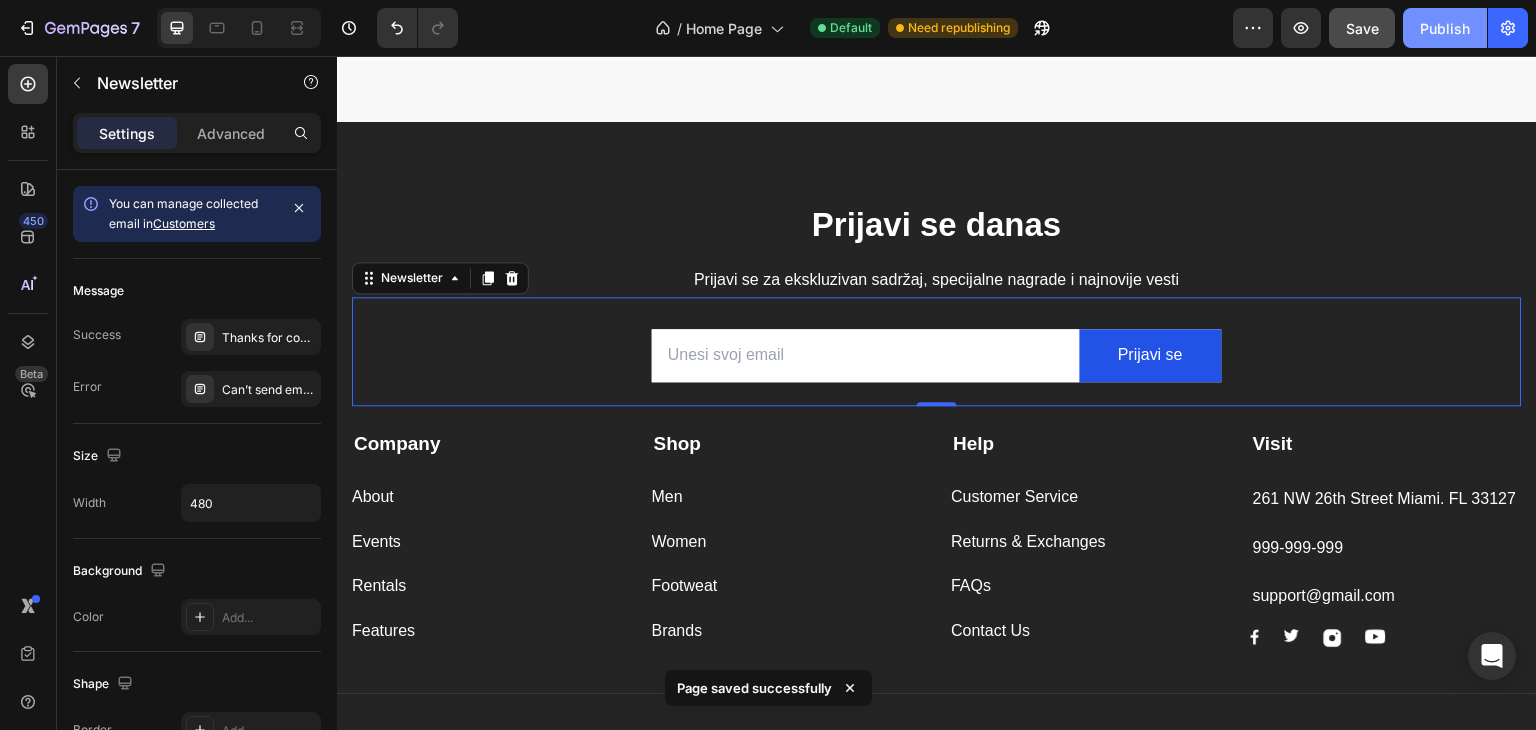 click on "Publish" at bounding box center (1445, 28) 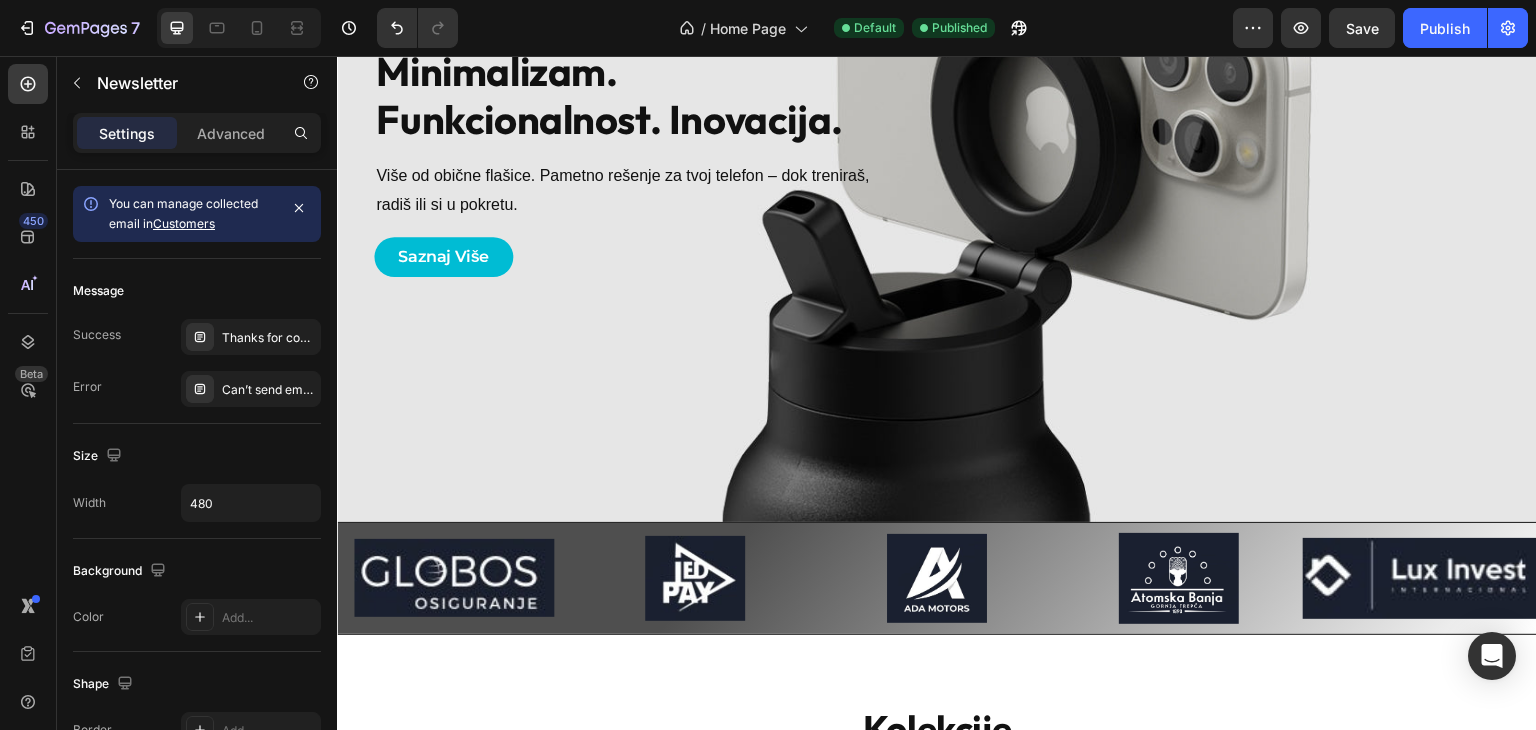 scroll, scrollTop: 0, scrollLeft: 0, axis: both 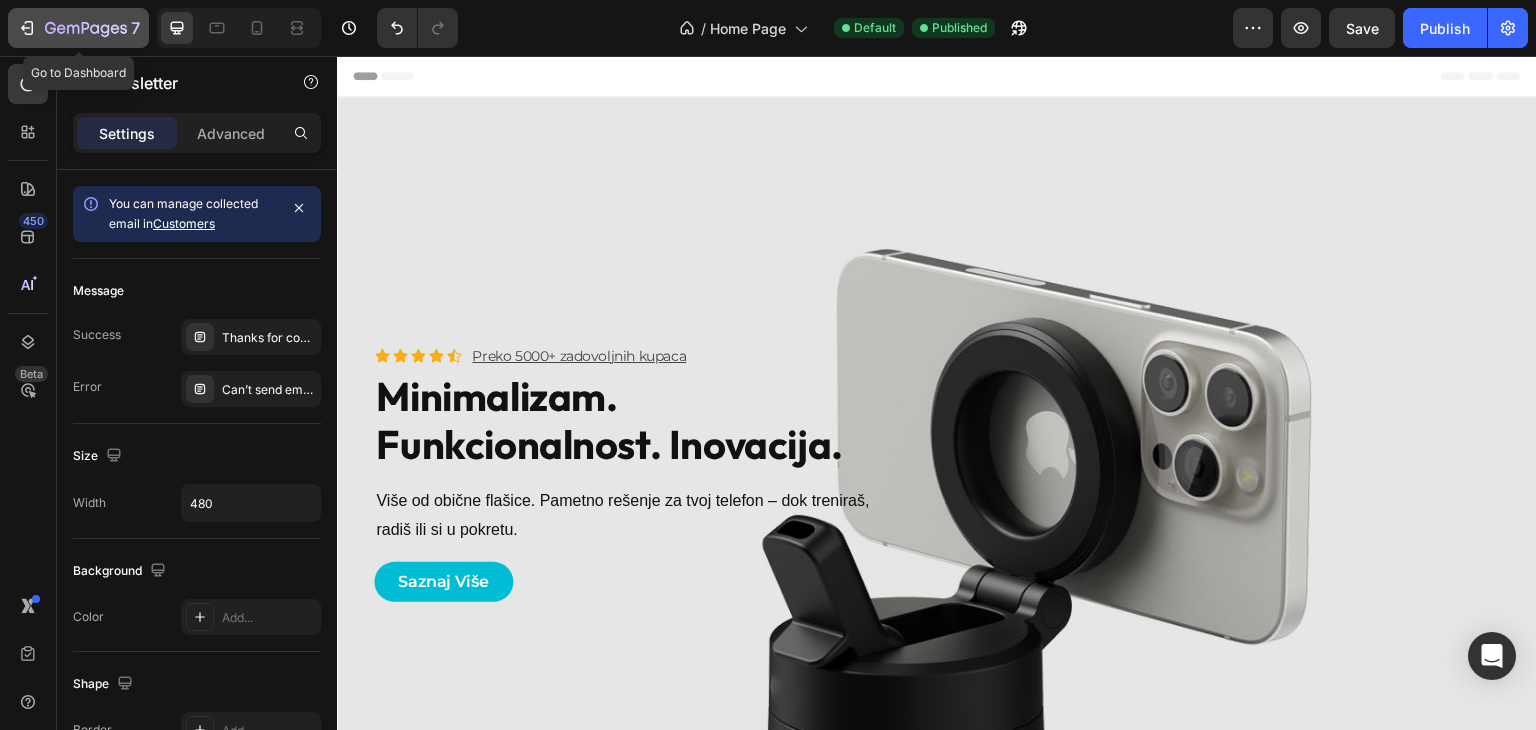 click 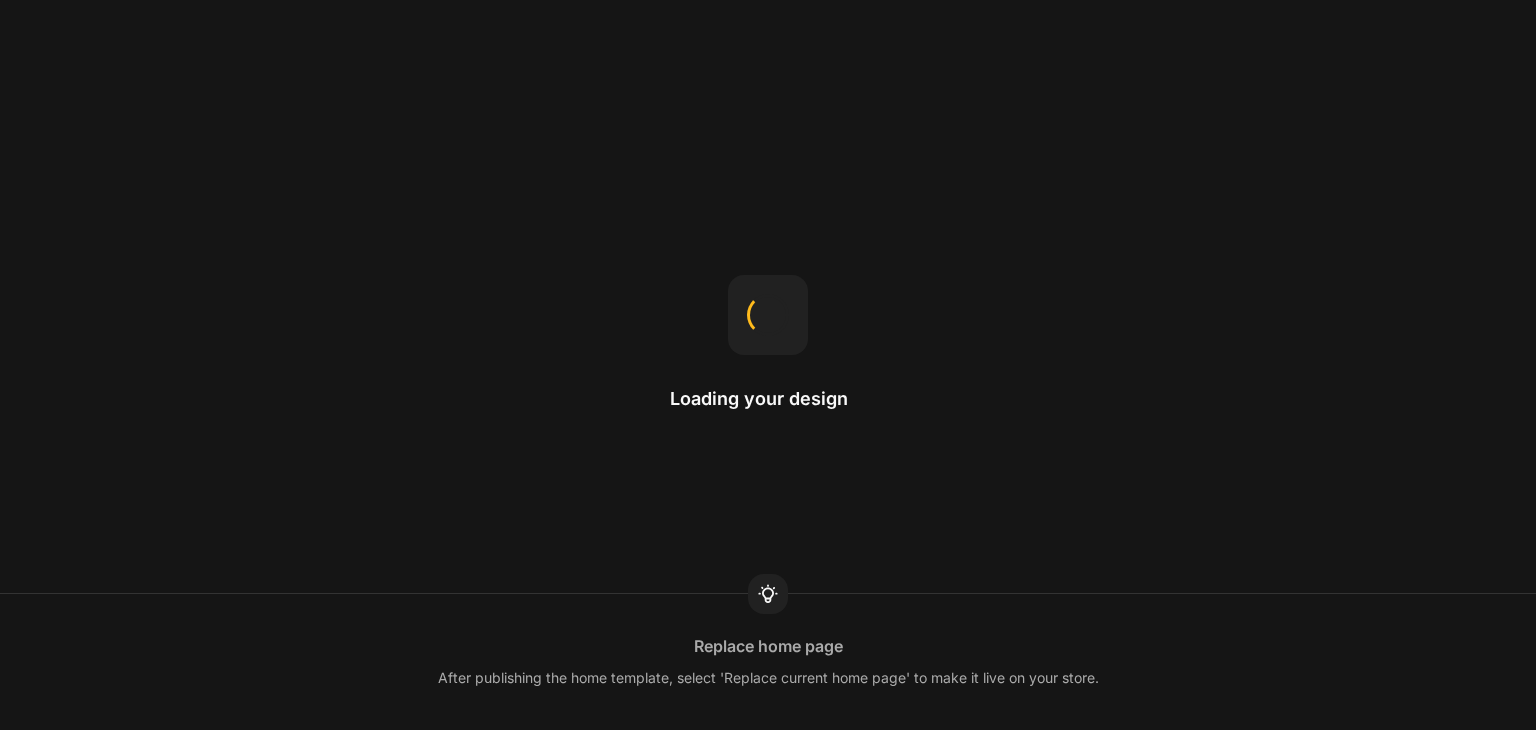 scroll, scrollTop: 0, scrollLeft: 0, axis: both 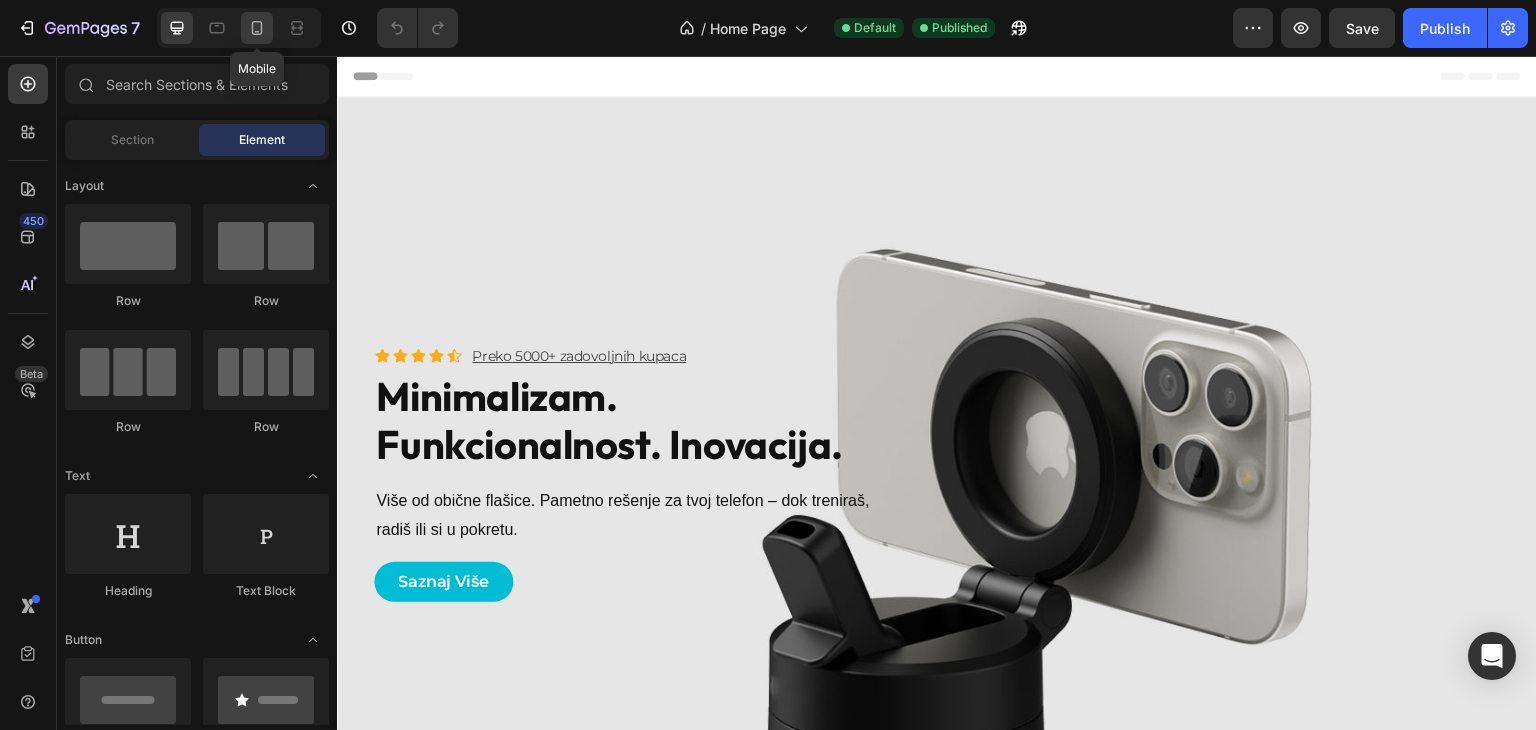 click 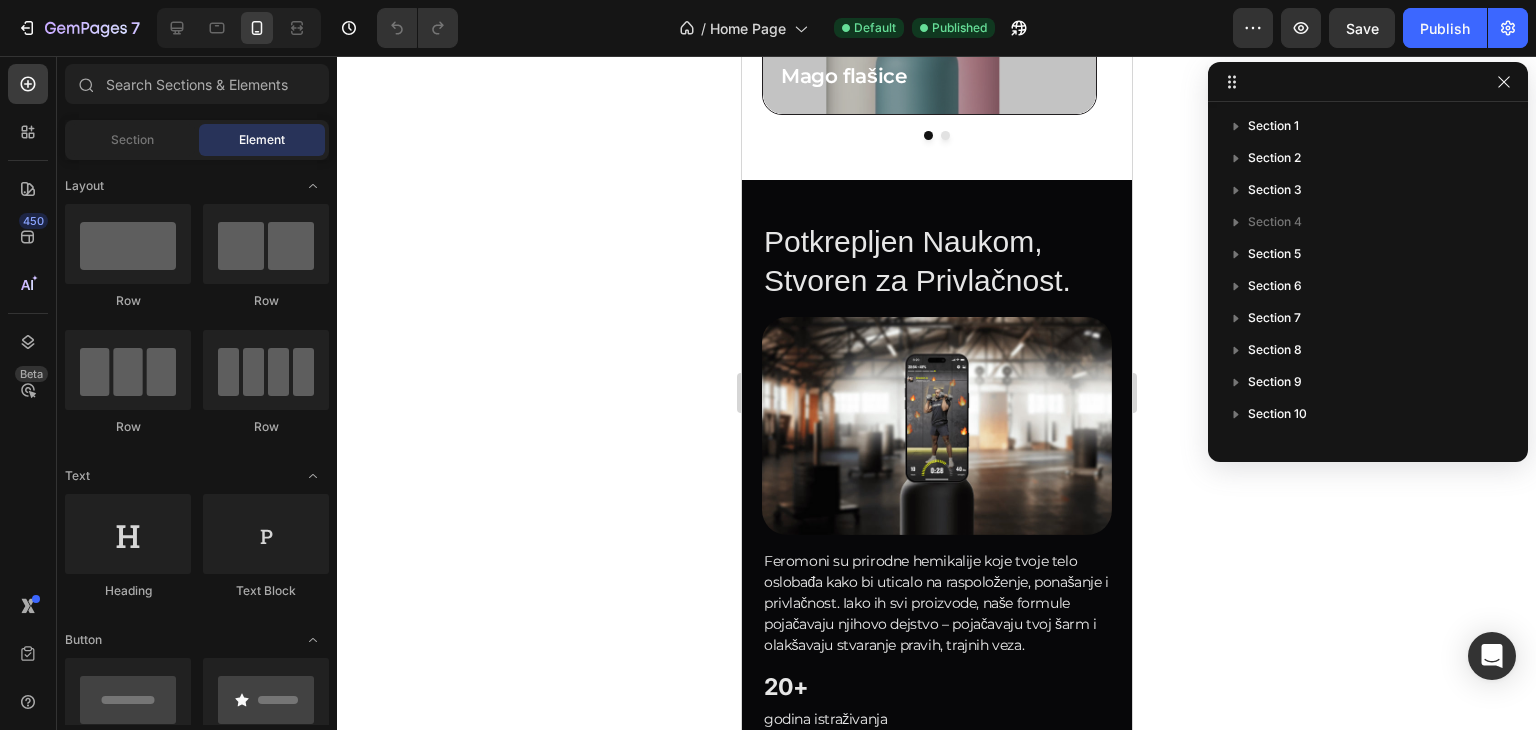 scroll, scrollTop: 1037, scrollLeft: 0, axis: vertical 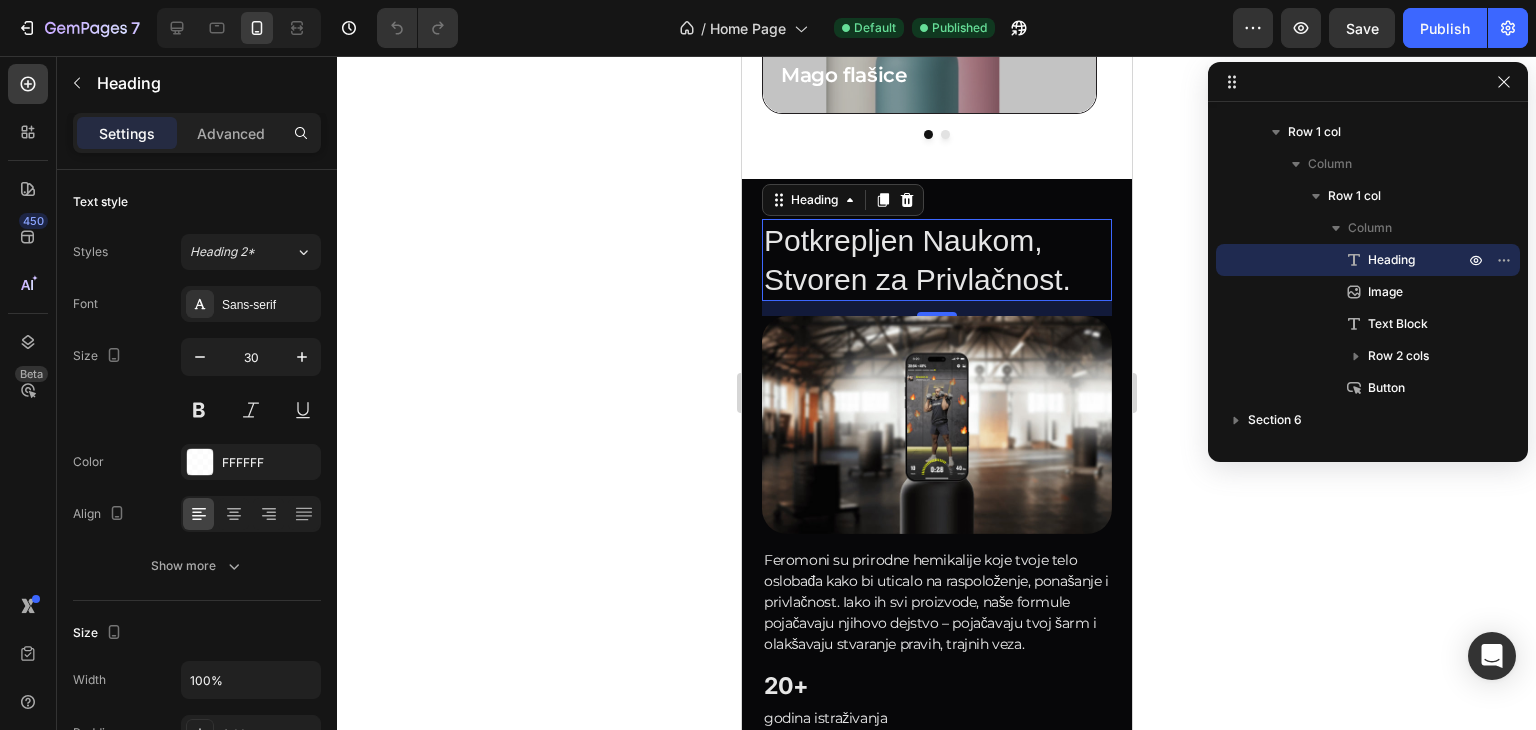 click on "Potkrepljen Naukom, Stvoren za Privlačnost." at bounding box center [936, 260] 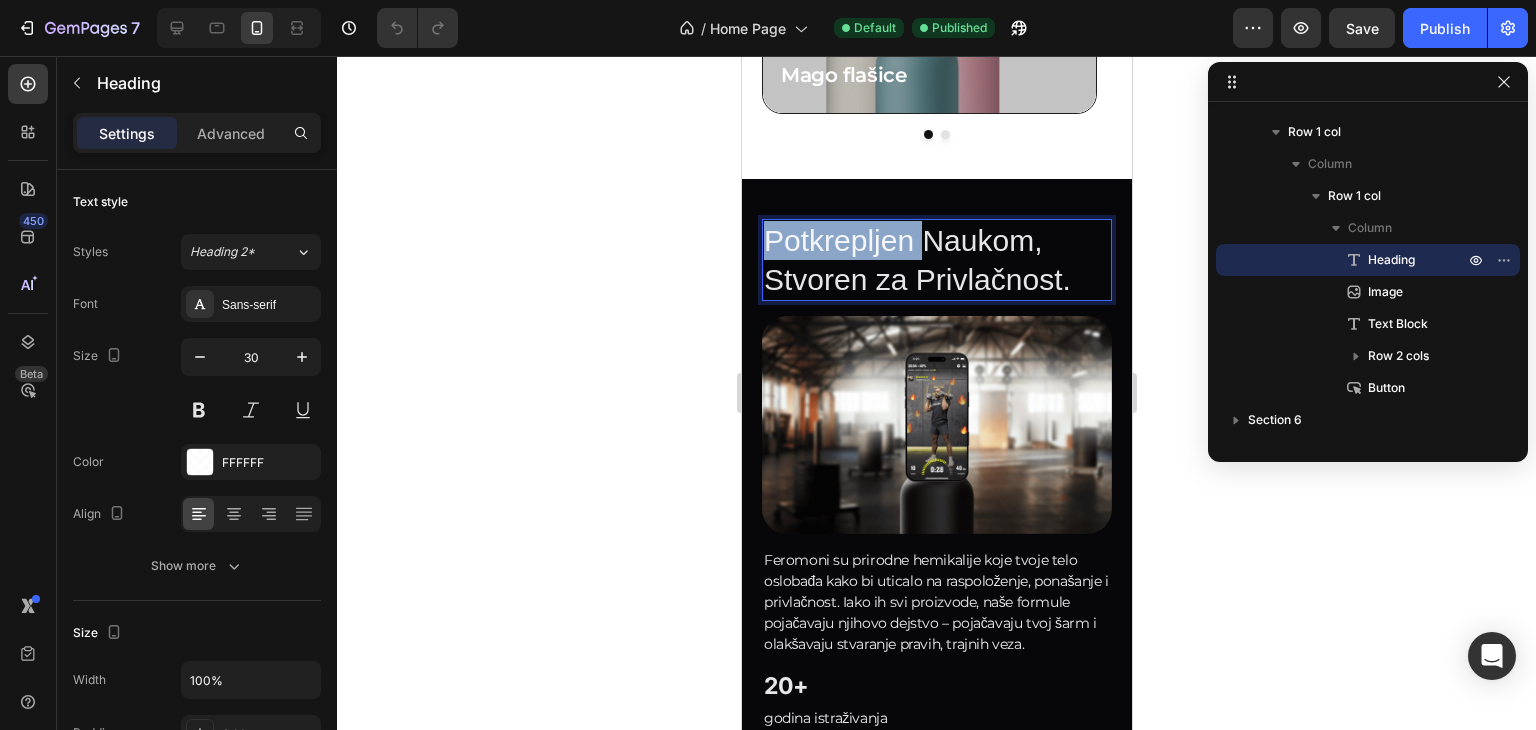 click on "Potkrepljen Naukom, Stvoren za Privlačnost." at bounding box center [936, 260] 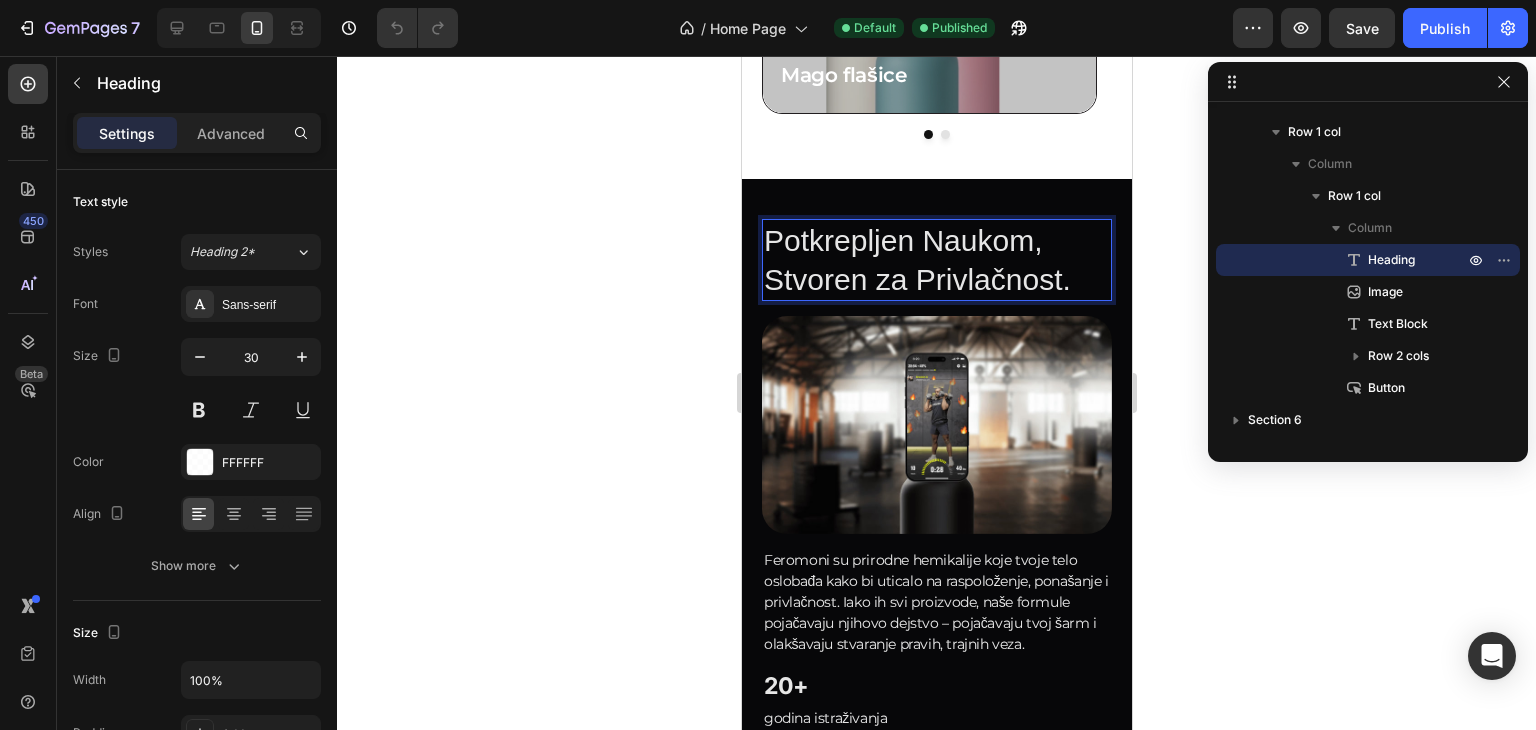 click on "Potkrepljen Naukom, Stvoren za Privlačnost." at bounding box center (936, 260) 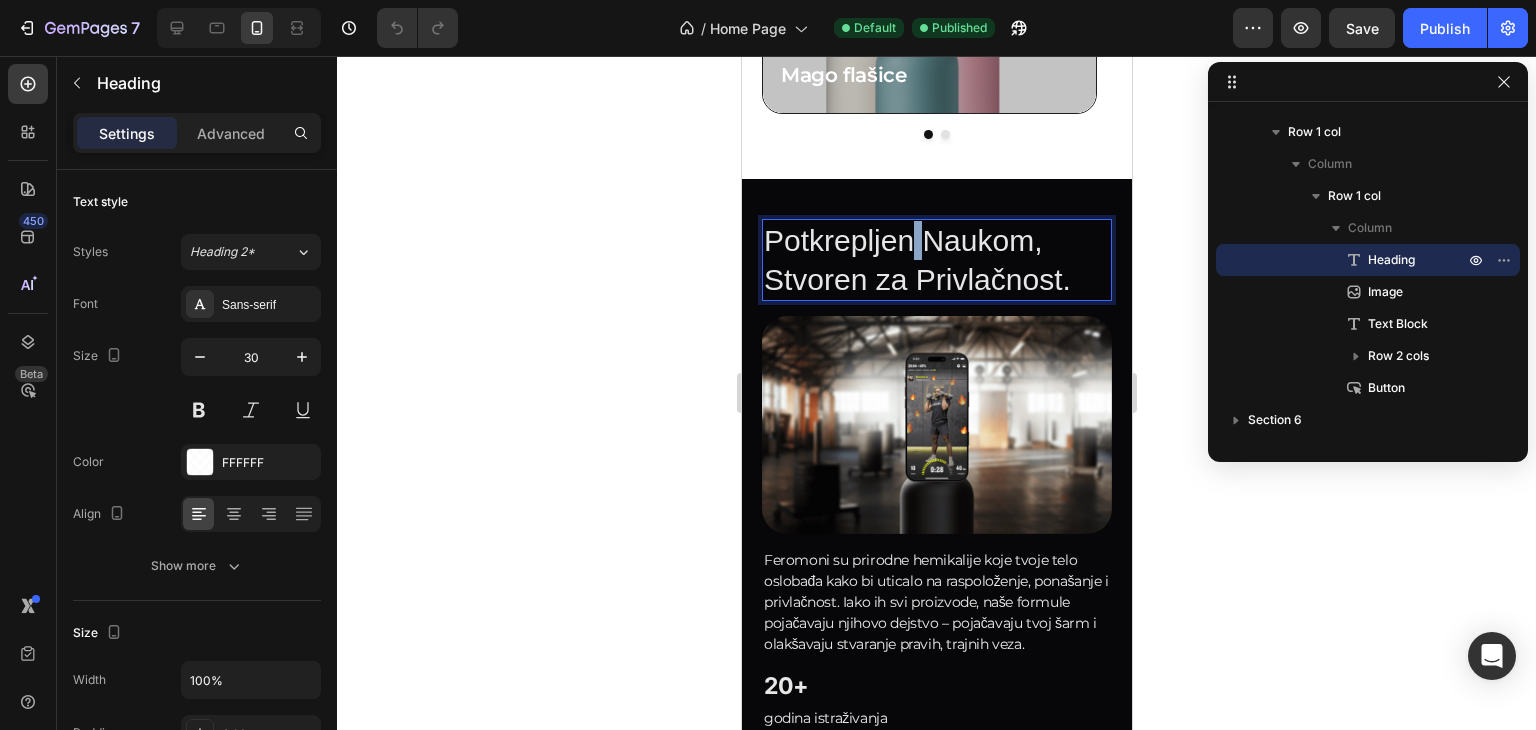 click on "Potkrepljen Naukom, Stvoren za Privlačnost." at bounding box center (936, 260) 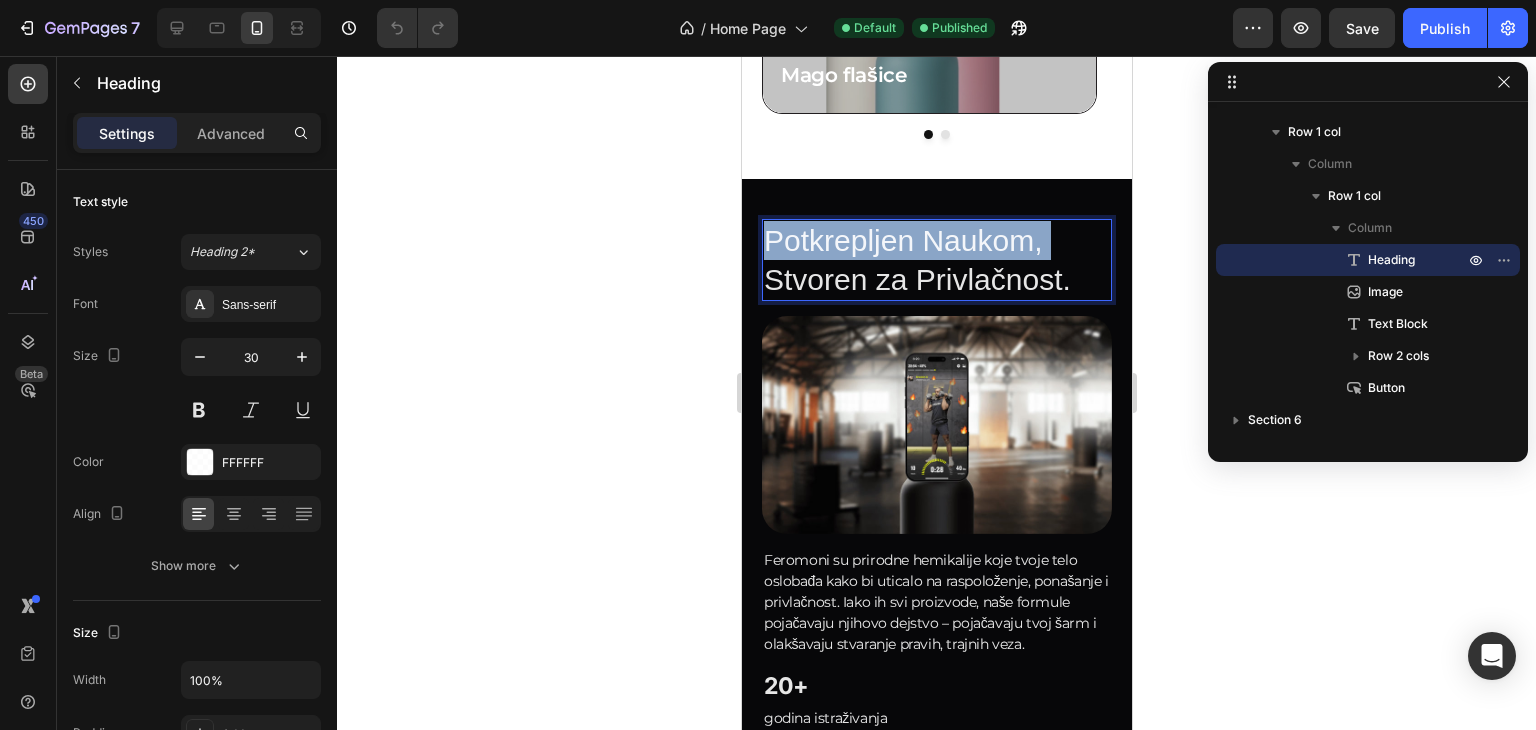 click on "Potkrepljen Naukom, Stvoren za Privlačnost." at bounding box center (936, 260) 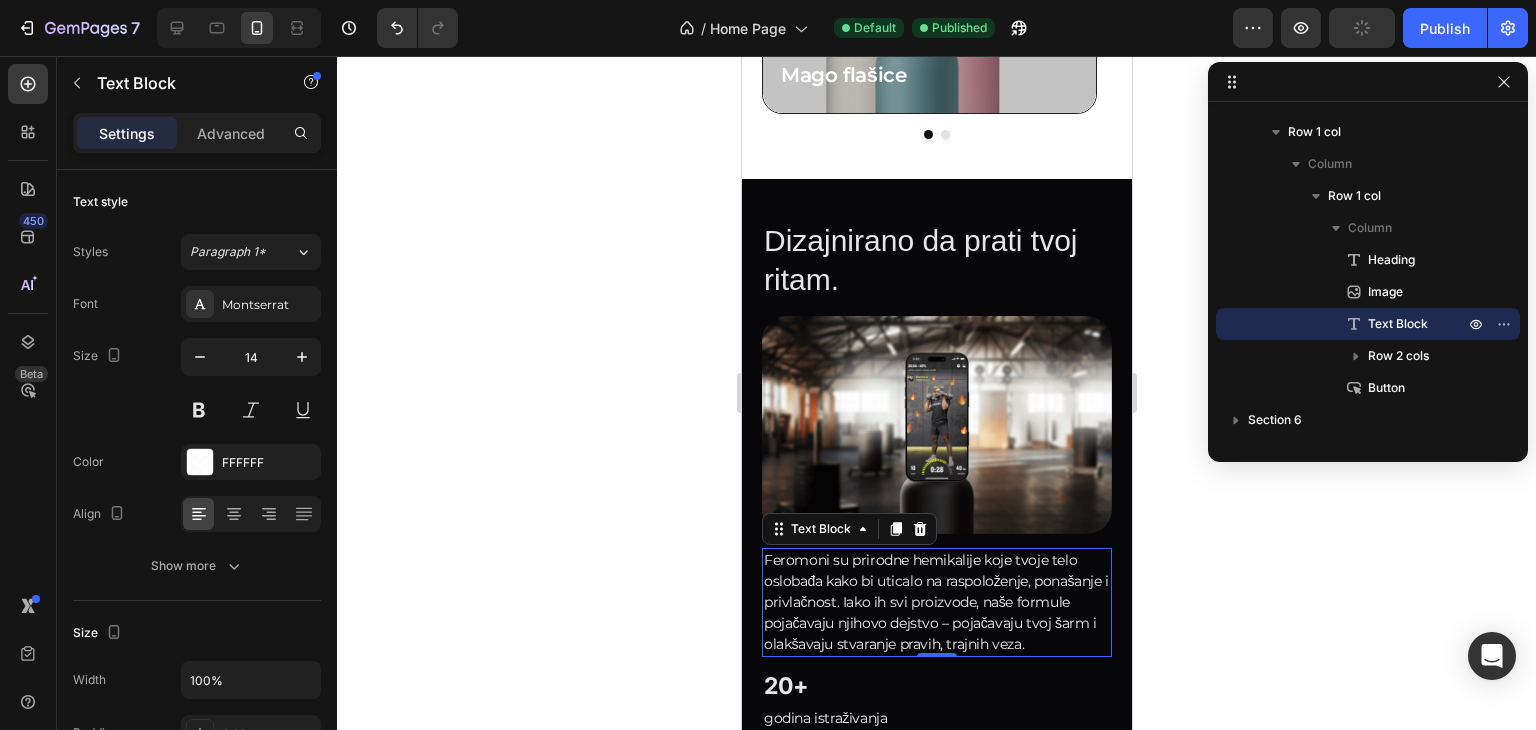 click on "Feromoni su prirodne hemikalije koje tvoje telo oslobađa kako bi uticalo na raspoloženje, ponašanje i privlačnost. Iako ih svi proizvode, naše formule pojačavaju njihovo dejstvo – pojačavaju tvoj šarm i olakšavaju stvaranje pravih, trajnih veza." at bounding box center [936, 602] 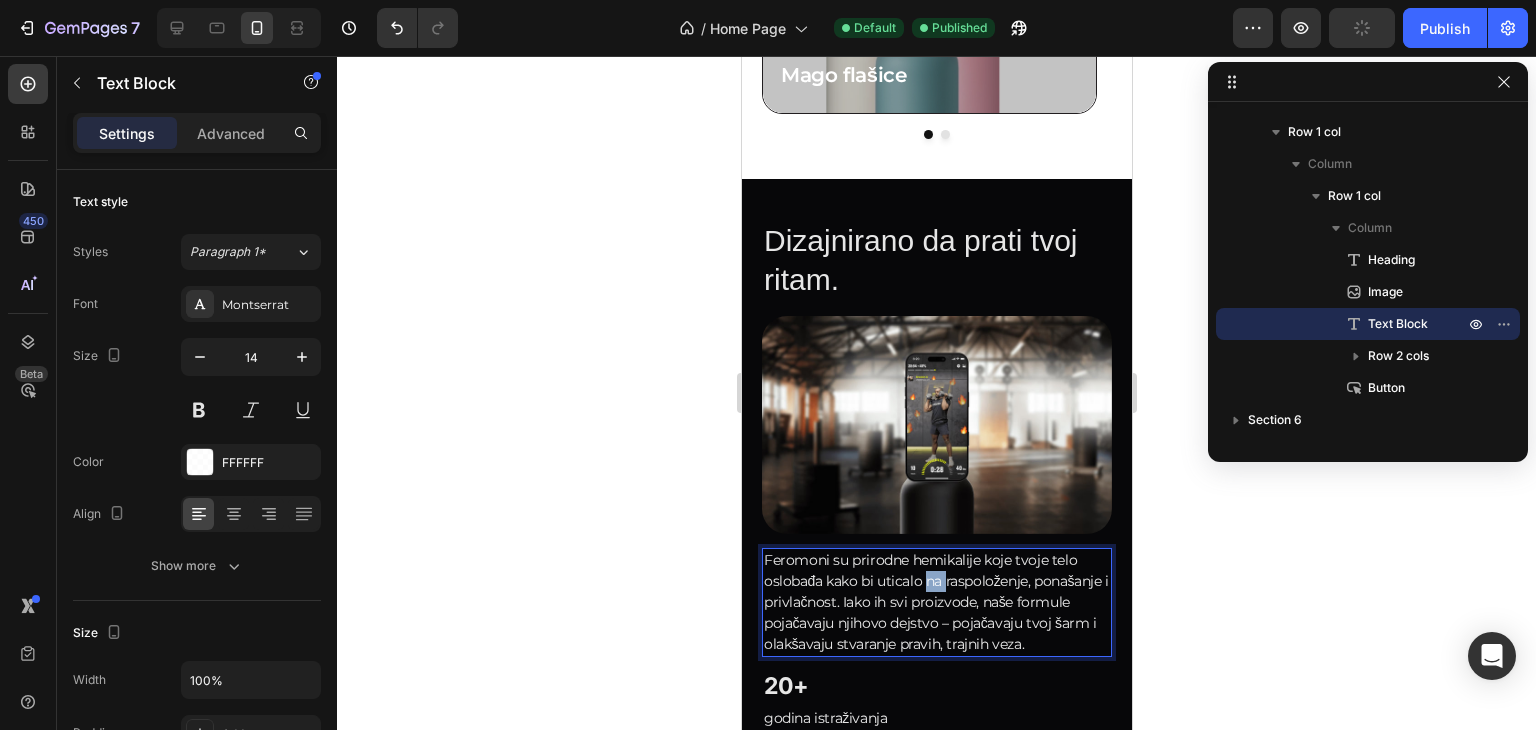 click on "Feromoni su prirodne hemikalije koje tvoje telo oslobađa kako bi uticalo na raspoloženje, ponašanje i privlačnost. Iako ih svi proizvode, naše formule pojačavaju njihovo dejstvo – pojačavaju tvoj šarm i olakšavaju stvaranje pravih, trajnih veza." at bounding box center (936, 602) 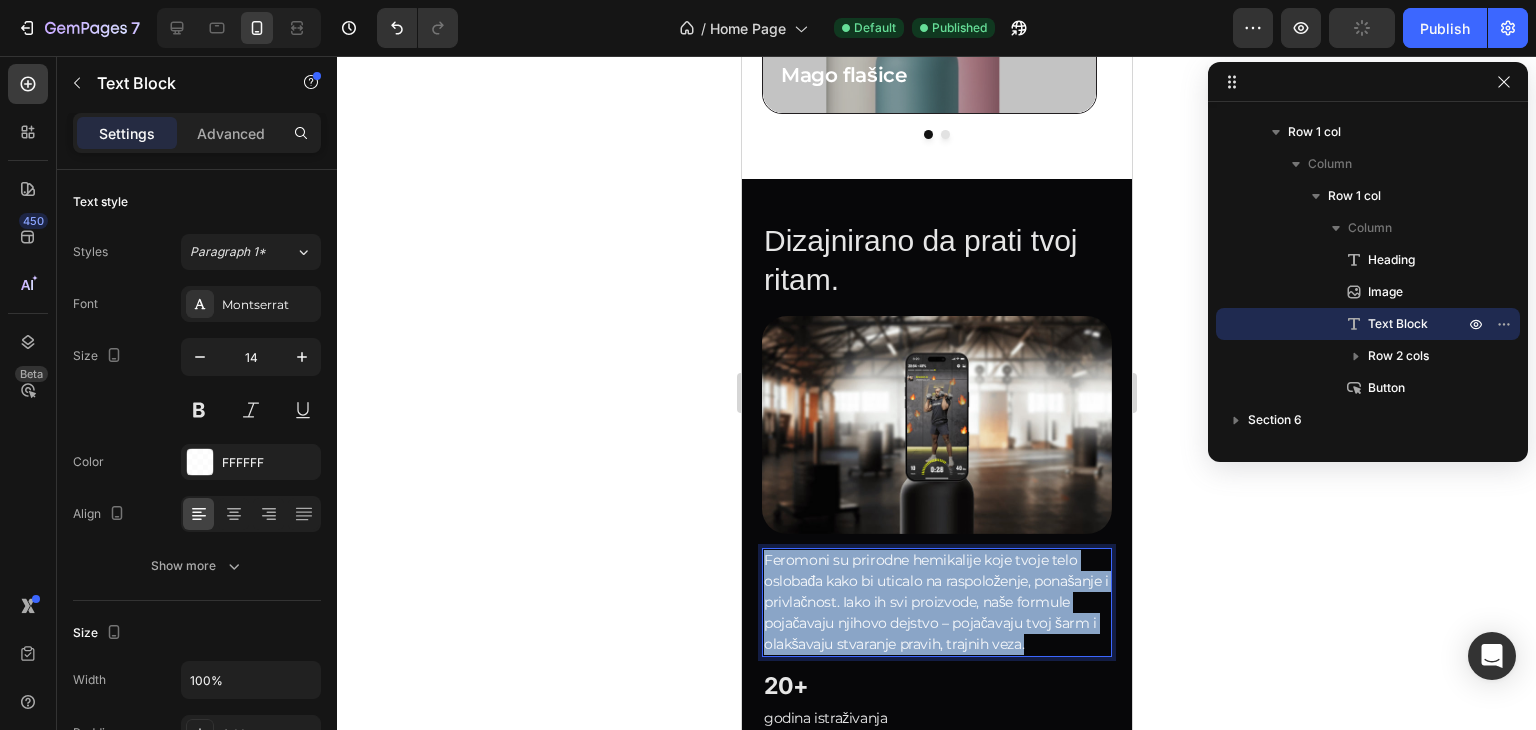 click on "Feromoni su prirodne hemikalije koje tvoje telo oslobađa kako bi uticalo na raspoloženje, ponašanje i privlačnost. Iako ih svi proizvode, naše formule pojačavaju njihovo dejstvo – pojačavaju tvoj šarm i olakšavaju stvaranje pravih, trajnih veza." at bounding box center (936, 602) 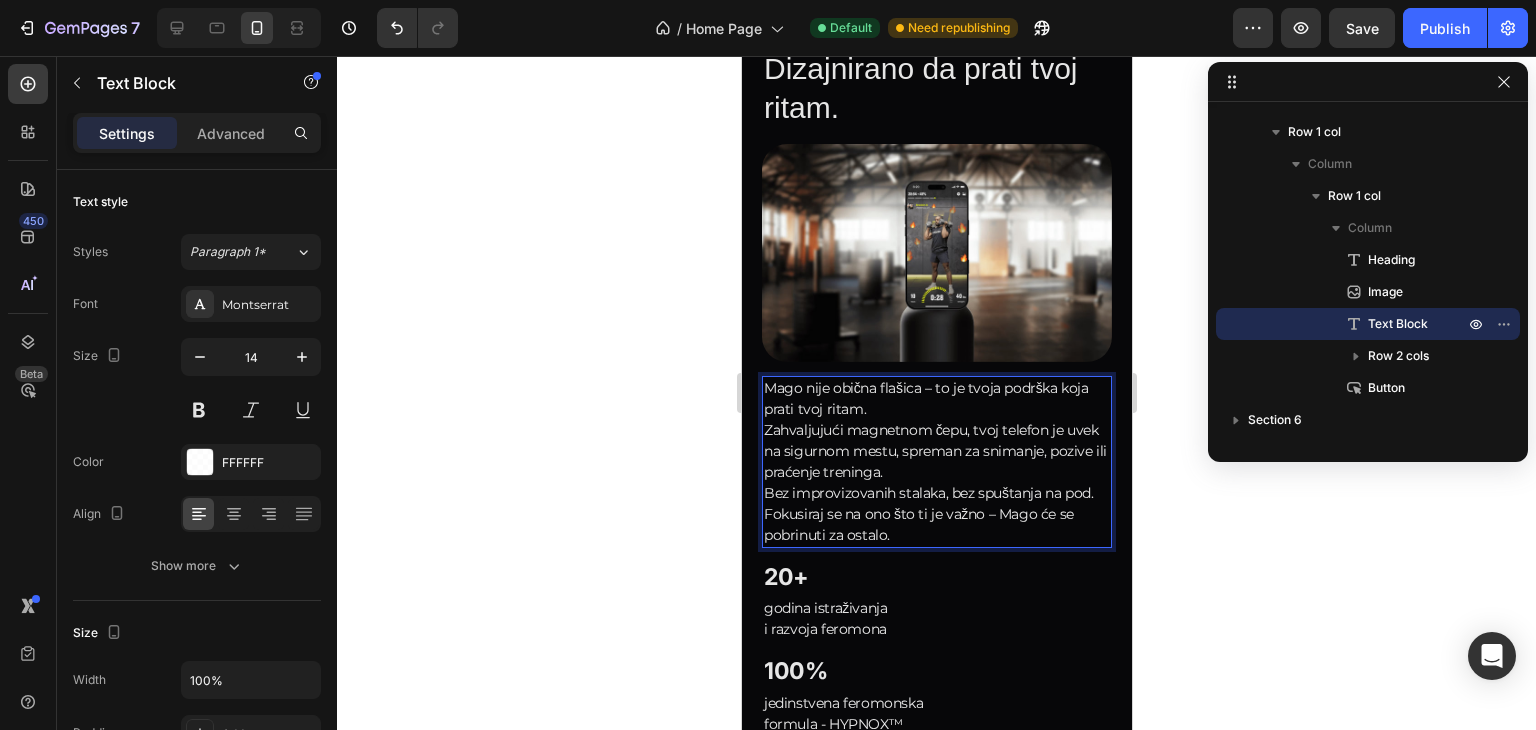 scroll, scrollTop: 1216, scrollLeft: 0, axis: vertical 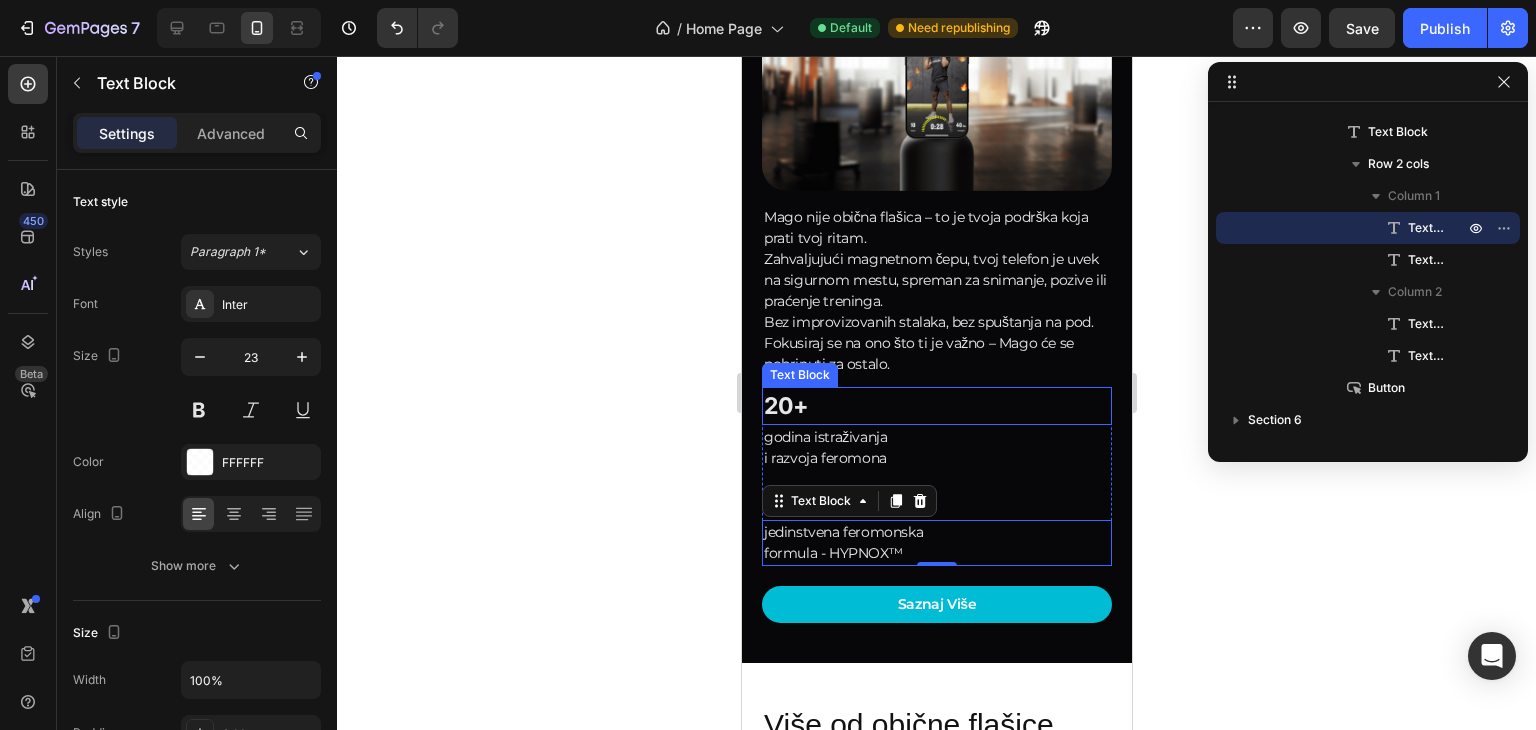 click on "20+" at bounding box center (936, 406) 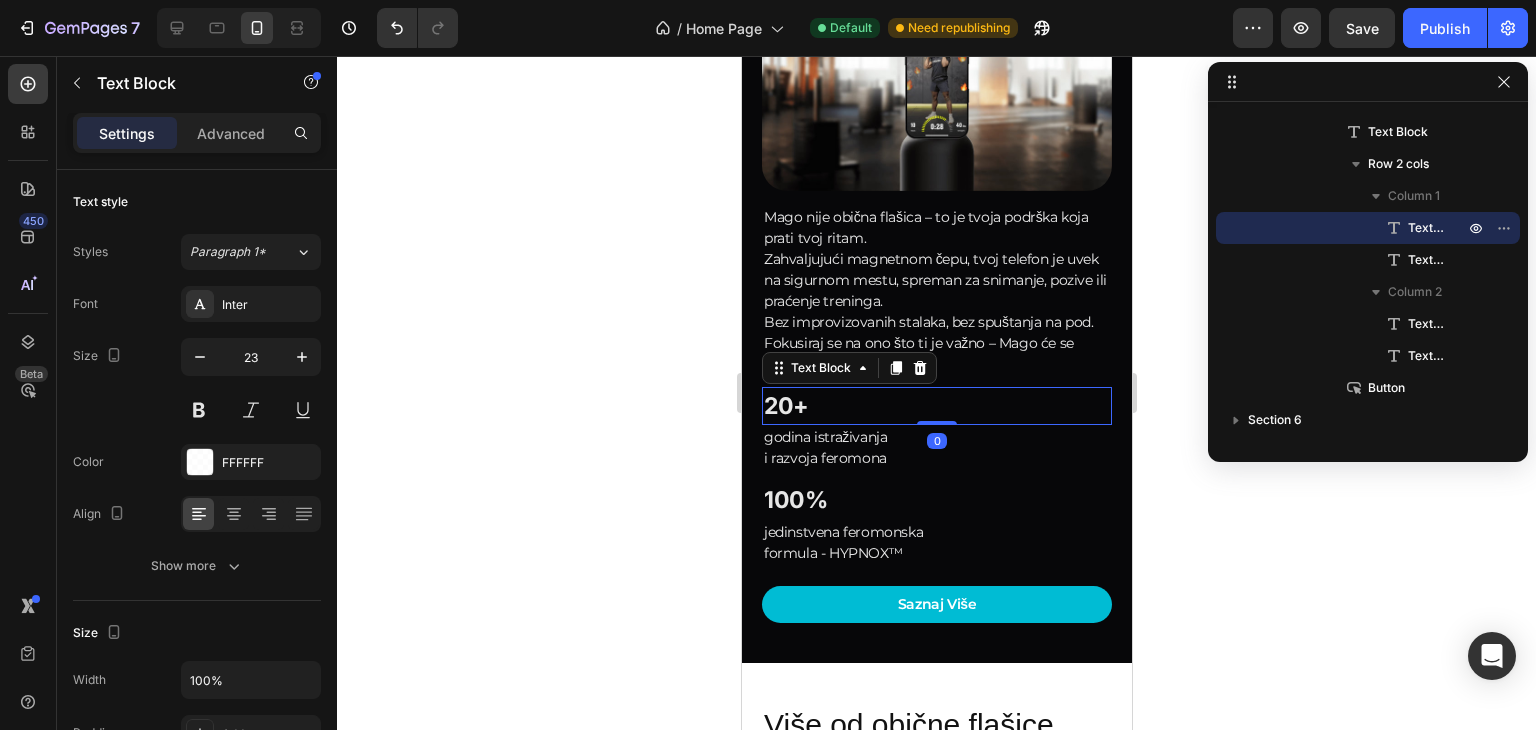 click on "20+" at bounding box center [936, 406] 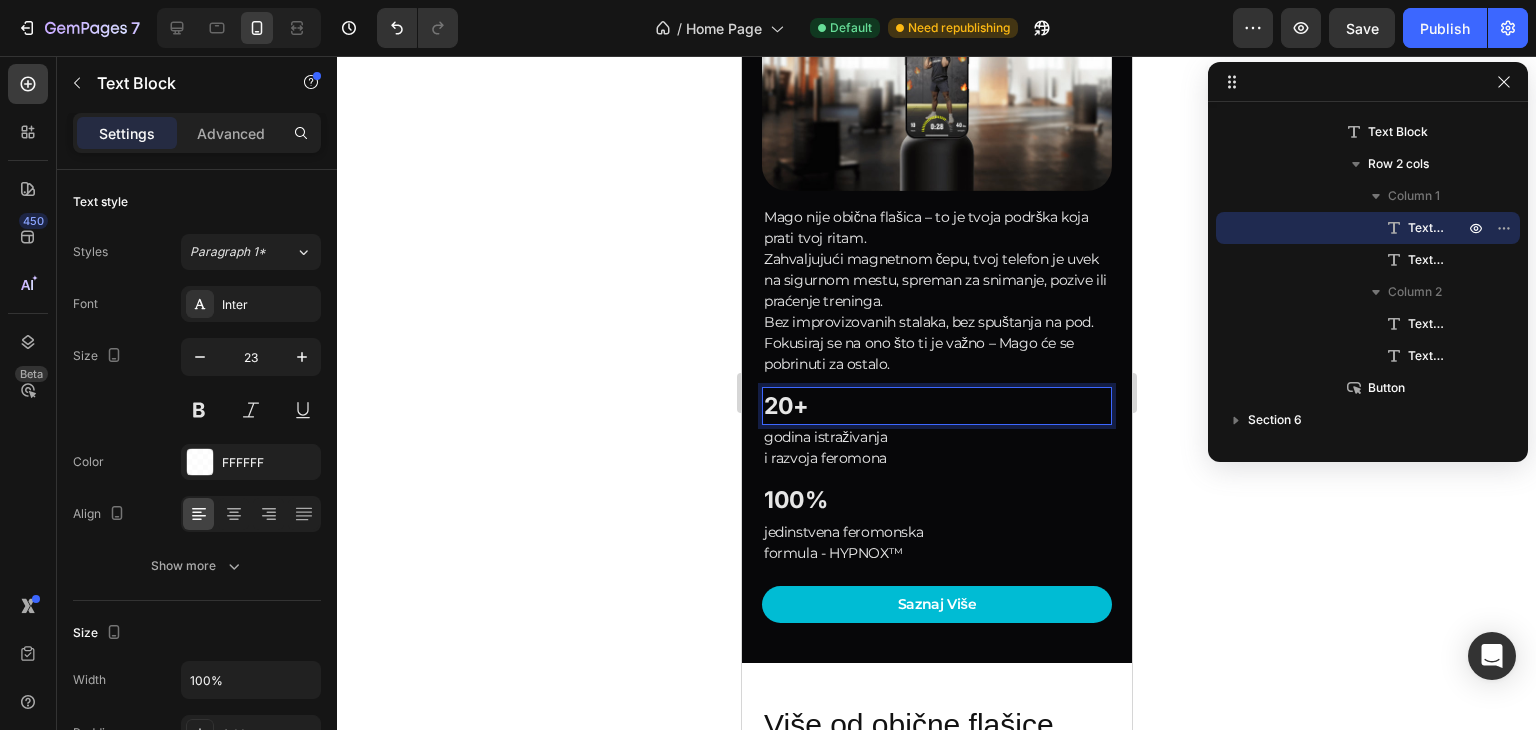 click on "20+" at bounding box center [936, 406] 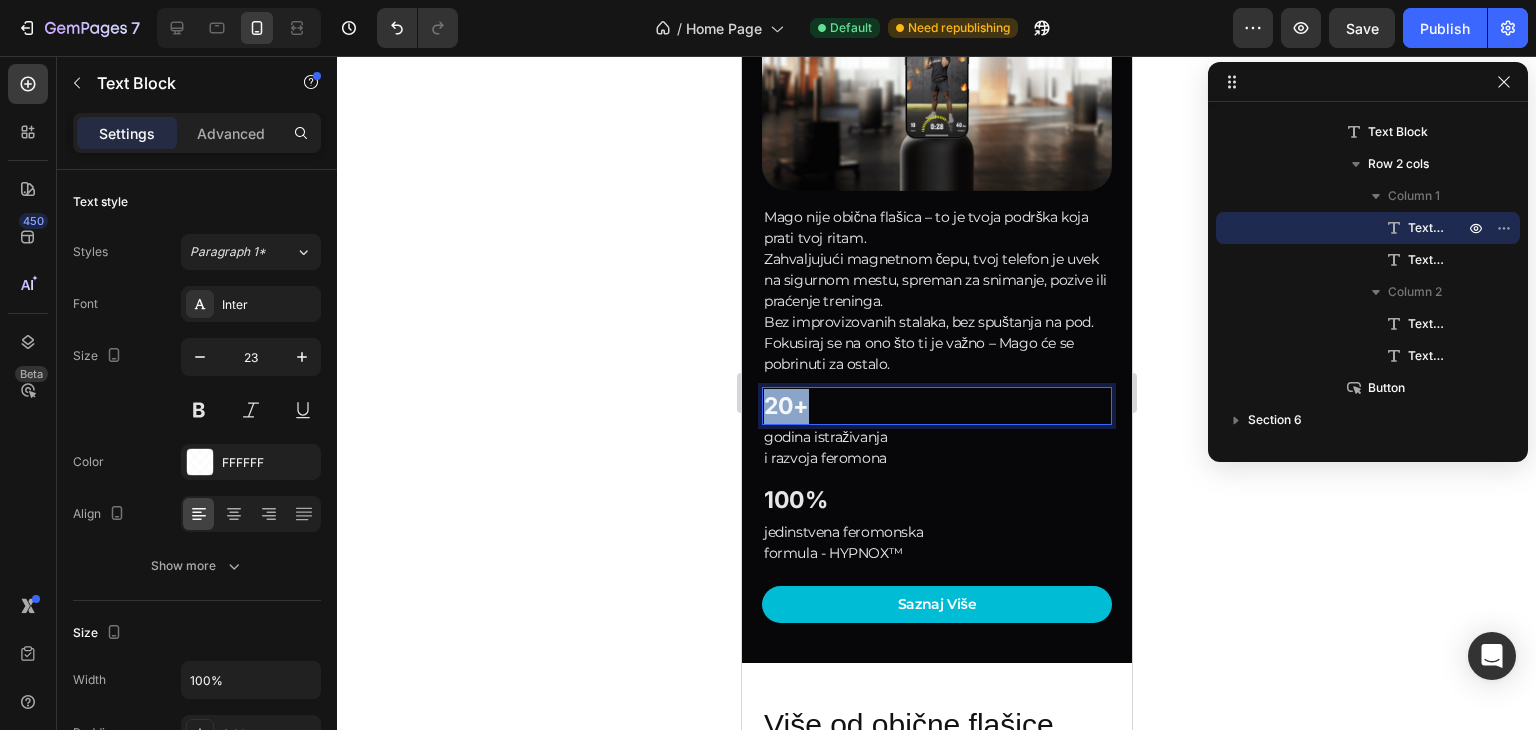 click on "20+" at bounding box center (936, 406) 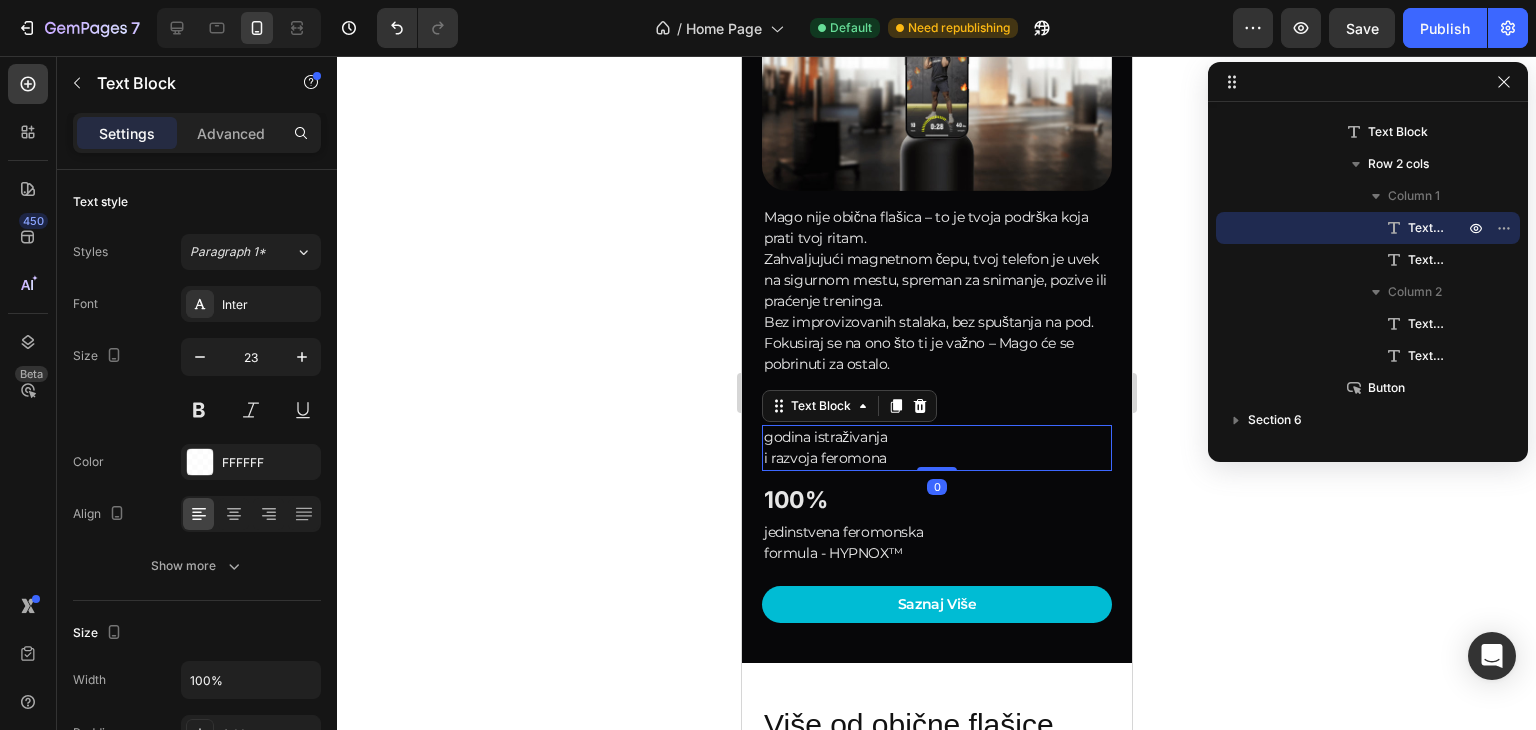 click on "godina istraživanja i razvoja feromona" at bounding box center [936, 448] 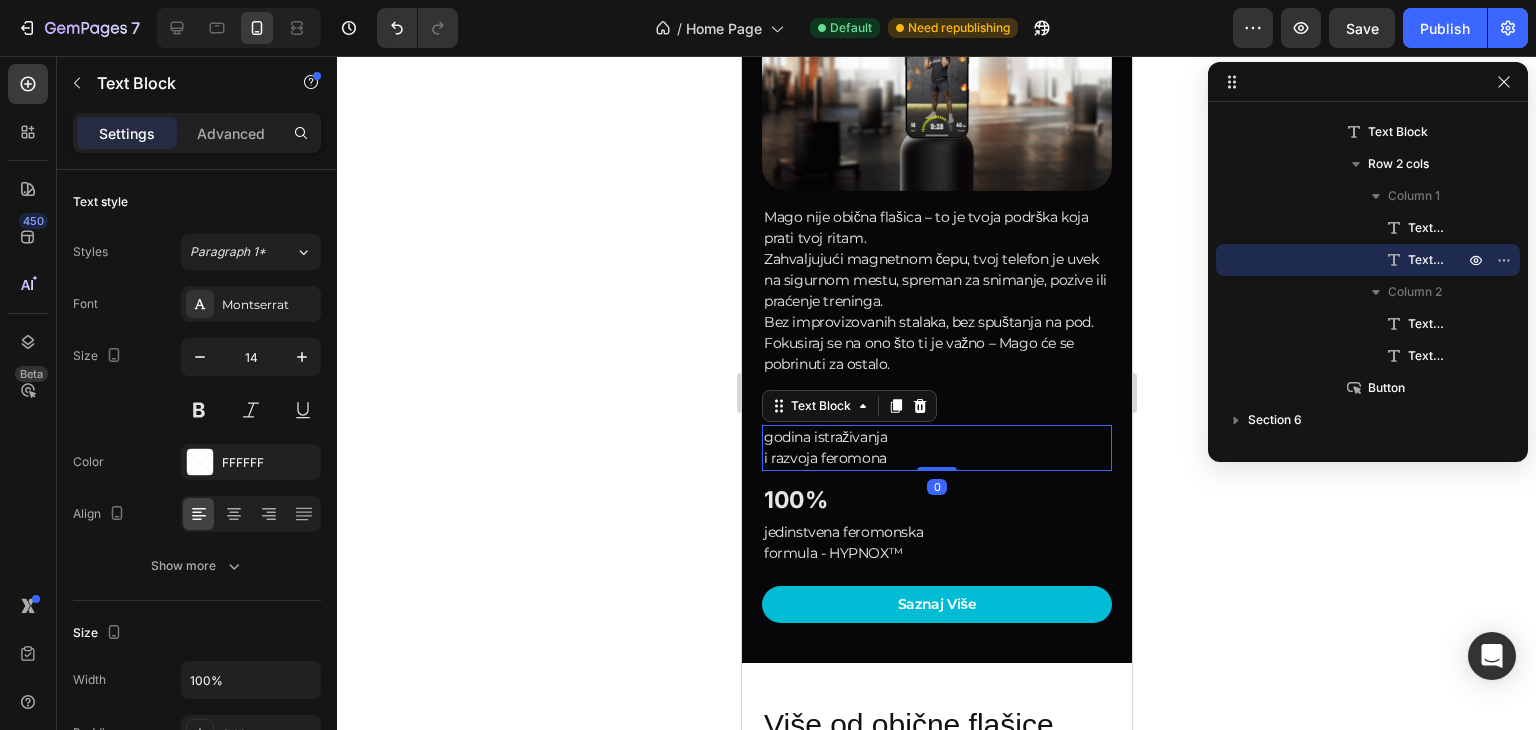 click on "godina istraživanja i razvoja feromona" at bounding box center (936, 448) 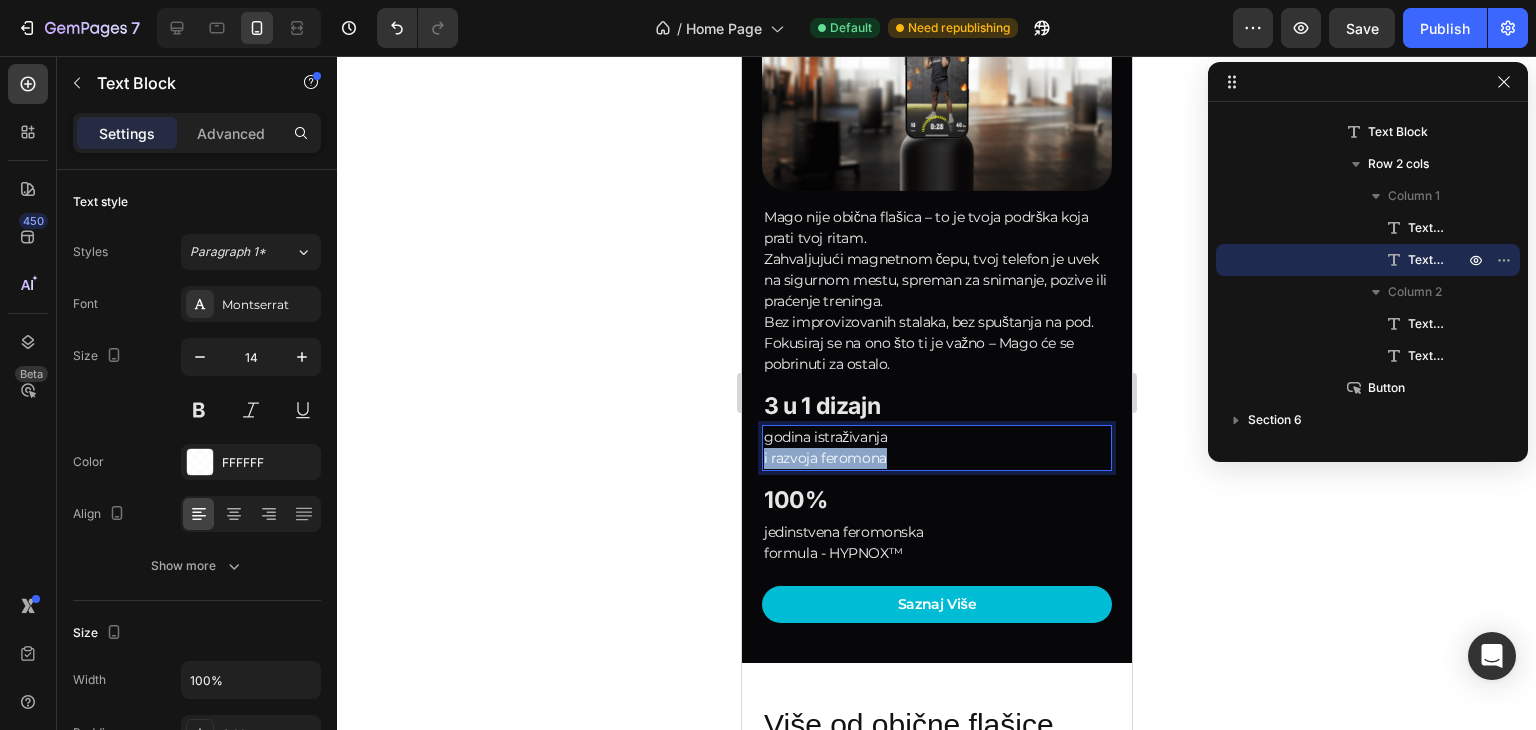 click on "godina istraživanja i razvoja feromona" at bounding box center [936, 448] 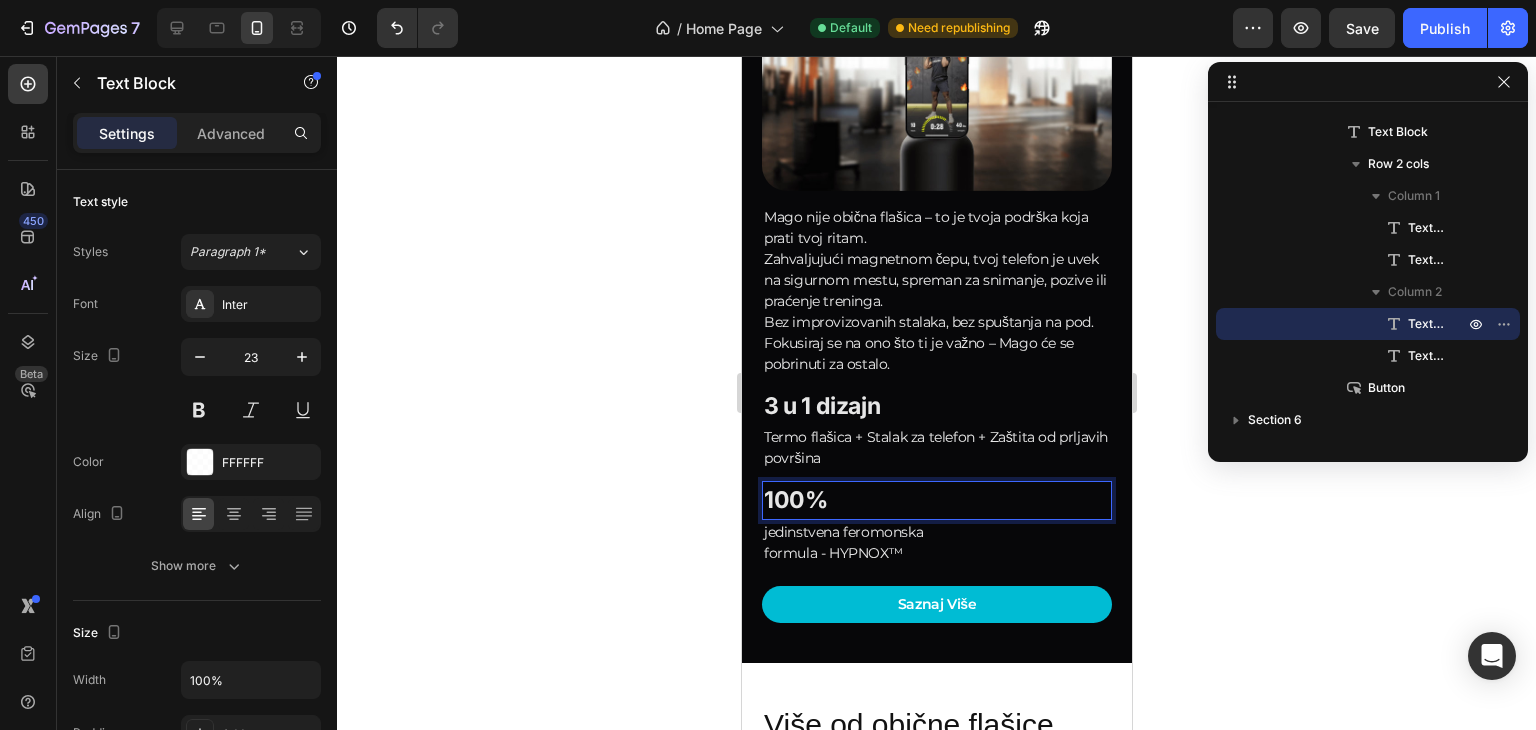 click on "100%" at bounding box center [936, 500] 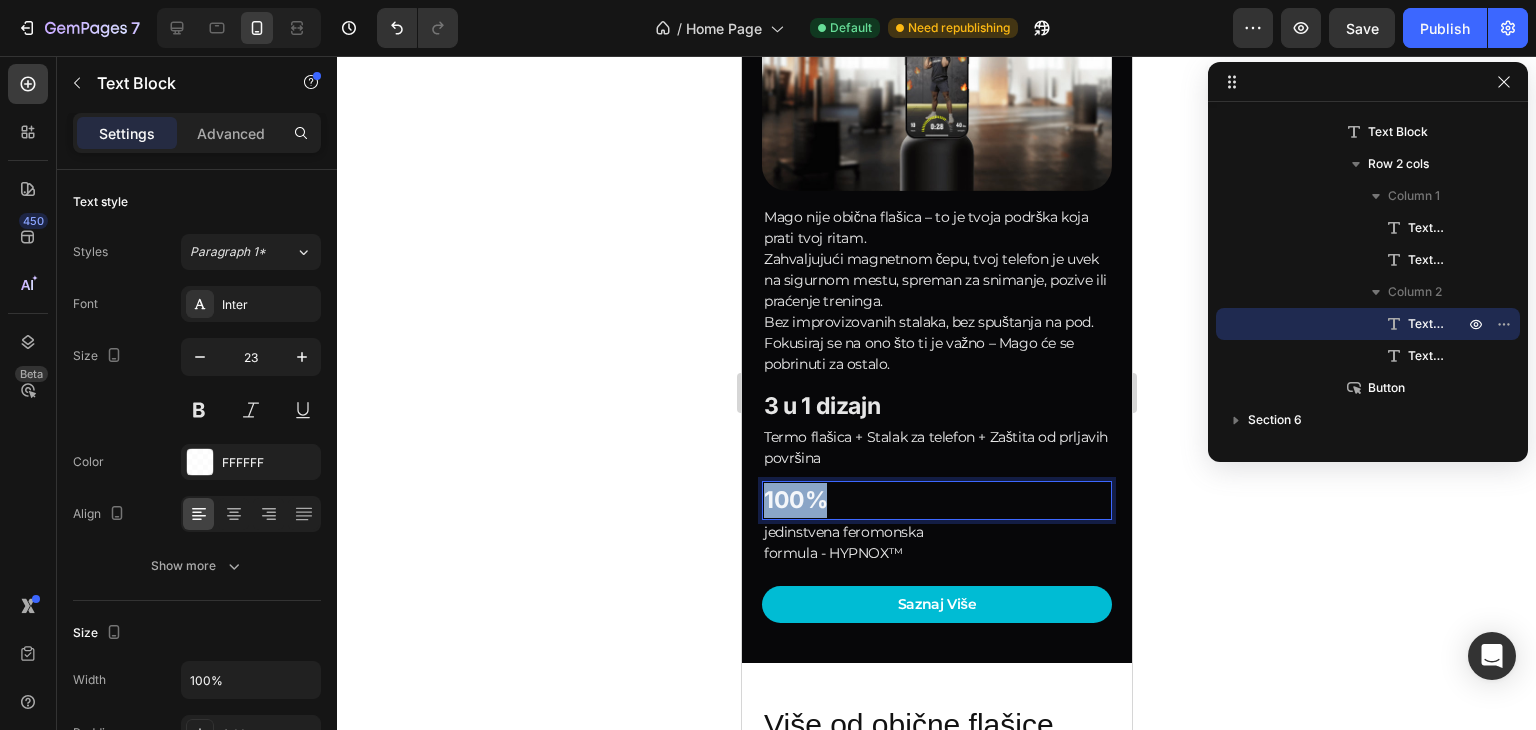 click on "100%" at bounding box center [936, 500] 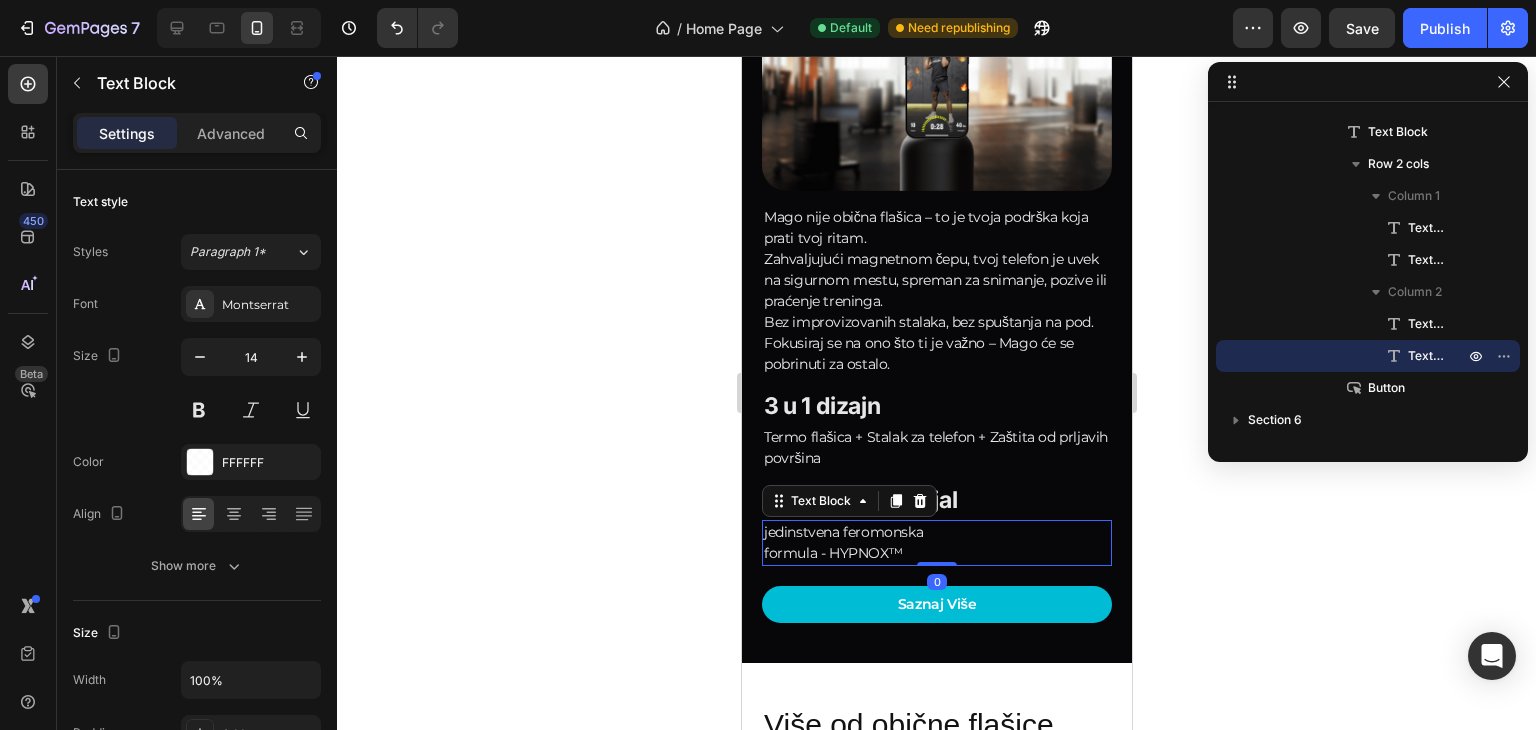 click on "jedinstvena feromonska formula - HYPNOX™" at bounding box center [936, 543] 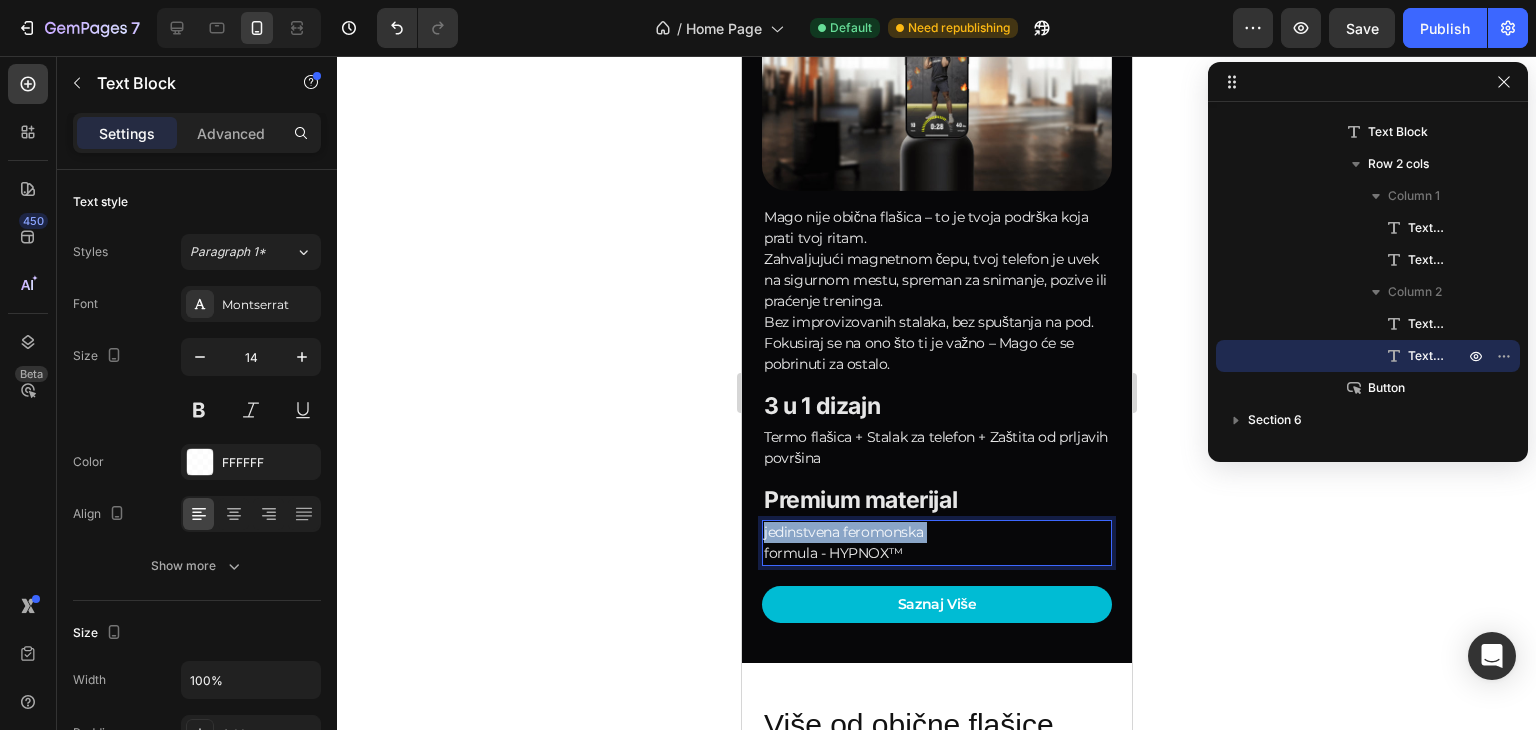 click on "jedinstvena feromonska formula - HYPNOX™" at bounding box center (936, 543) 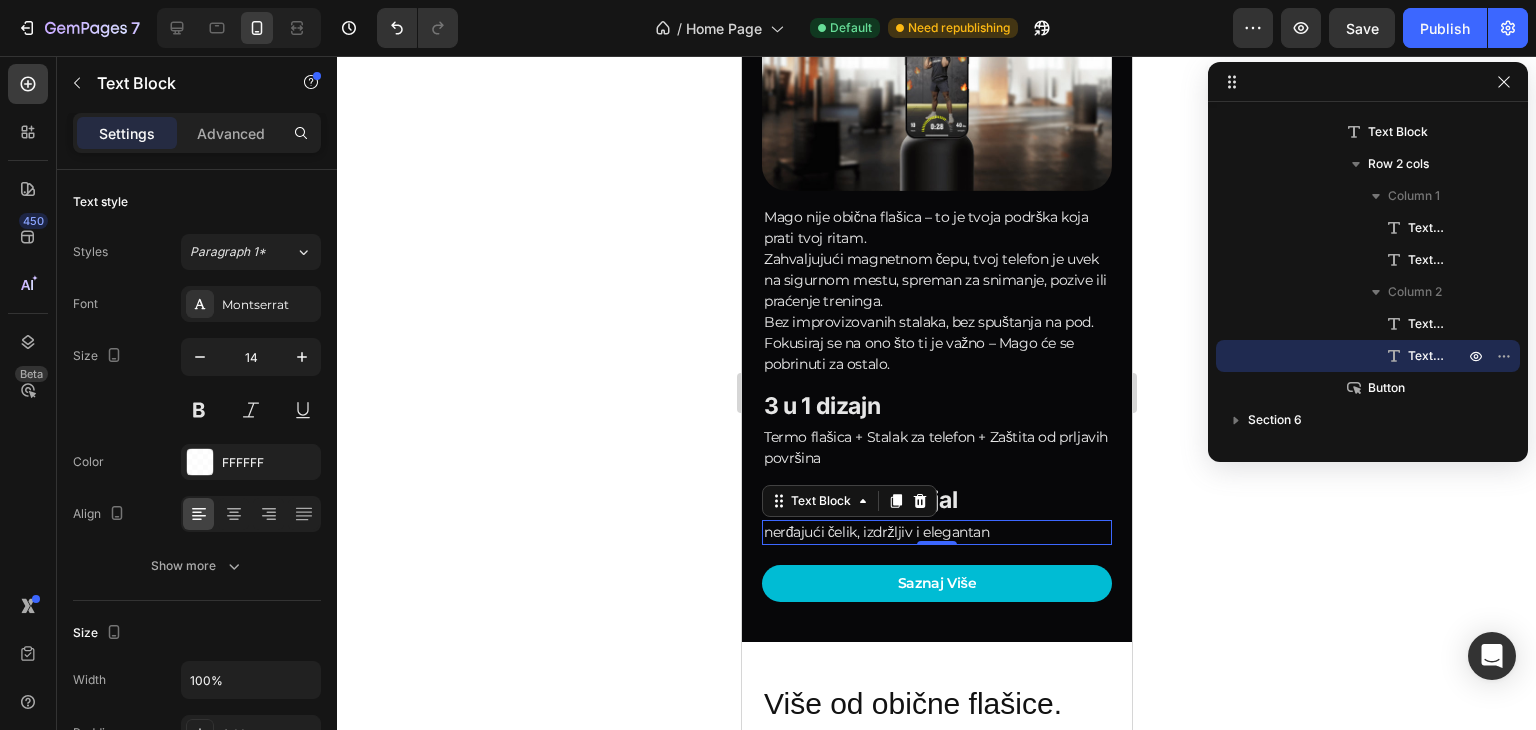 click 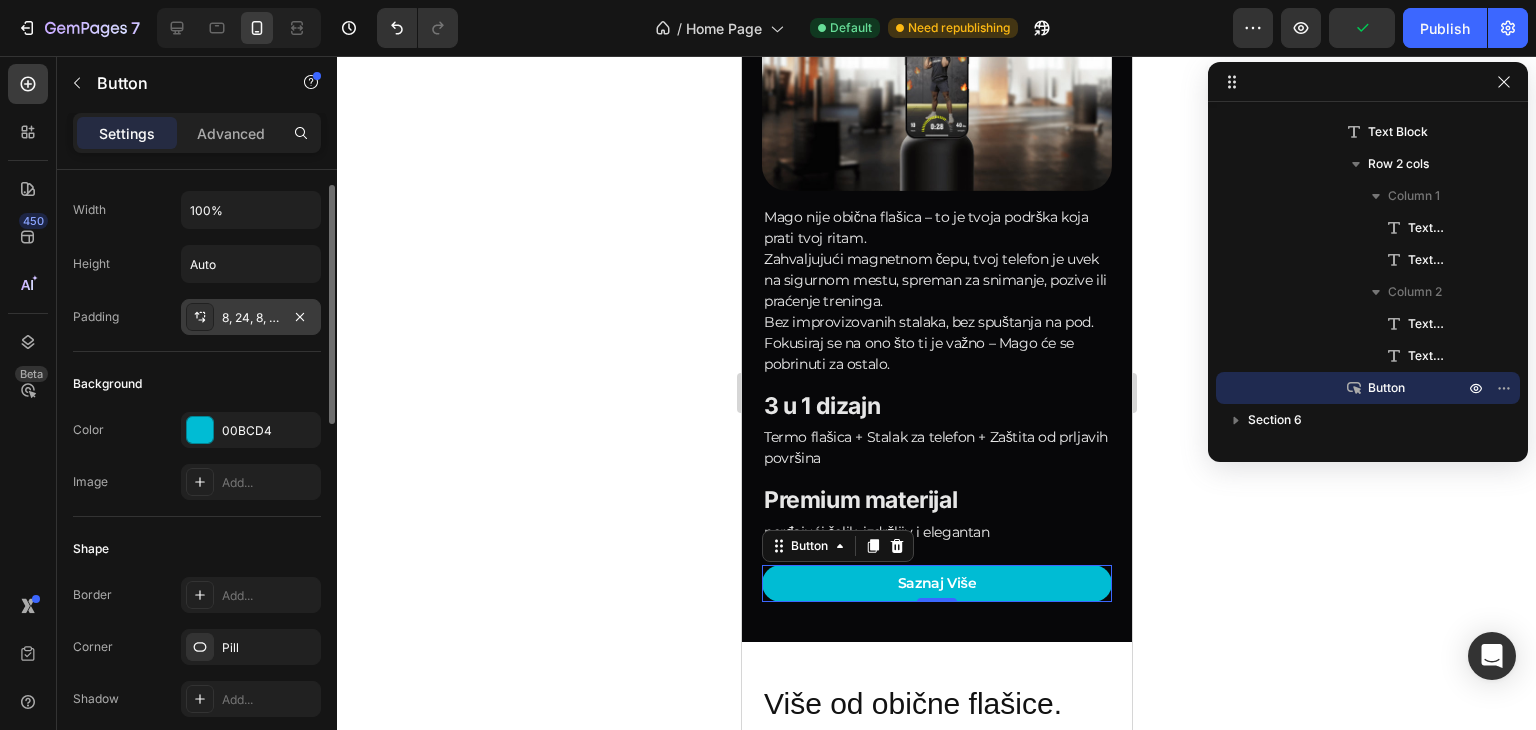 scroll, scrollTop: 0, scrollLeft: 0, axis: both 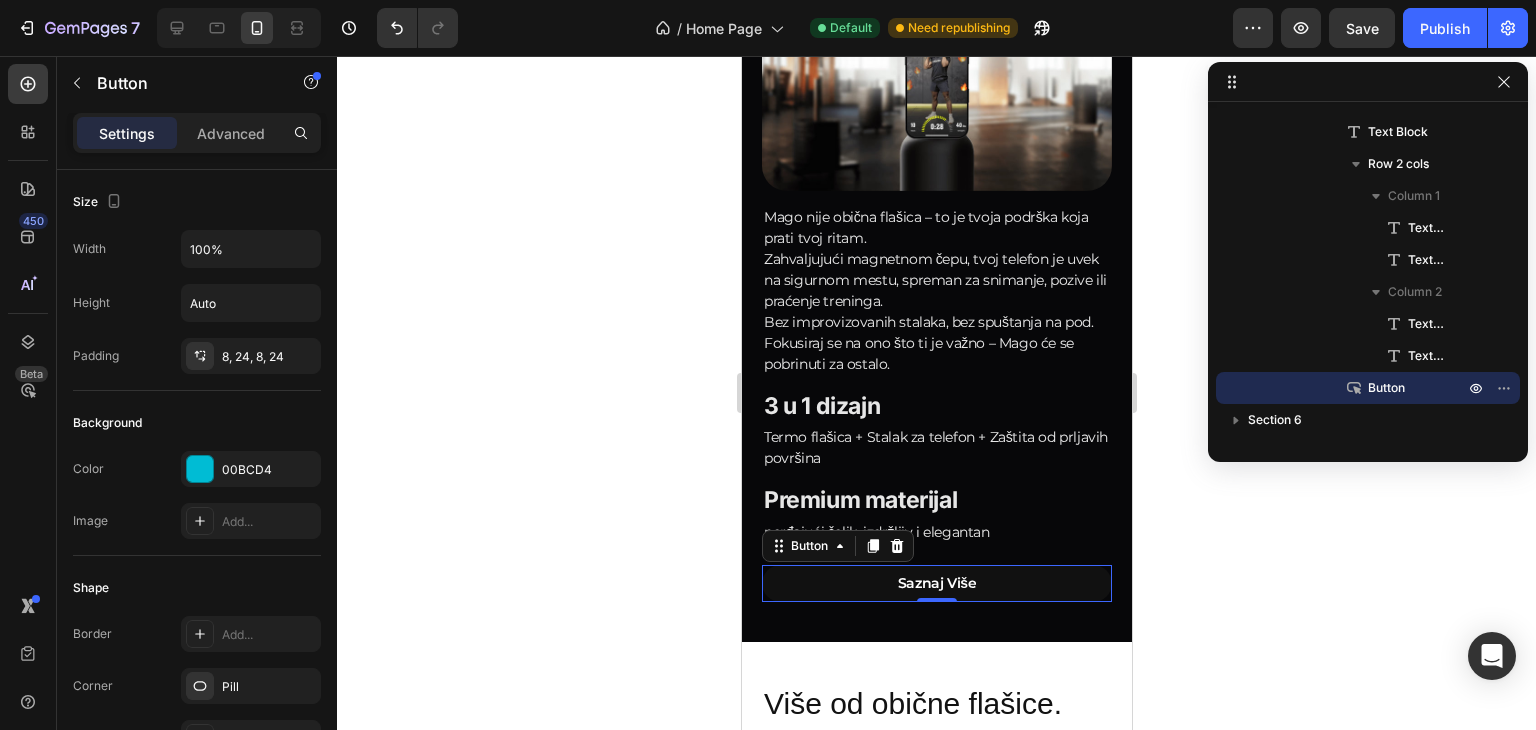 click on "Saznaj Više" at bounding box center (936, 583) 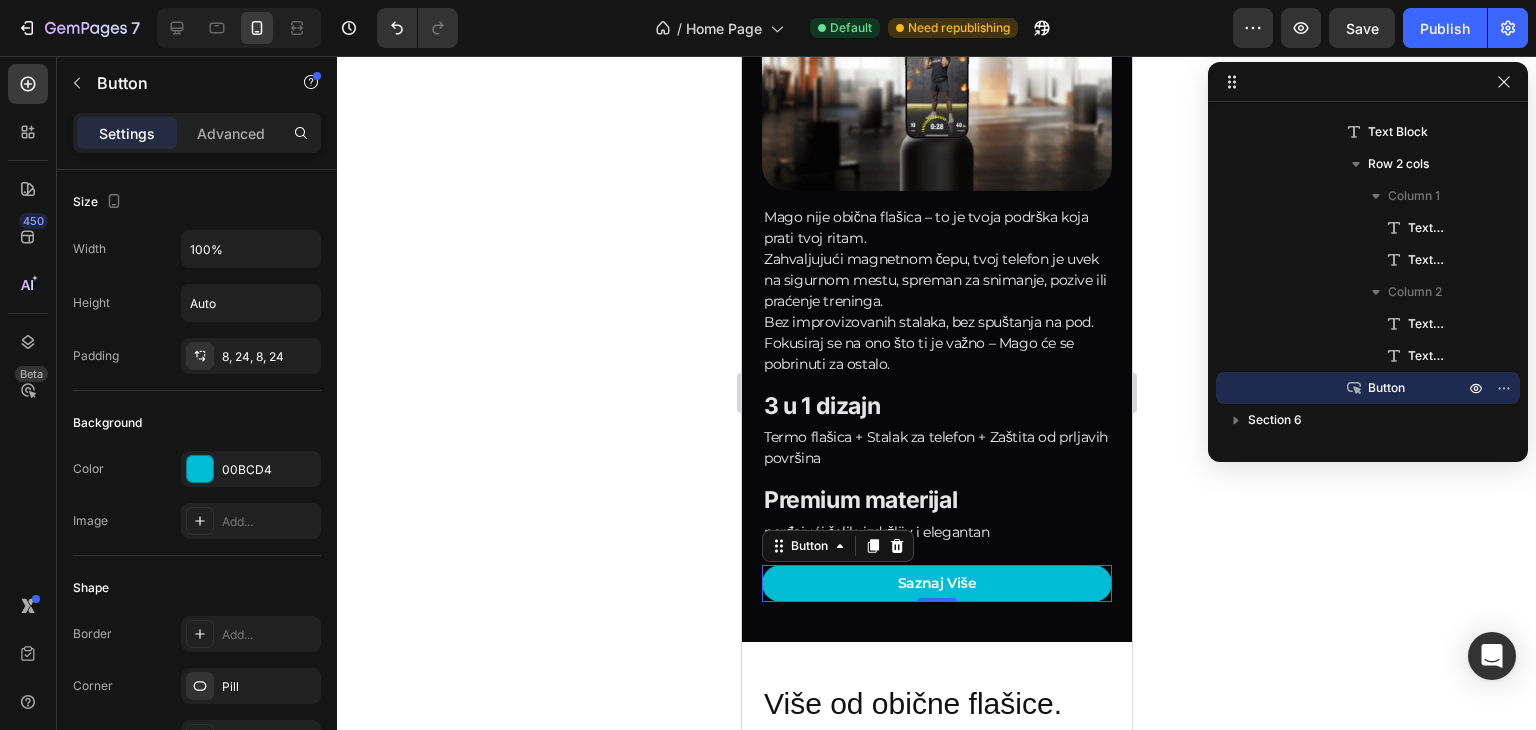 click 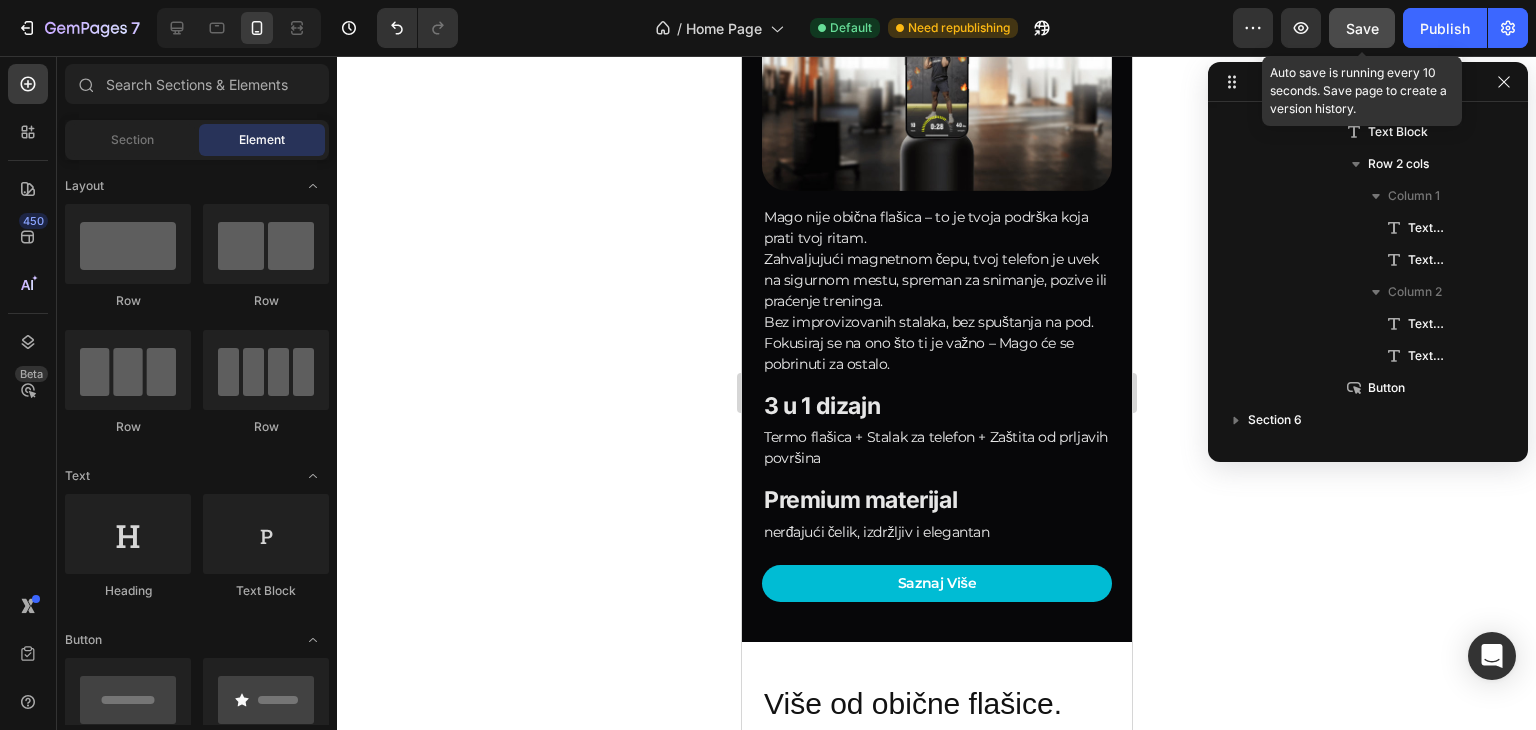 click on "Save" at bounding box center (1362, 28) 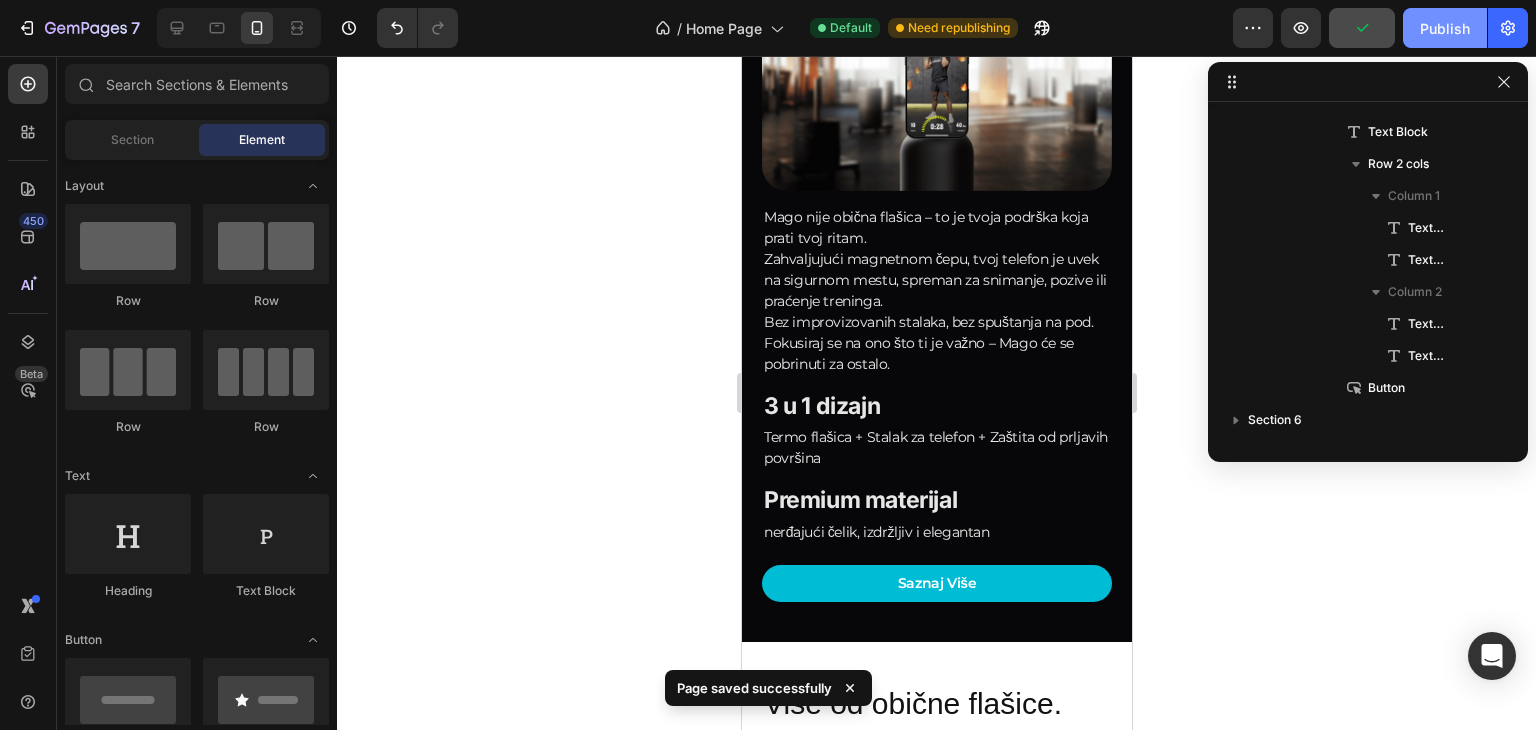 click on "Publish" at bounding box center [1445, 28] 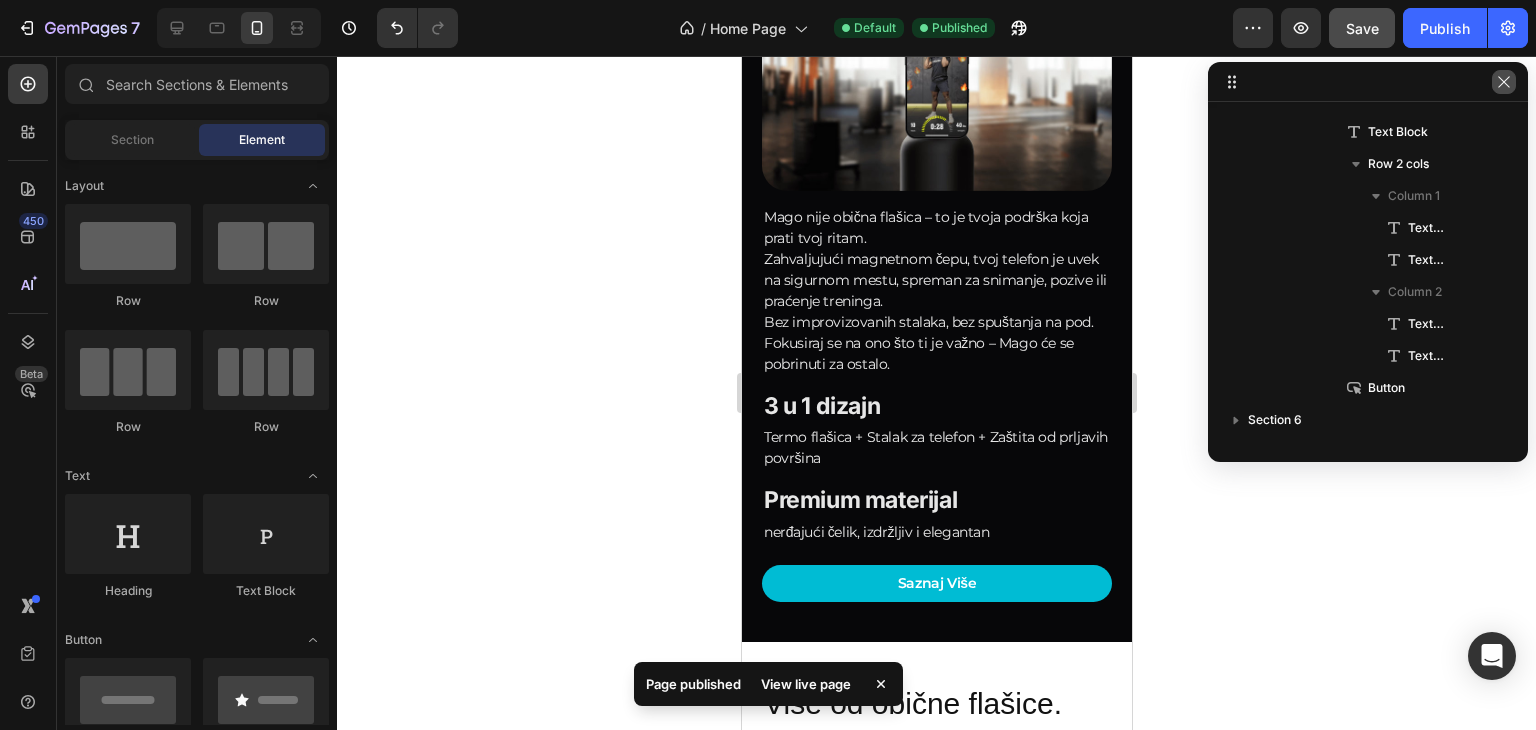 click 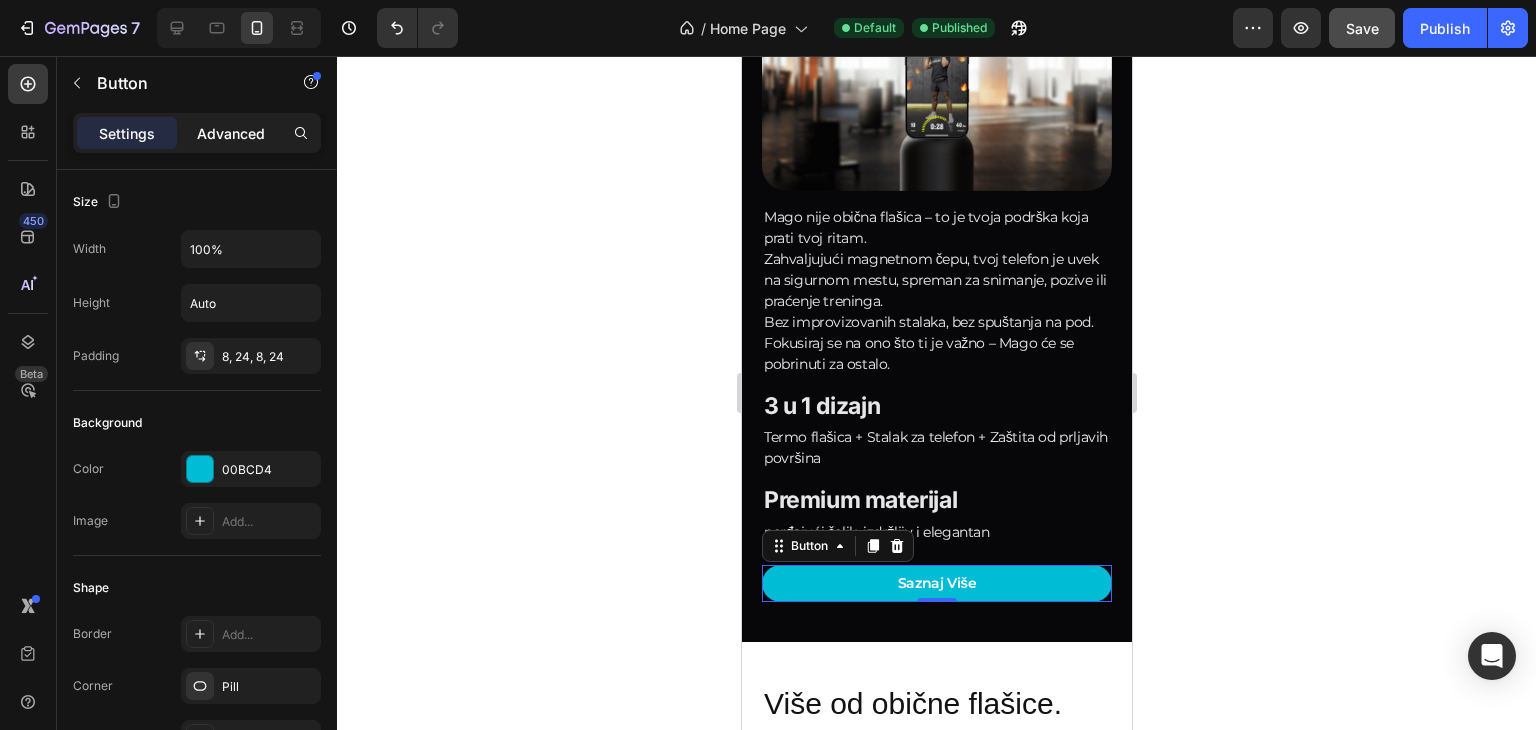 click on "Advanced" at bounding box center [231, 133] 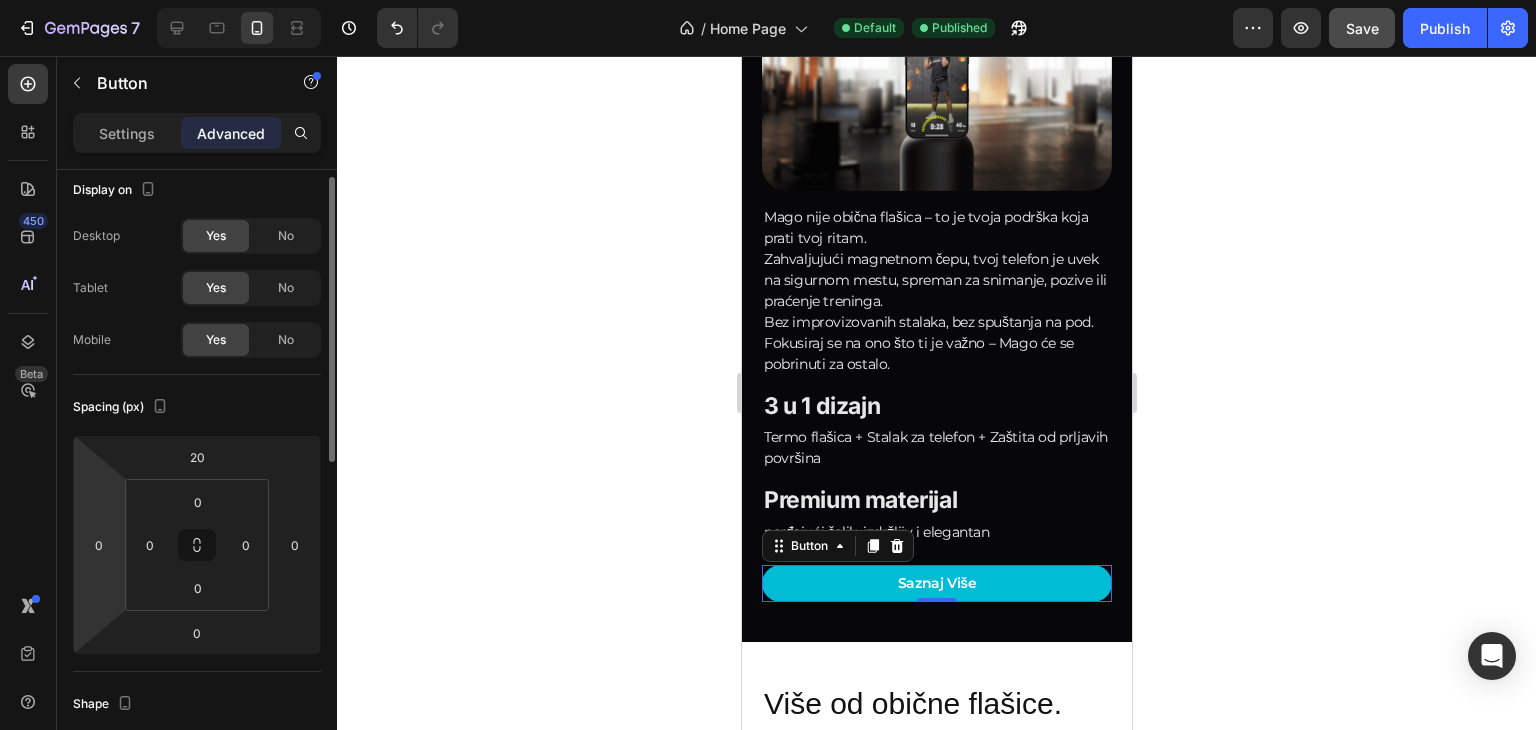 scroll, scrollTop: 0, scrollLeft: 0, axis: both 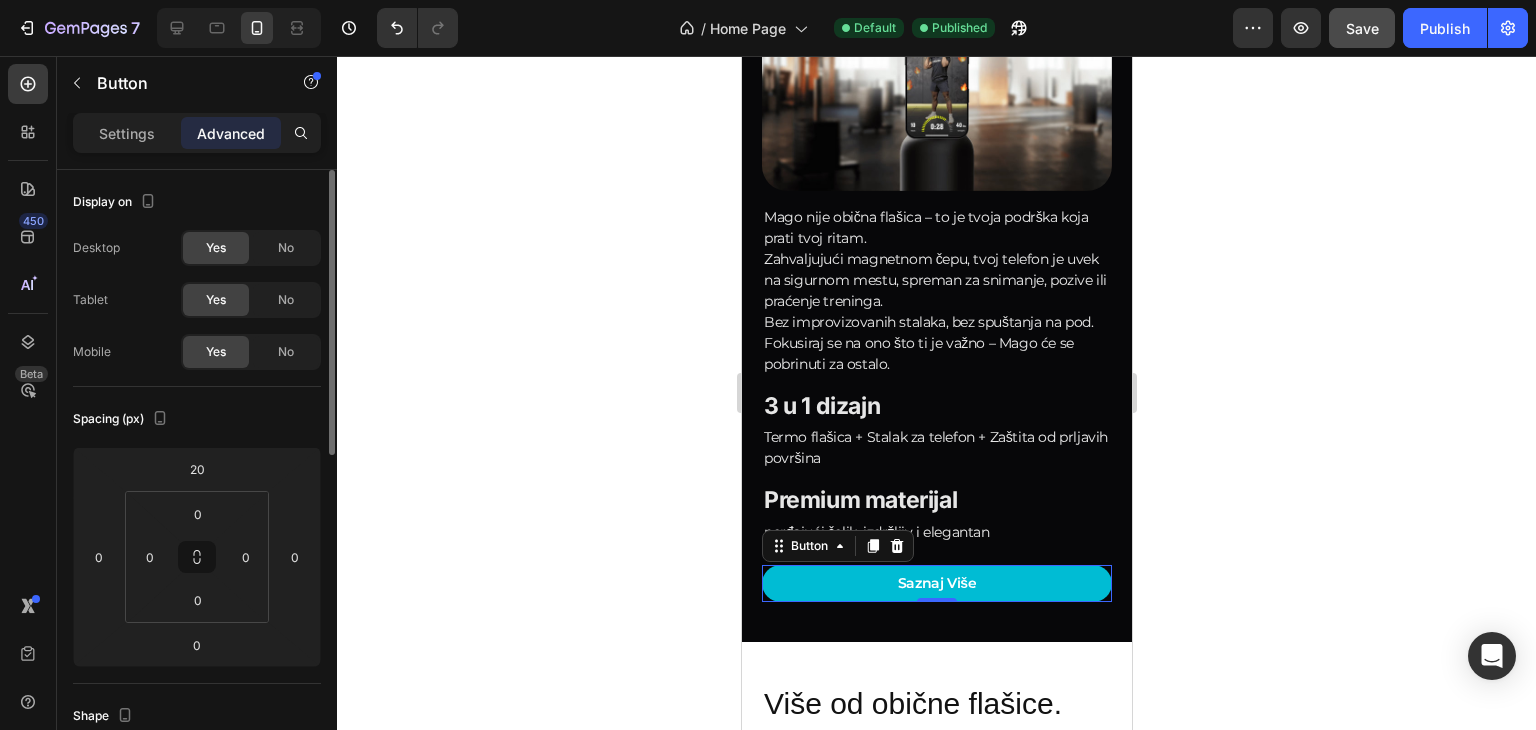 click on "Settings Advanced" at bounding box center (197, 141) 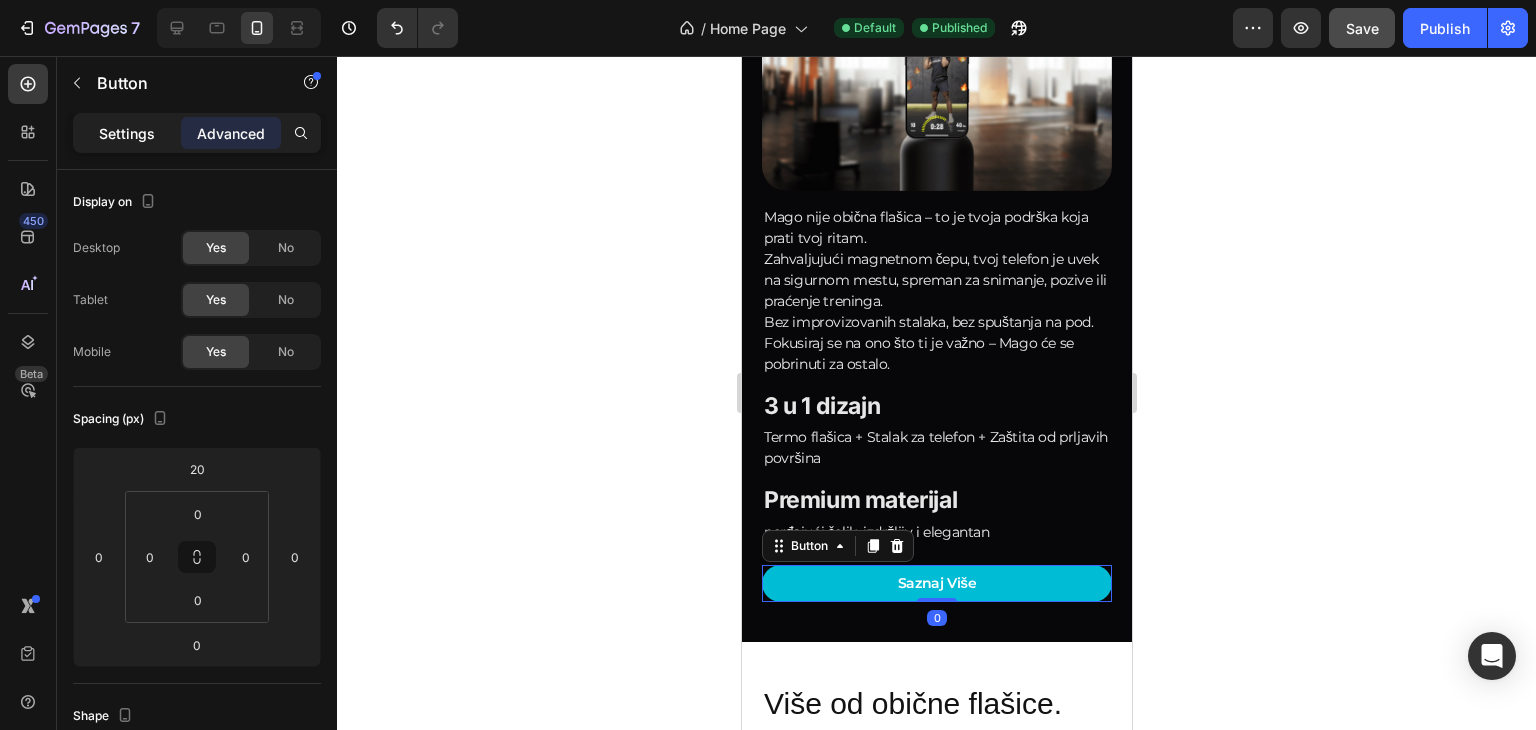 click on "Settings" at bounding box center [127, 133] 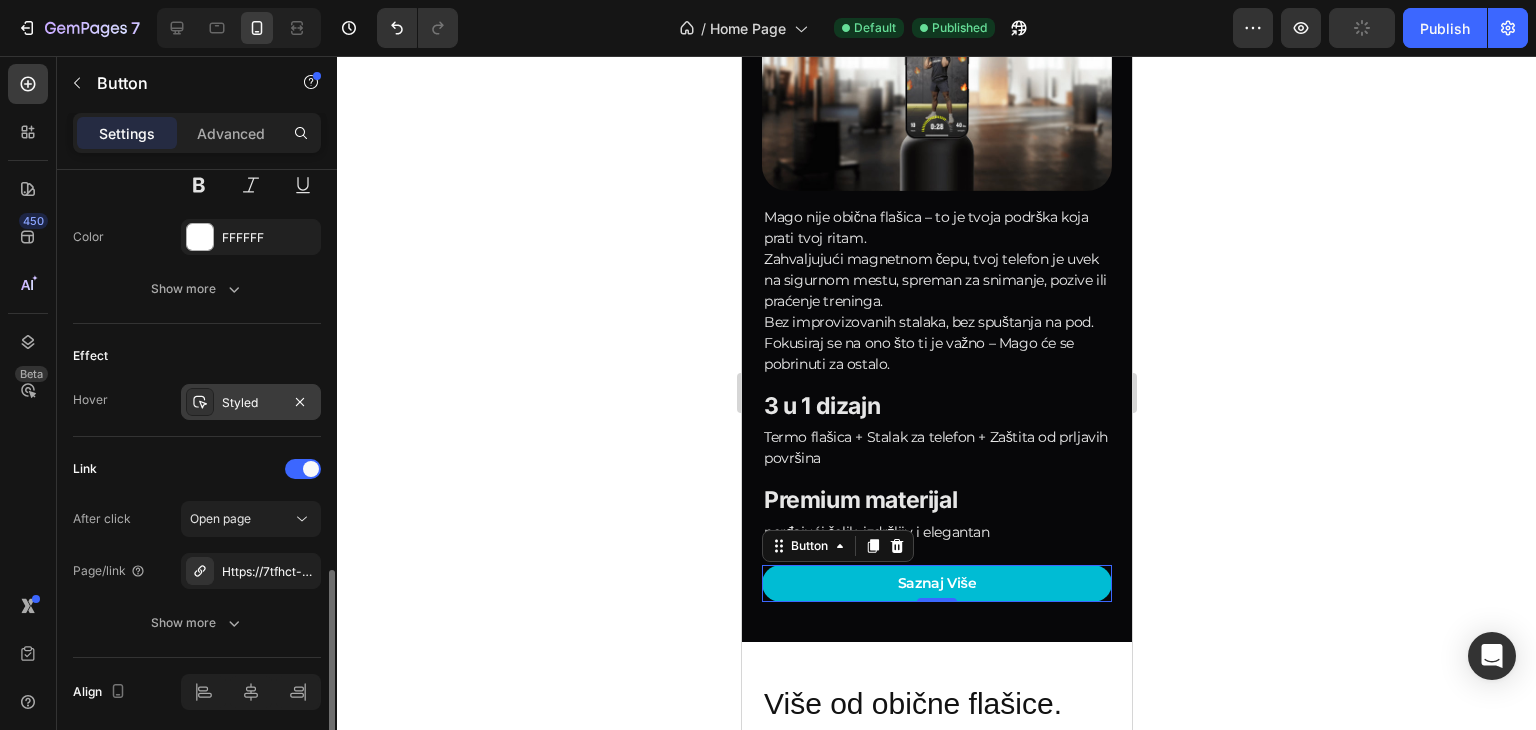 scroll, scrollTop: 936, scrollLeft: 0, axis: vertical 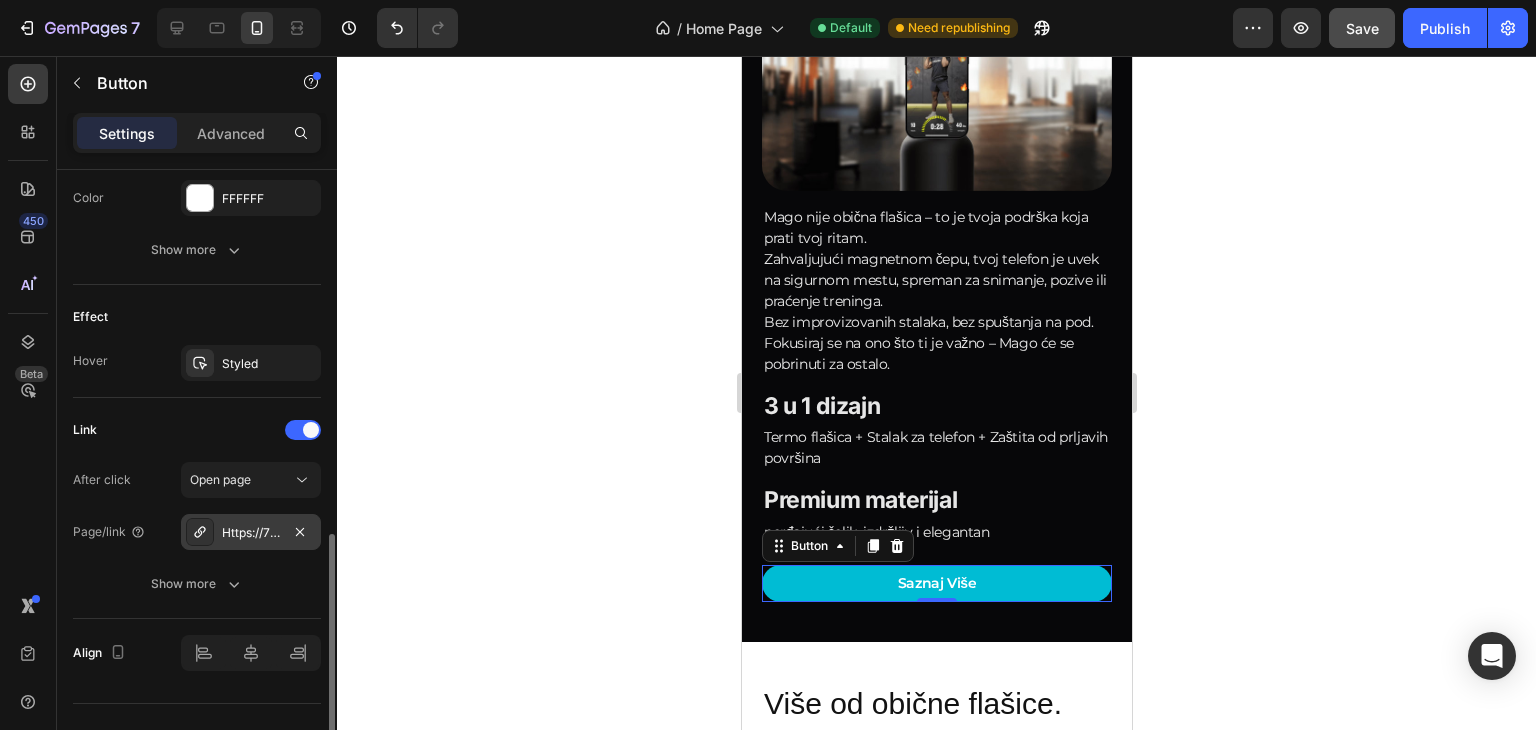 click on "Https://7tfhct-uk.Myshopify.Com/mago-flasica-2u1-termos-i-stalak-za-telefon-u-jednom" at bounding box center (251, 533) 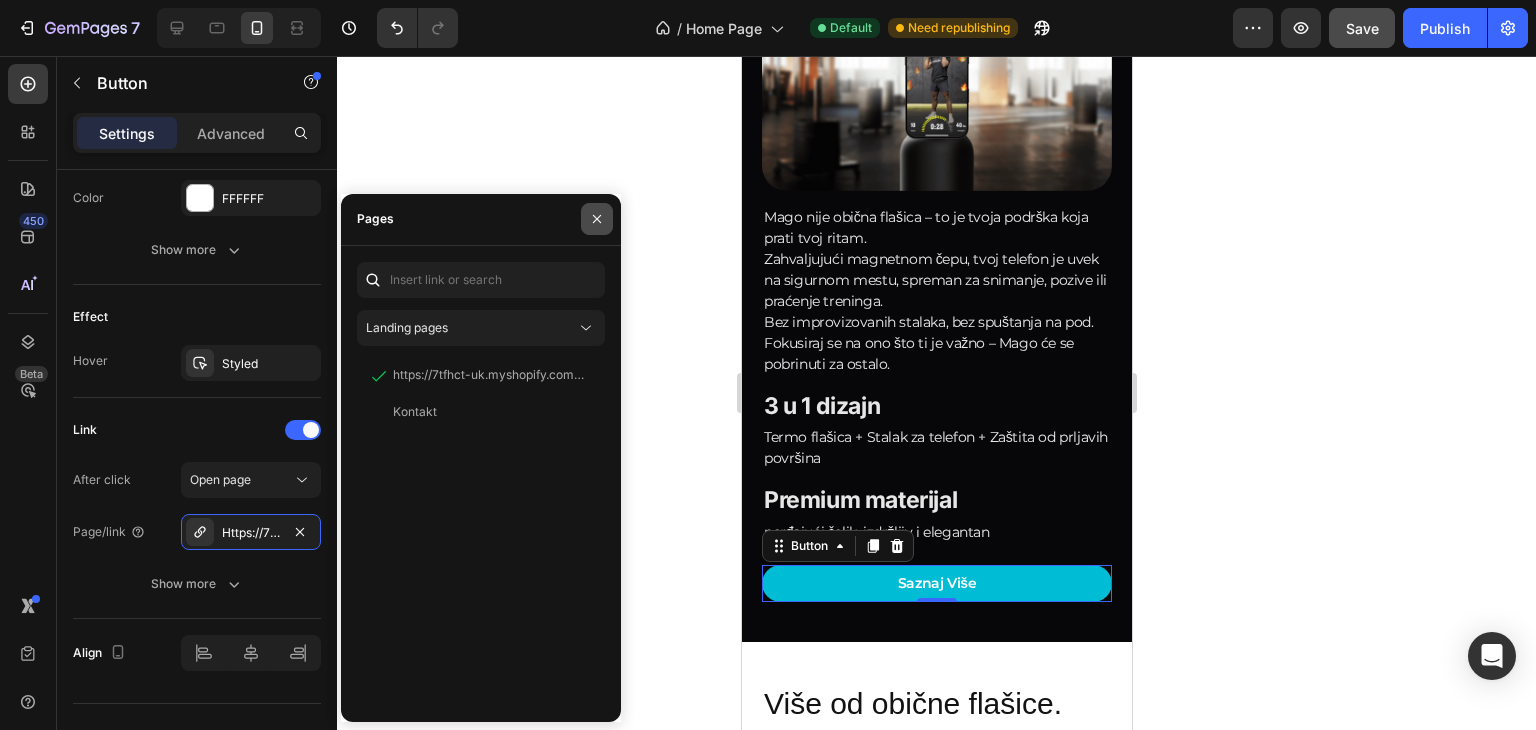 click 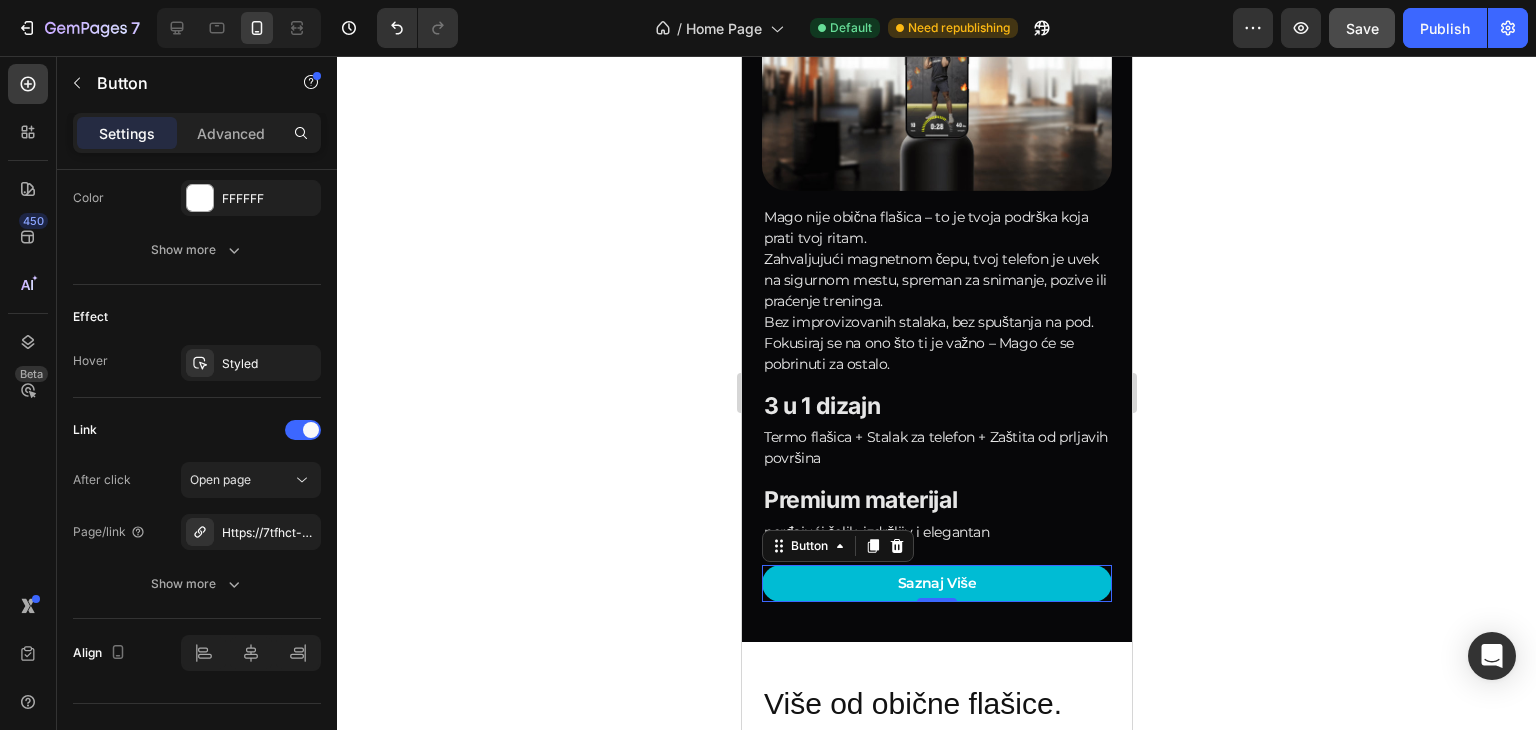 click 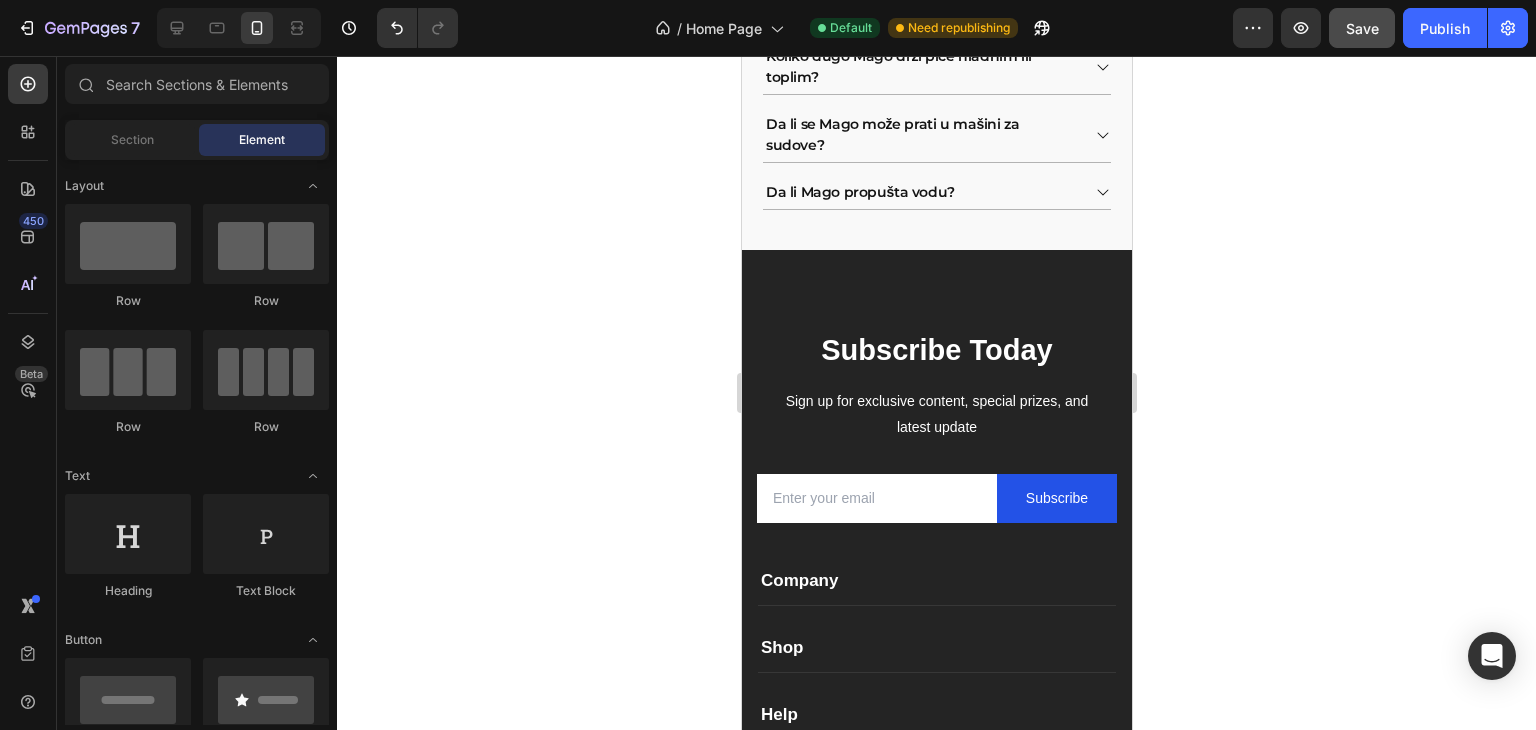 scroll, scrollTop: 4029, scrollLeft: 0, axis: vertical 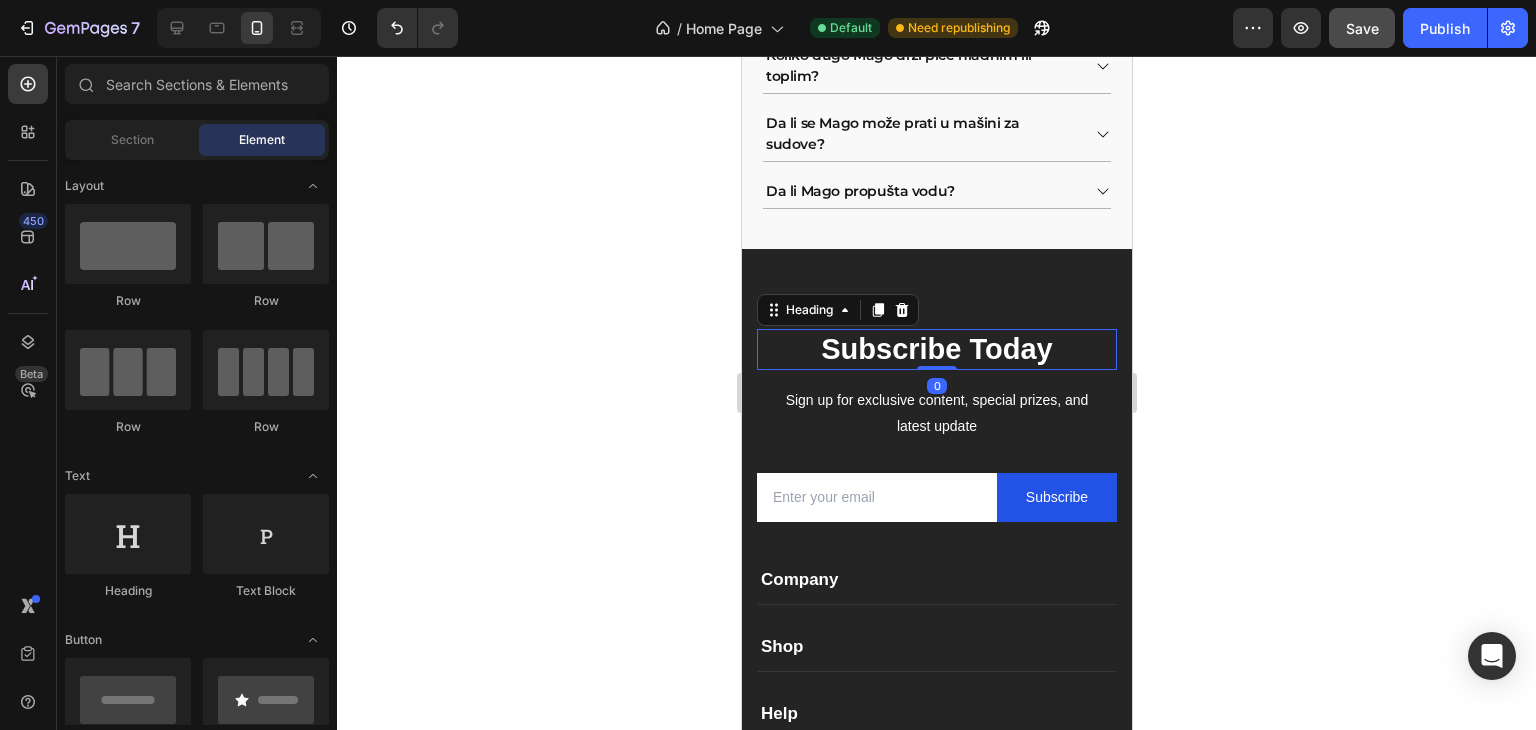 click on "Subscribe Today" at bounding box center (936, 350) 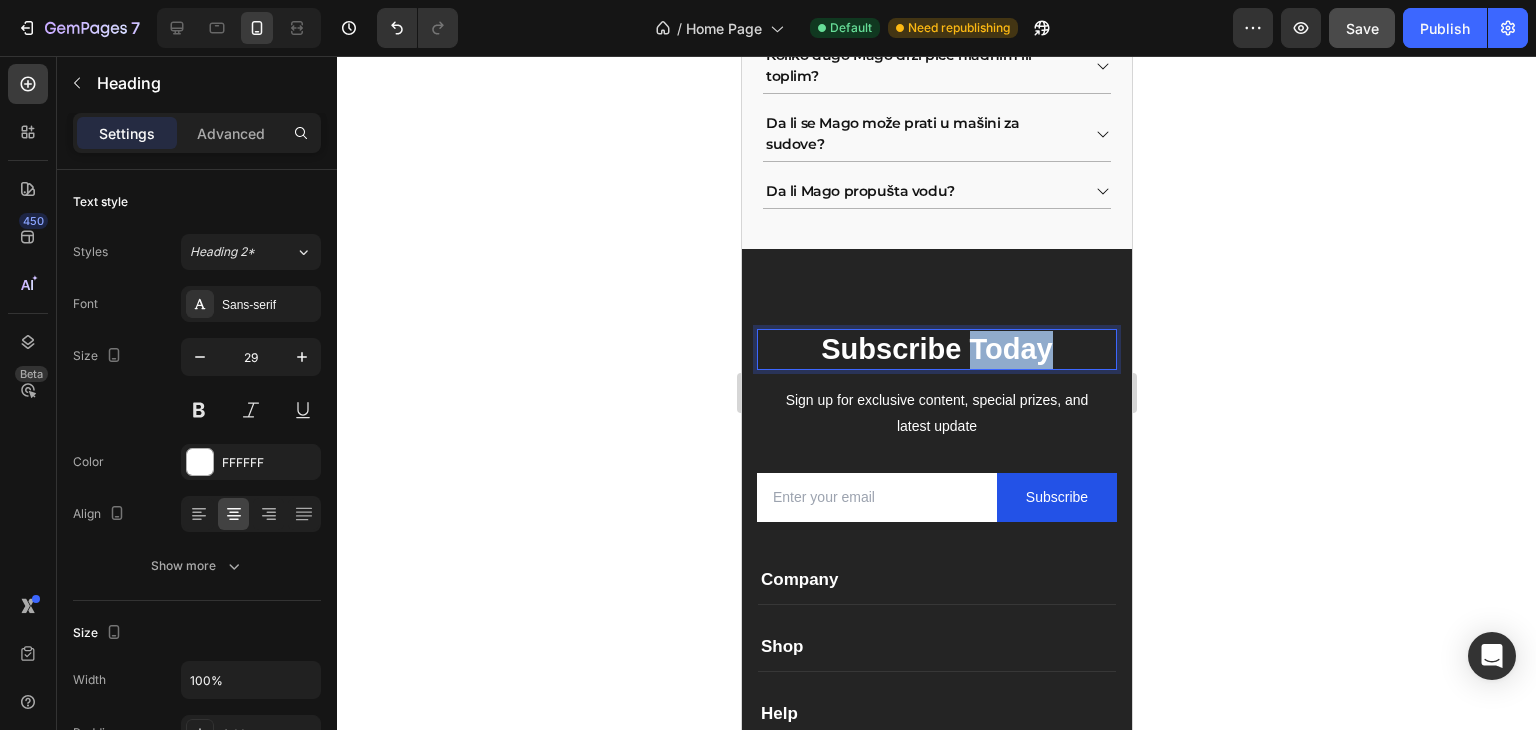 click on "Subscribe Today" at bounding box center [936, 350] 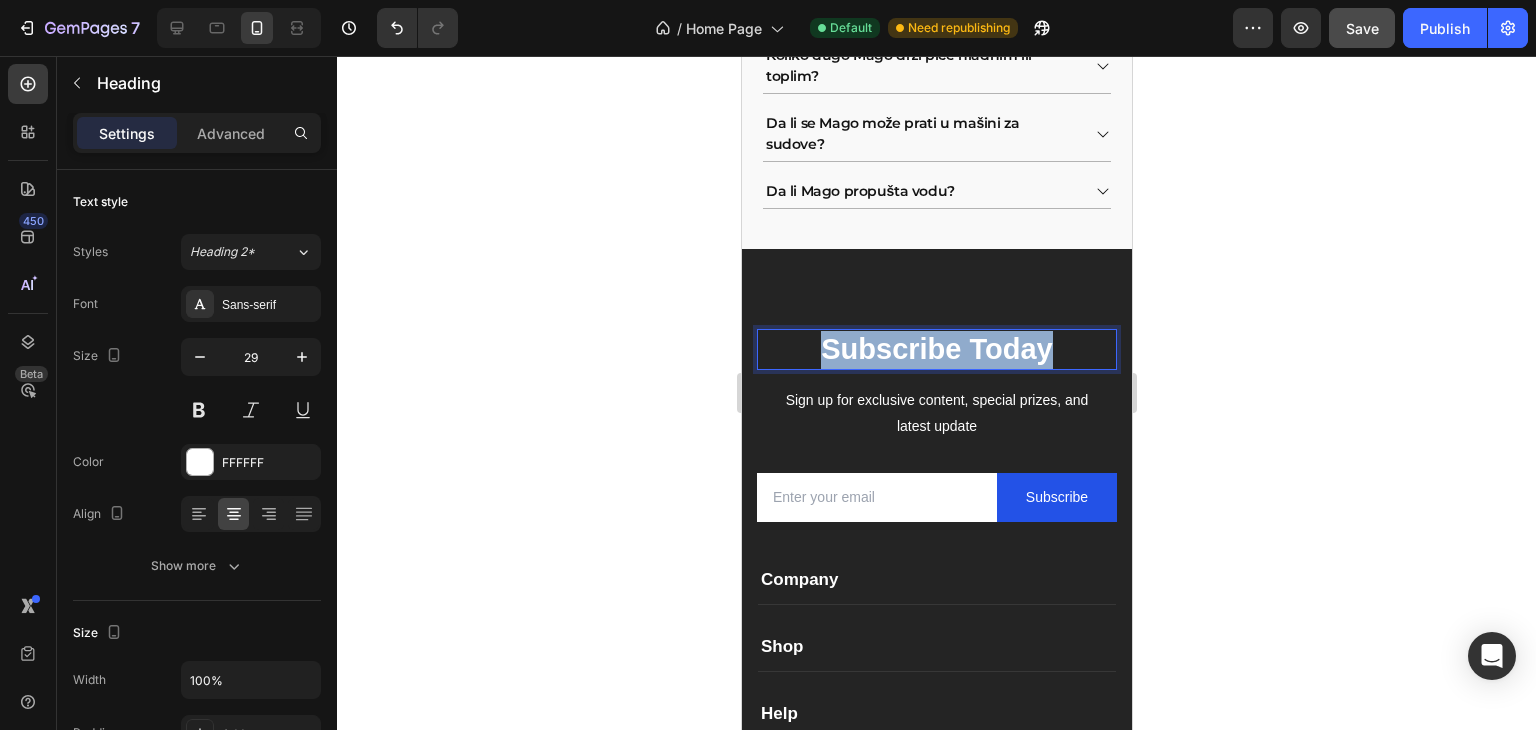 click on "Subscribe Today" at bounding box center [936, 350] 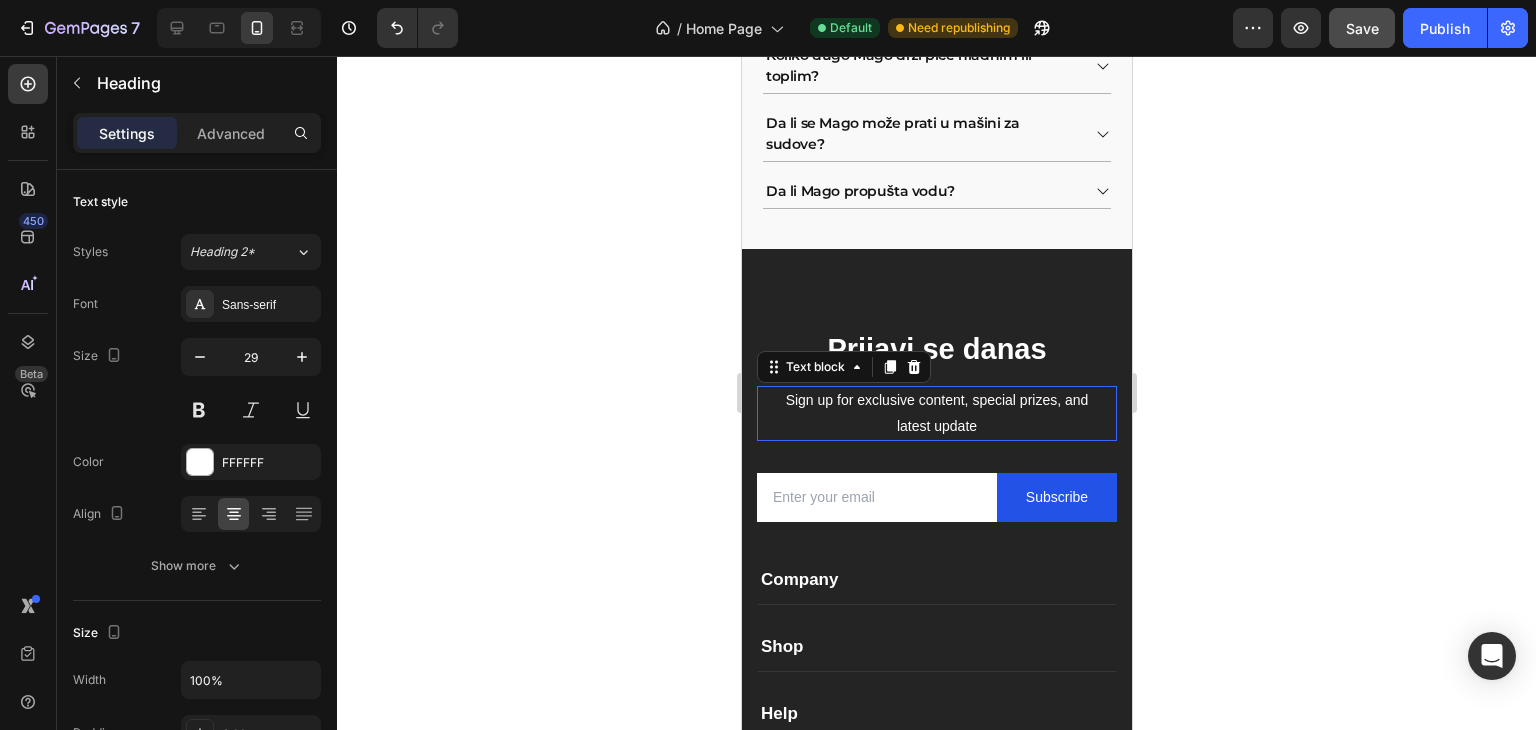 click on "Sign up for exclusive content, special prizes, and latest update" at bounding box center (936, 413) 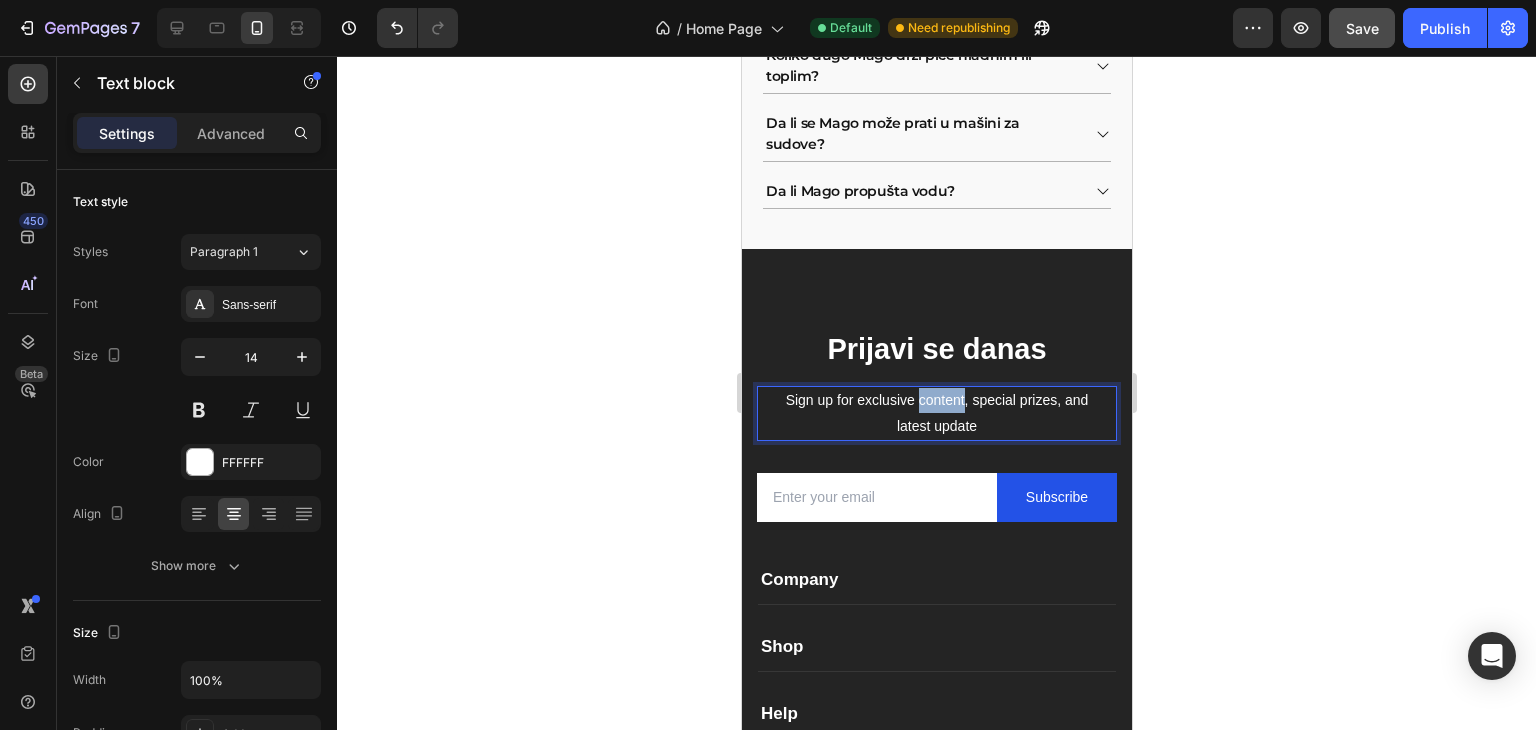 click on "Sign up for exclusive content, special prizes, and latest update" at bounding box center (936, 413) 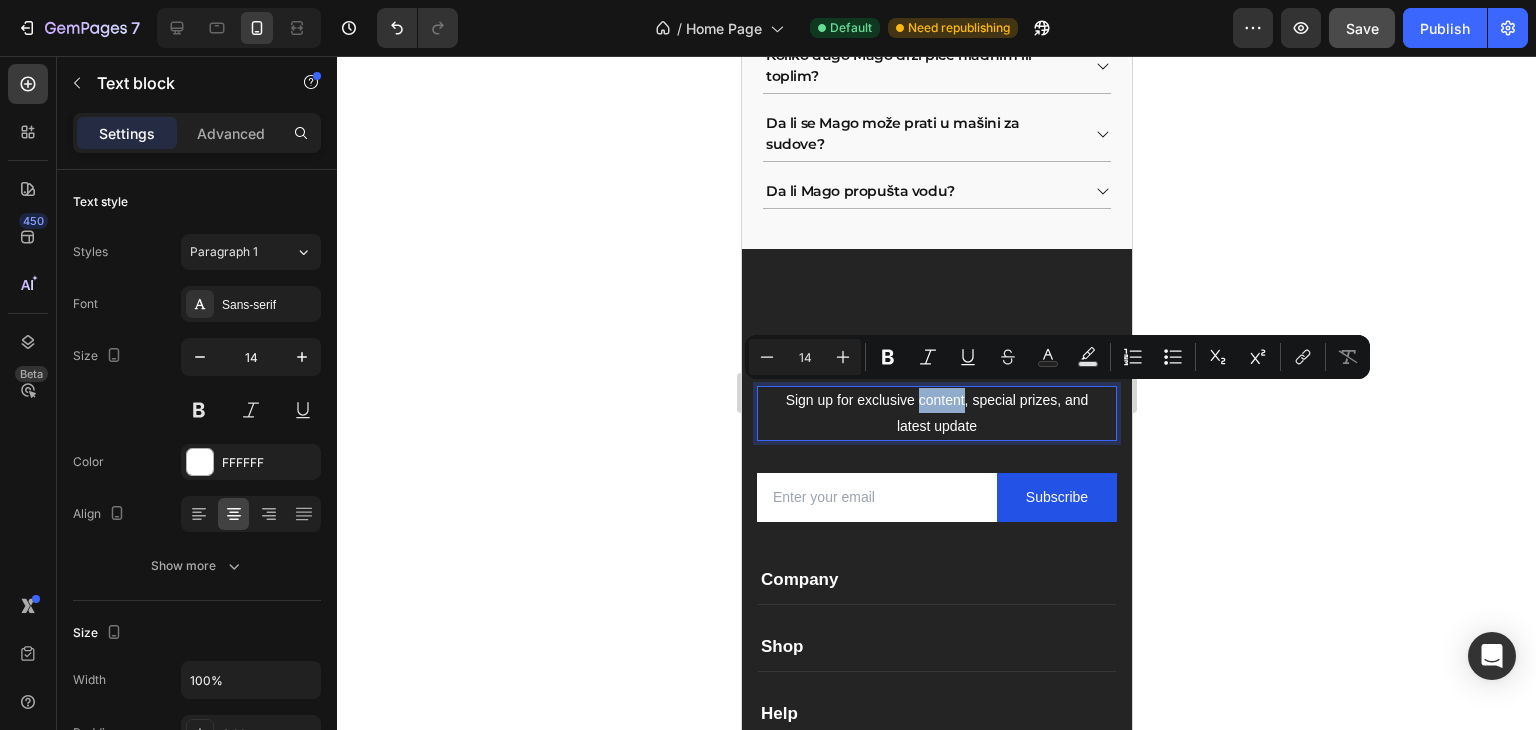 click on "Sign up for exclusive content, special prizes, and latest update" at bounding box center (936, 413) 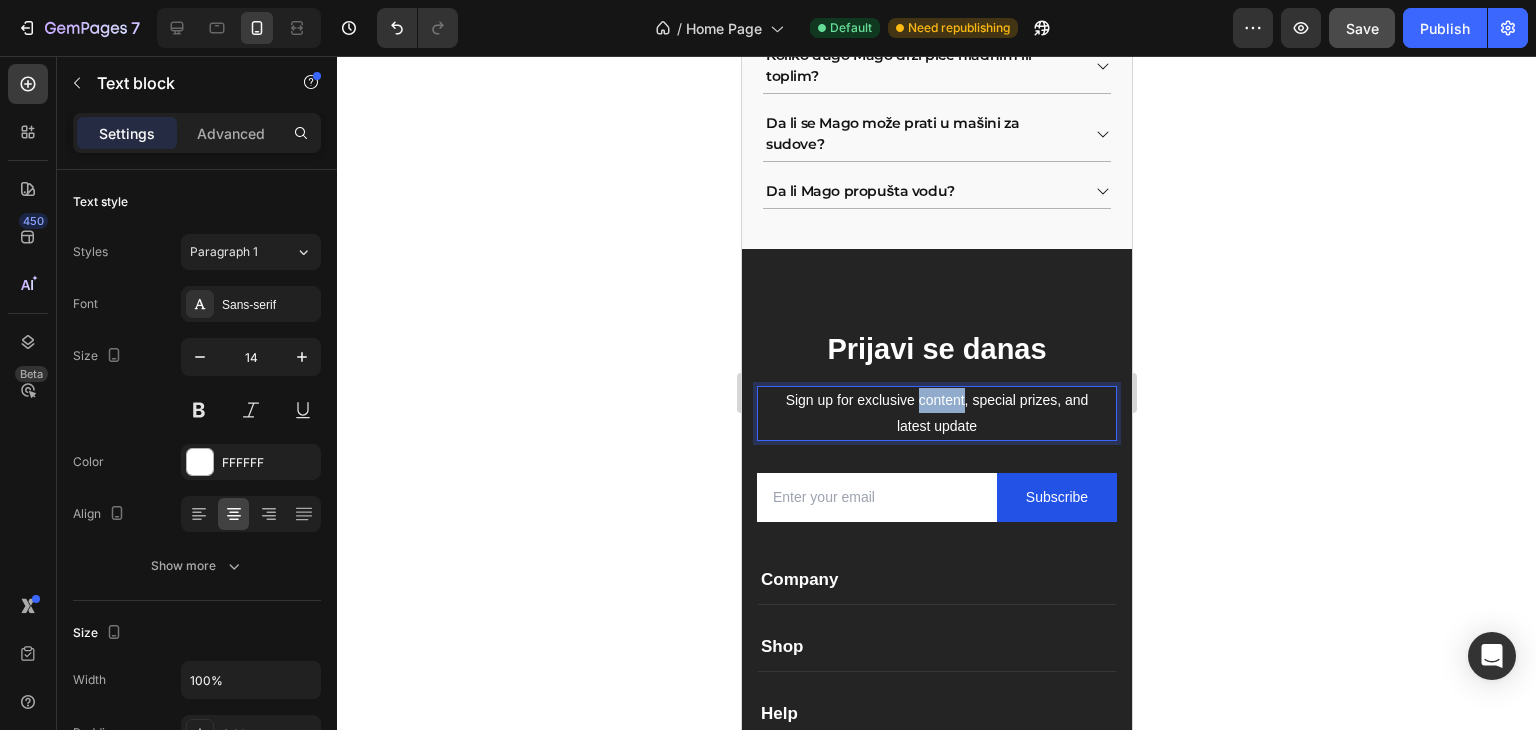 click on "Sign up for exclusive content, special prizes, and latest update" at bounding box center (936, 413) 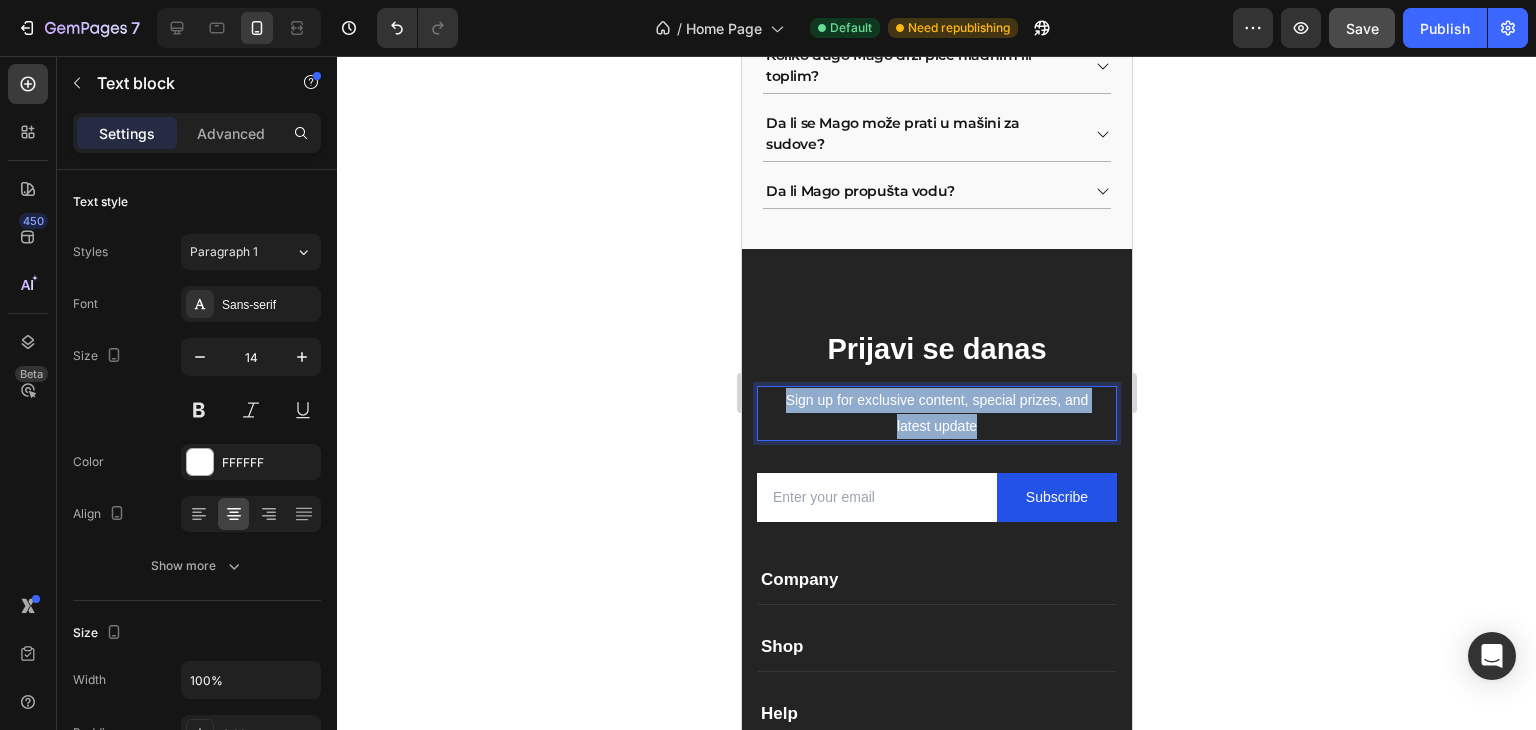 click on "Sign up for exclusive content, special prizes, and latest update" at bounding box center (936, 413) 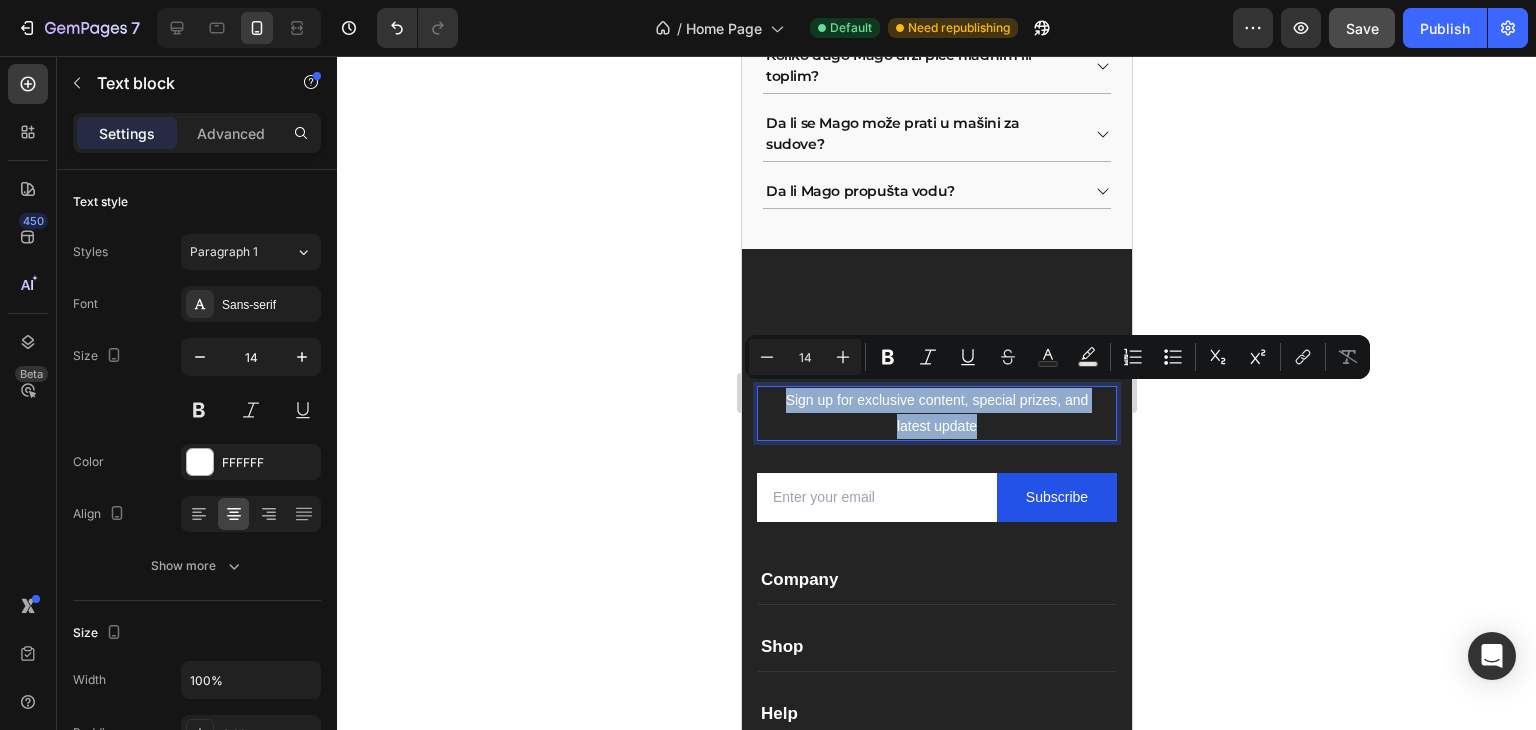 copy on "Sign up for exclusive content, special prizes, and latest update" 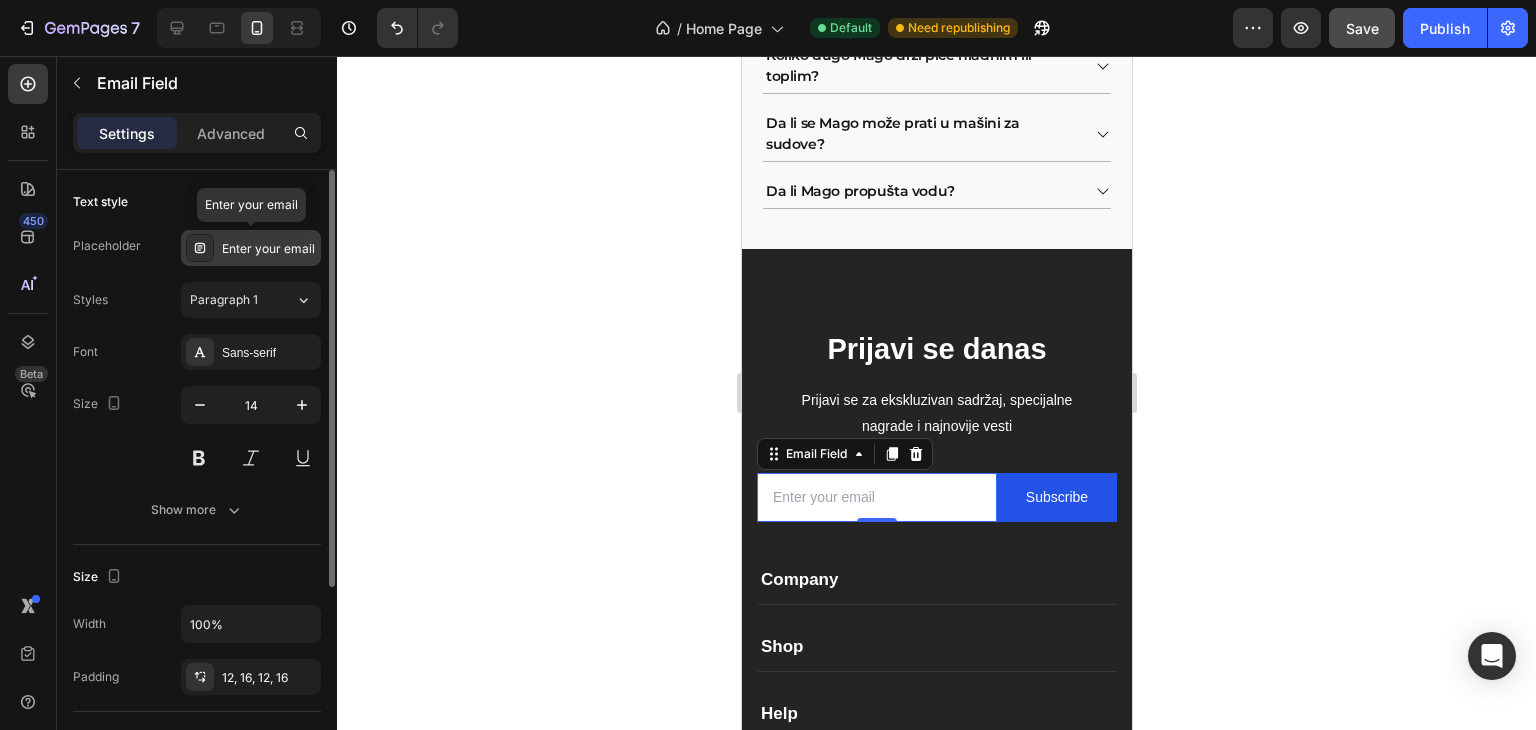 click on "Enter your email" at bounding box center [269, 249] 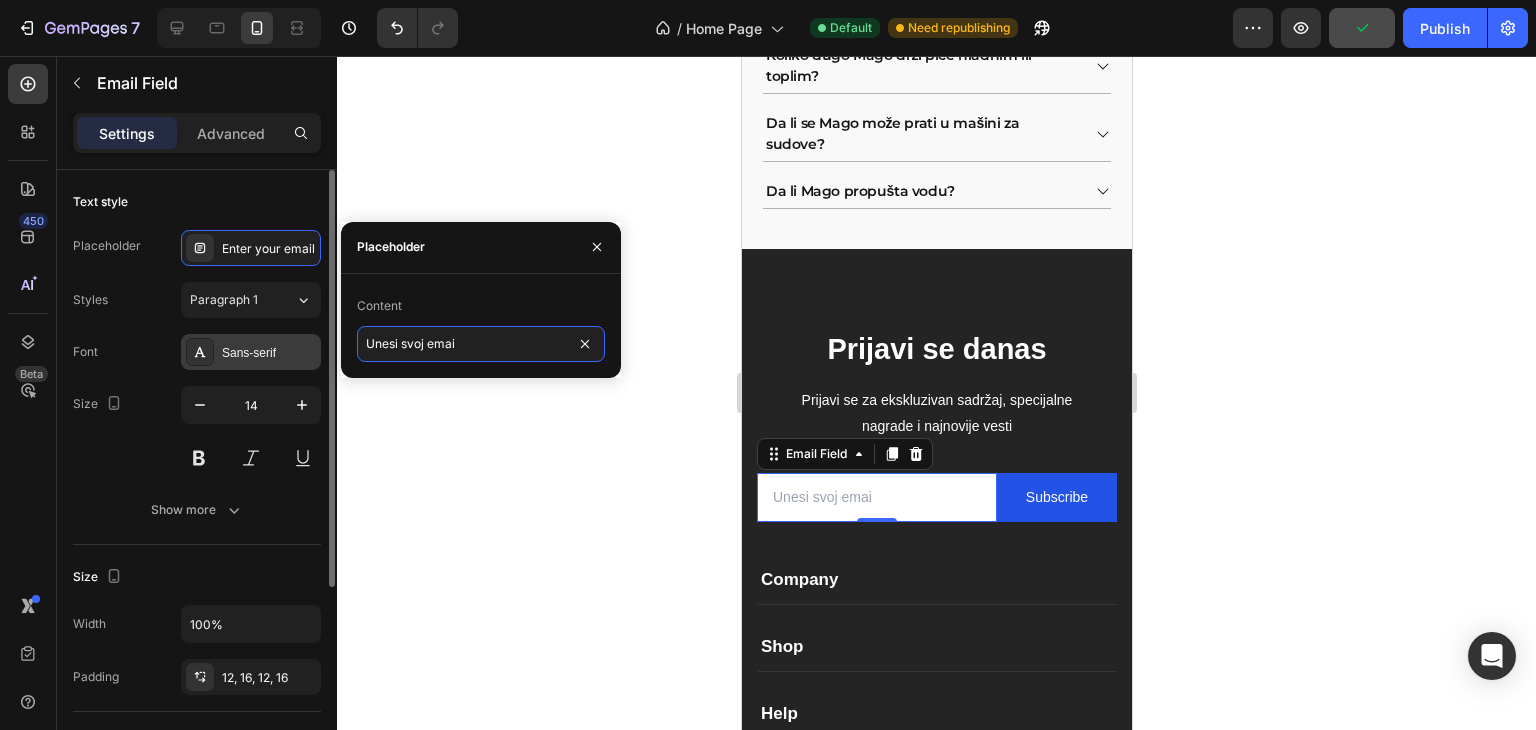 type on "Unesi svoj email" 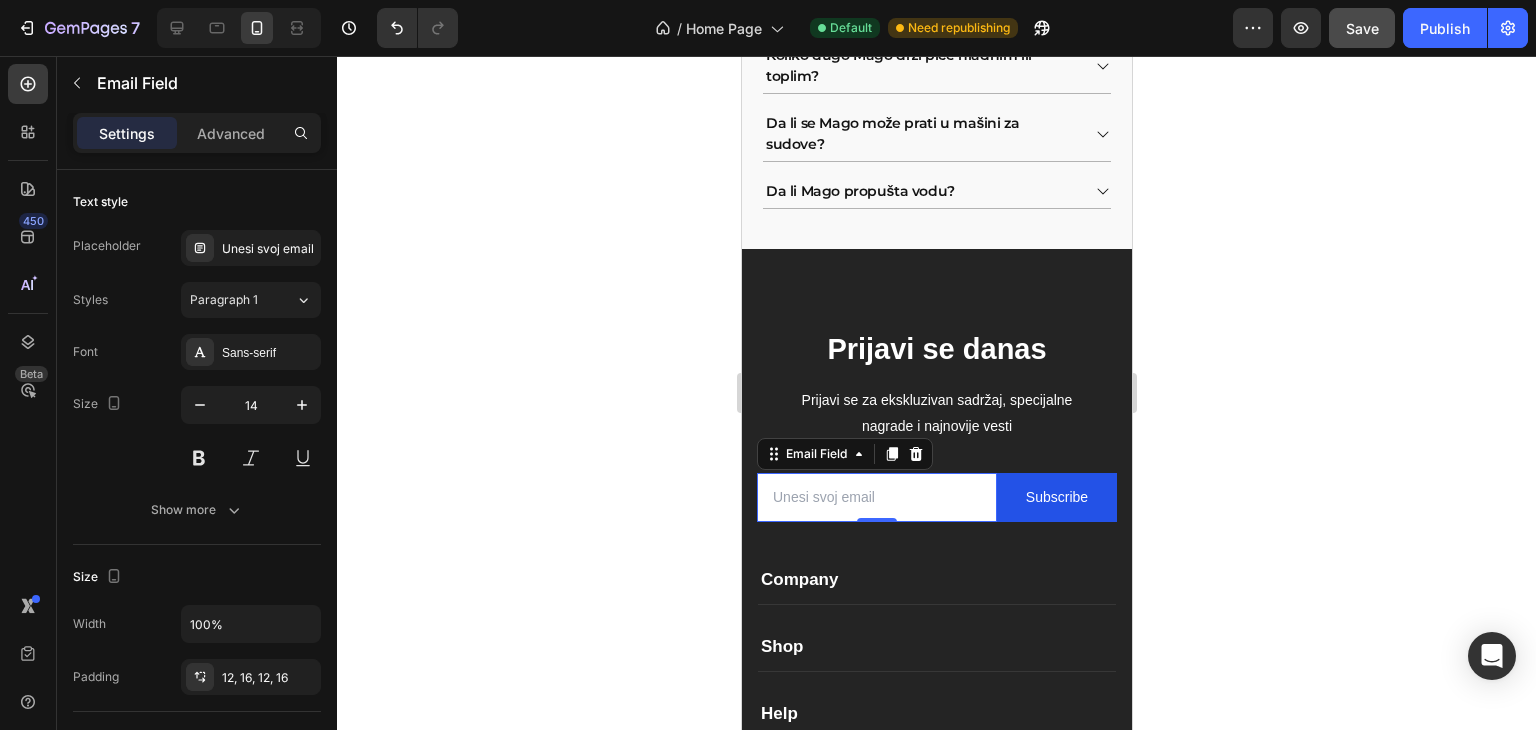 click 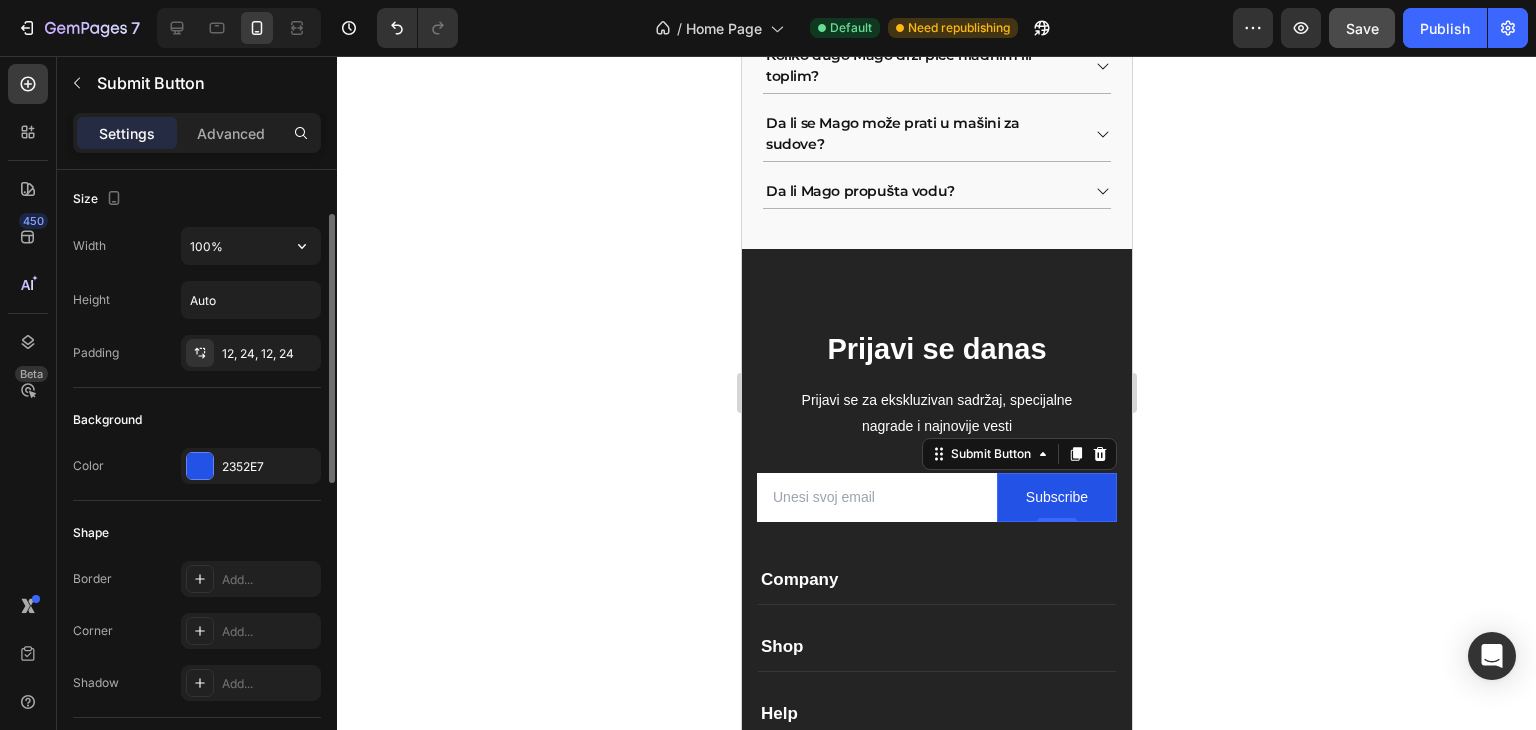scroll, scrollTop: 0, scrollLeft: 0, axis: both 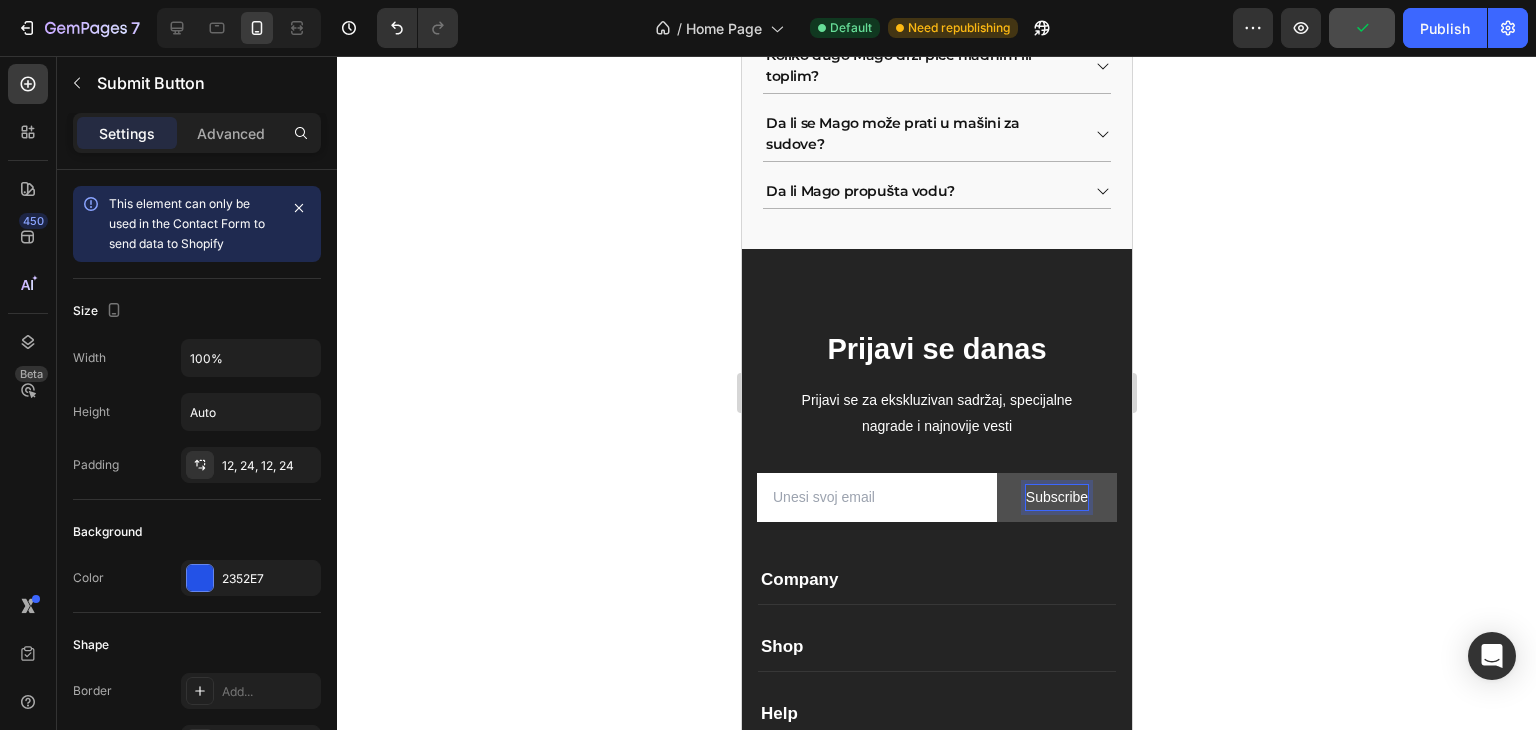 click on "Subscribe" at bounding box center (1056, 497) 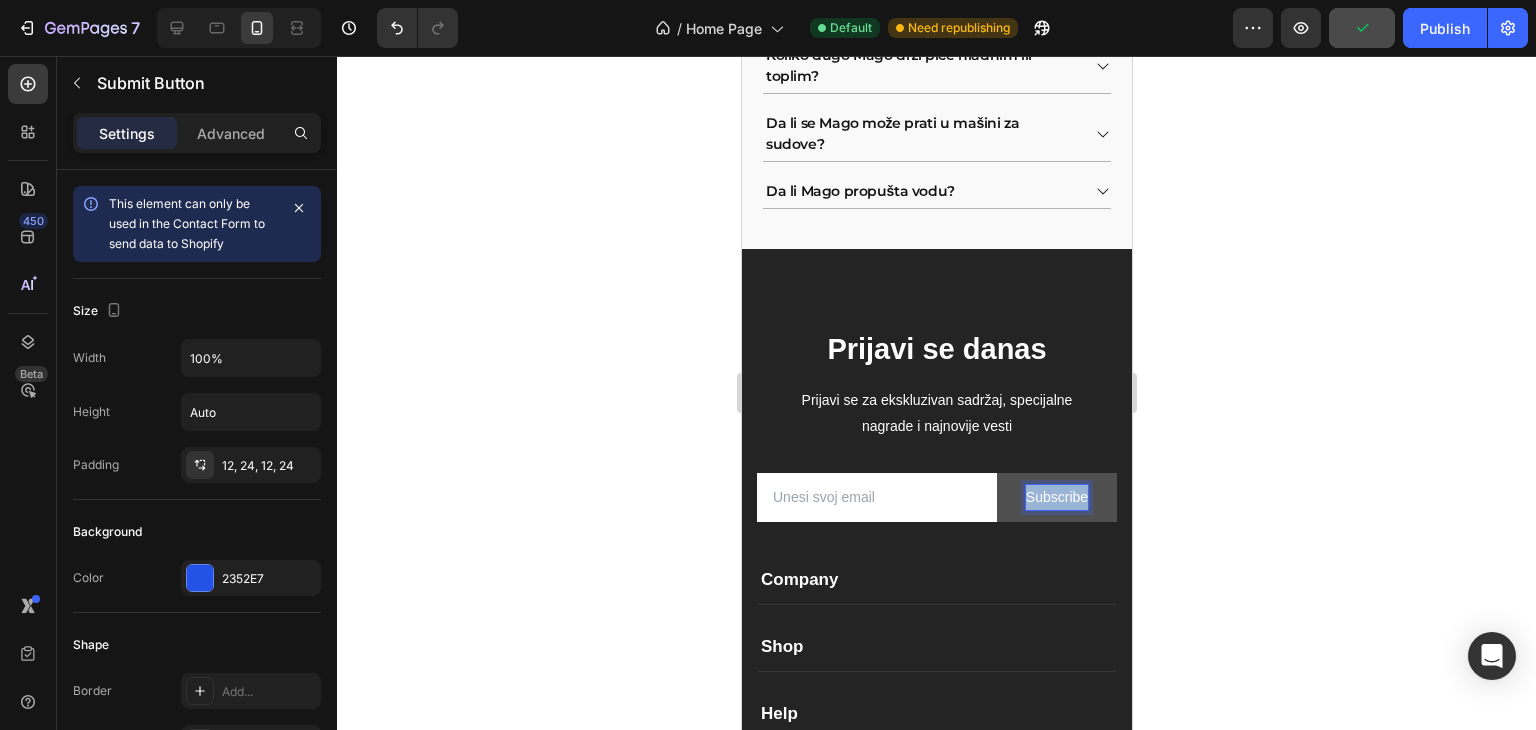 click on "Subscribe" at bounding box center (1056, 497) 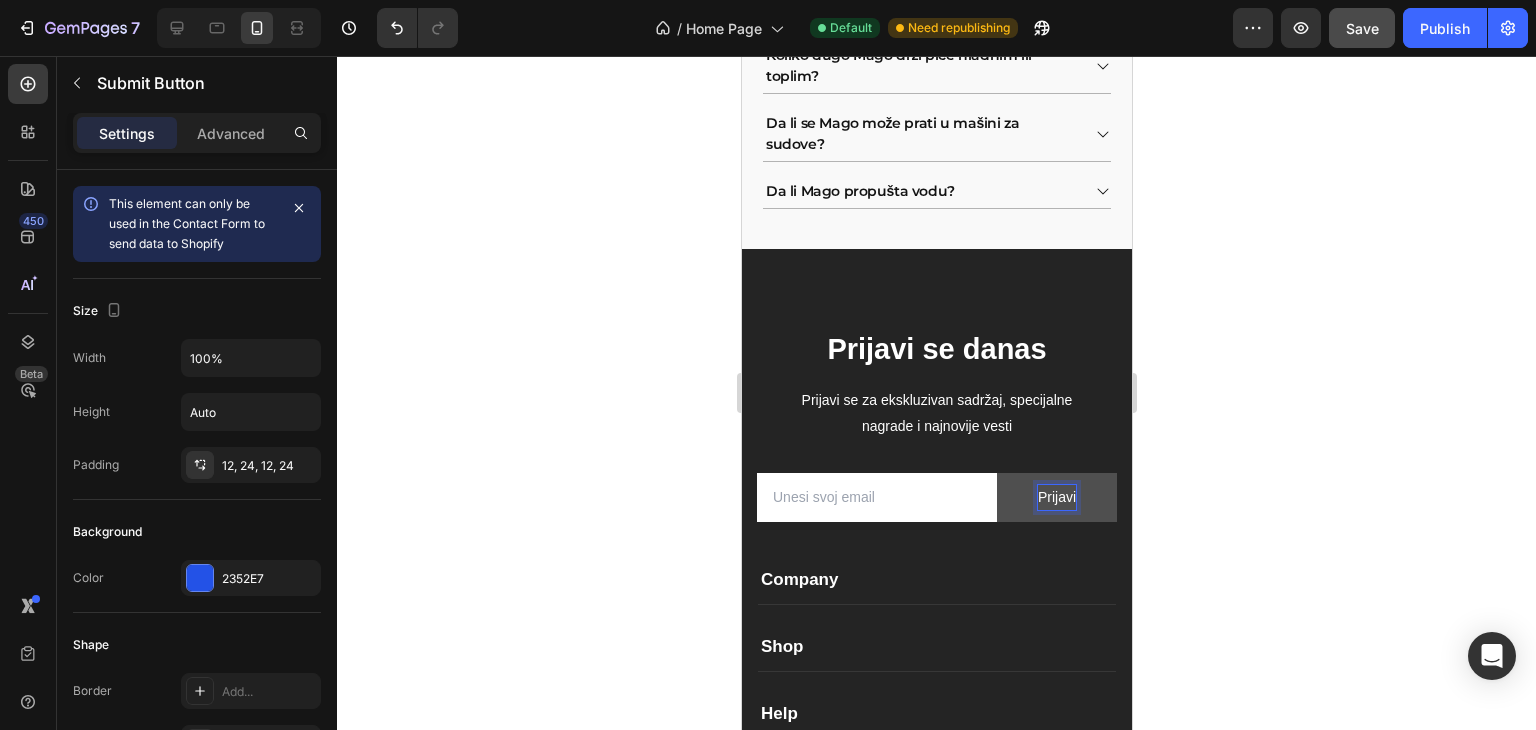 click on "Prijavi" at bounding box center [1056, 497] 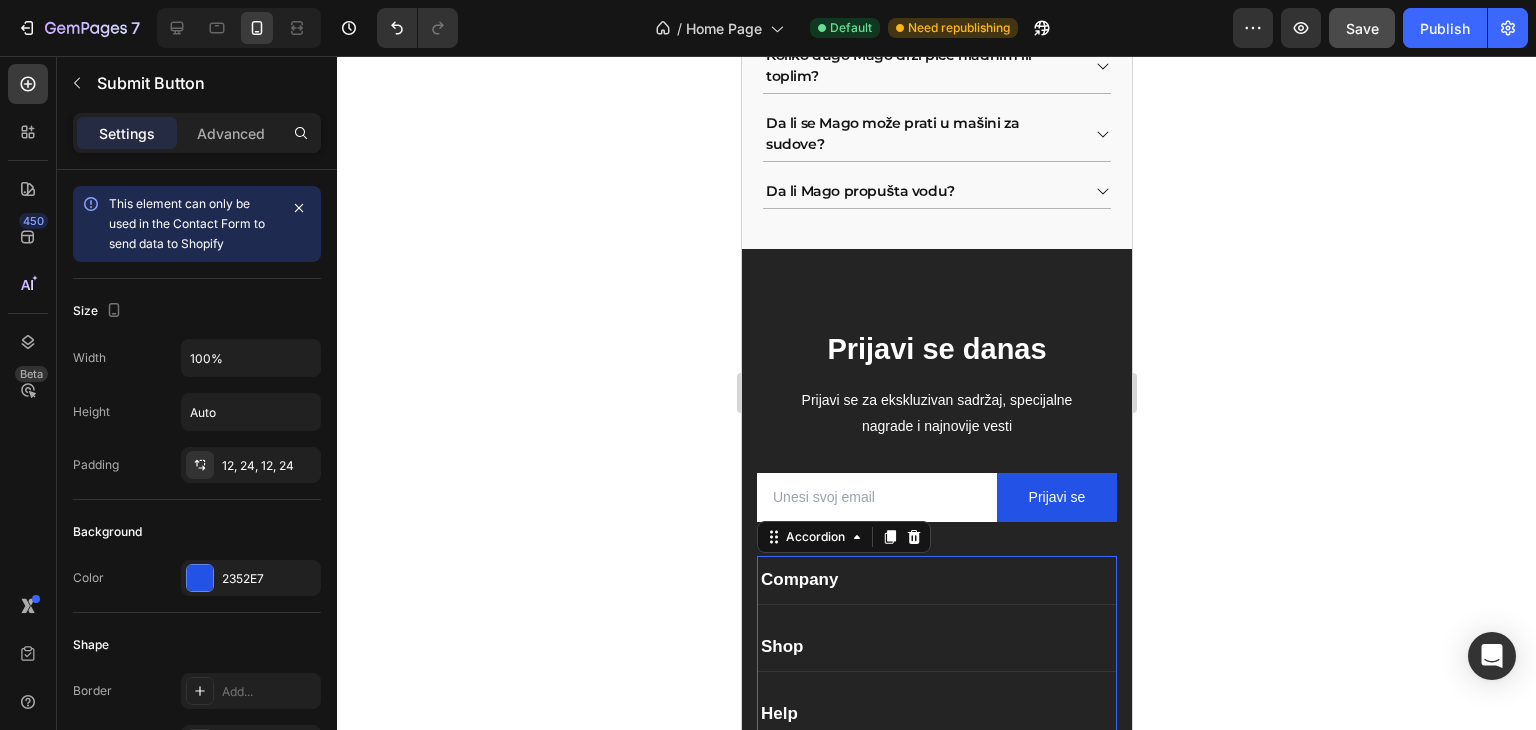 click on "Company" at bounding box center (798, 580) 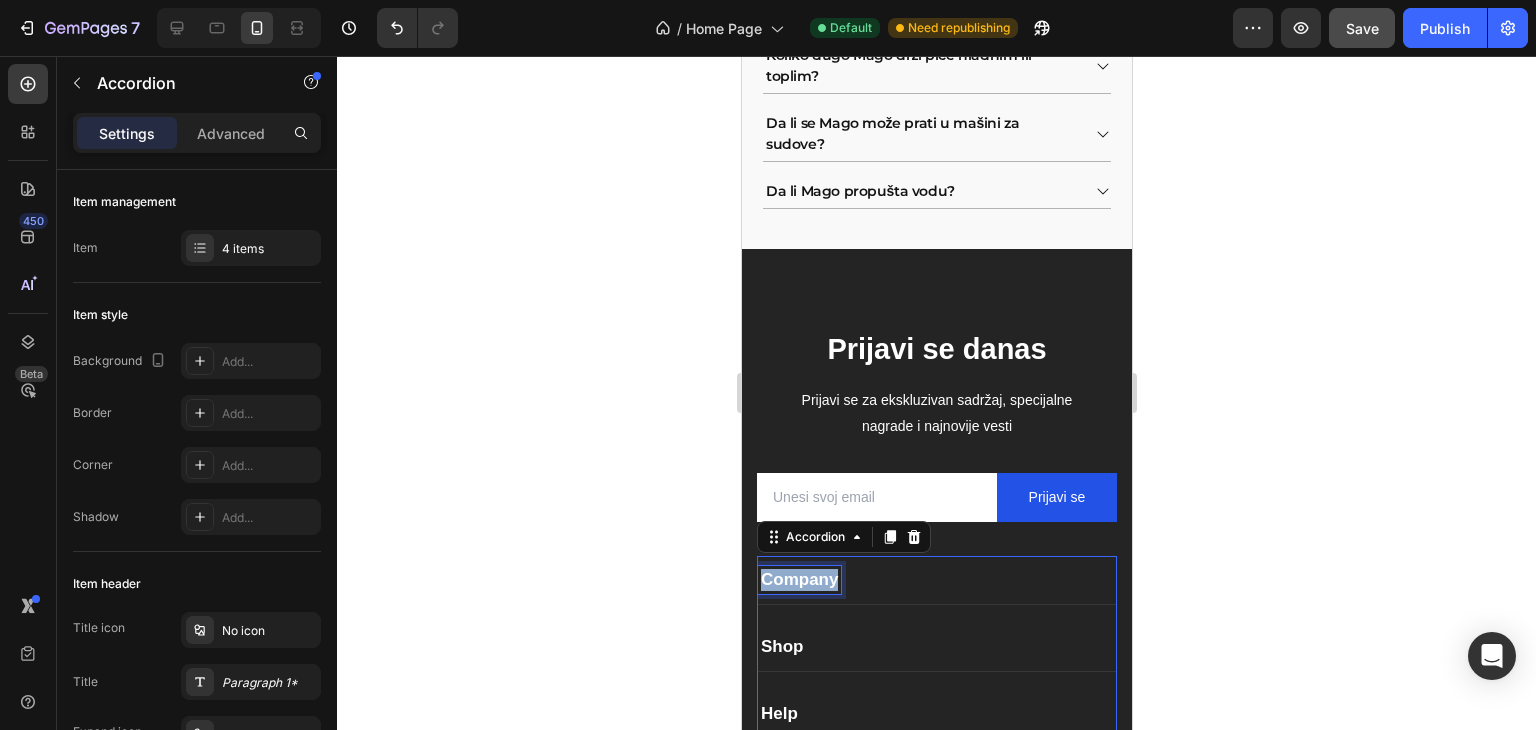 click on "Company" at bounding box center [798, 580] 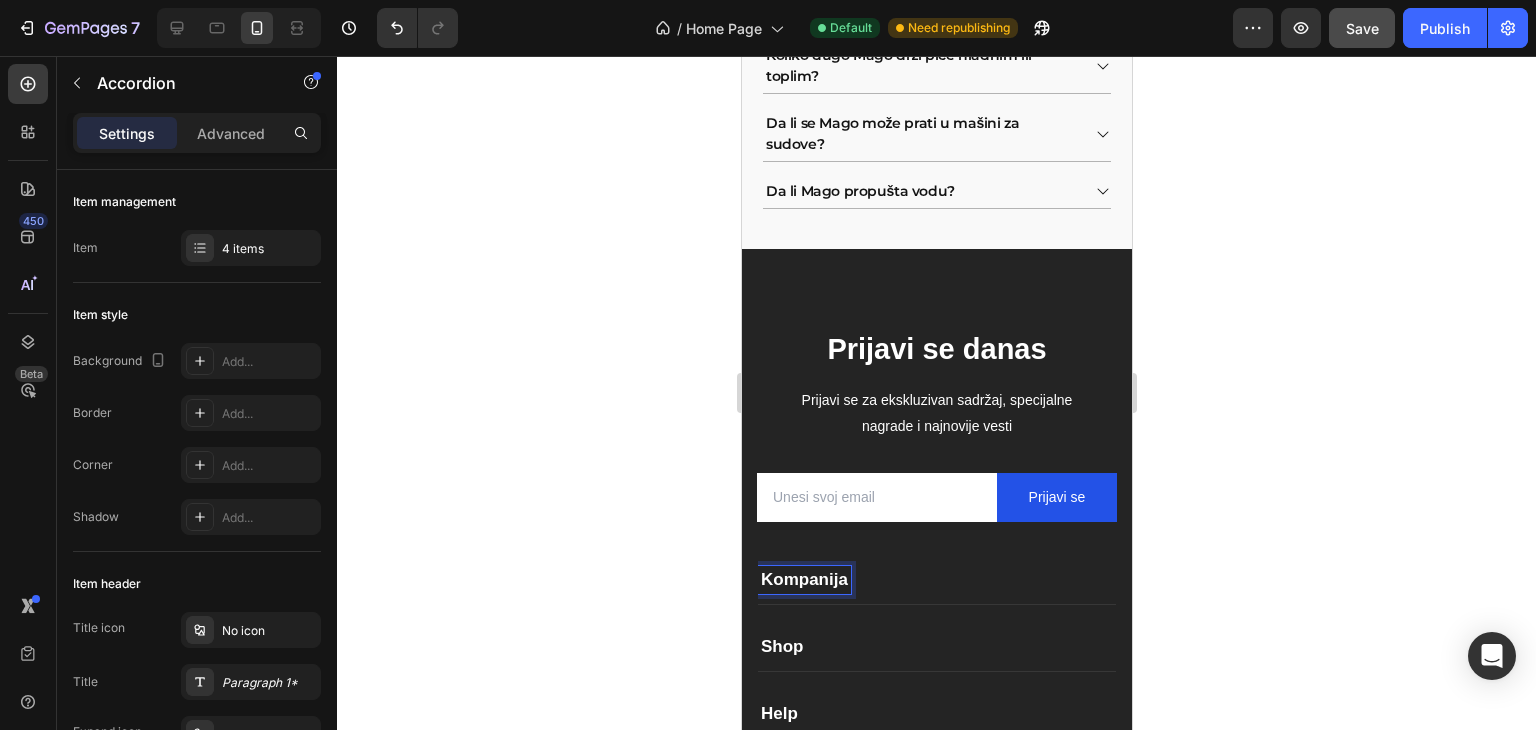 click on "Shop" at bounding box center (781, 647) 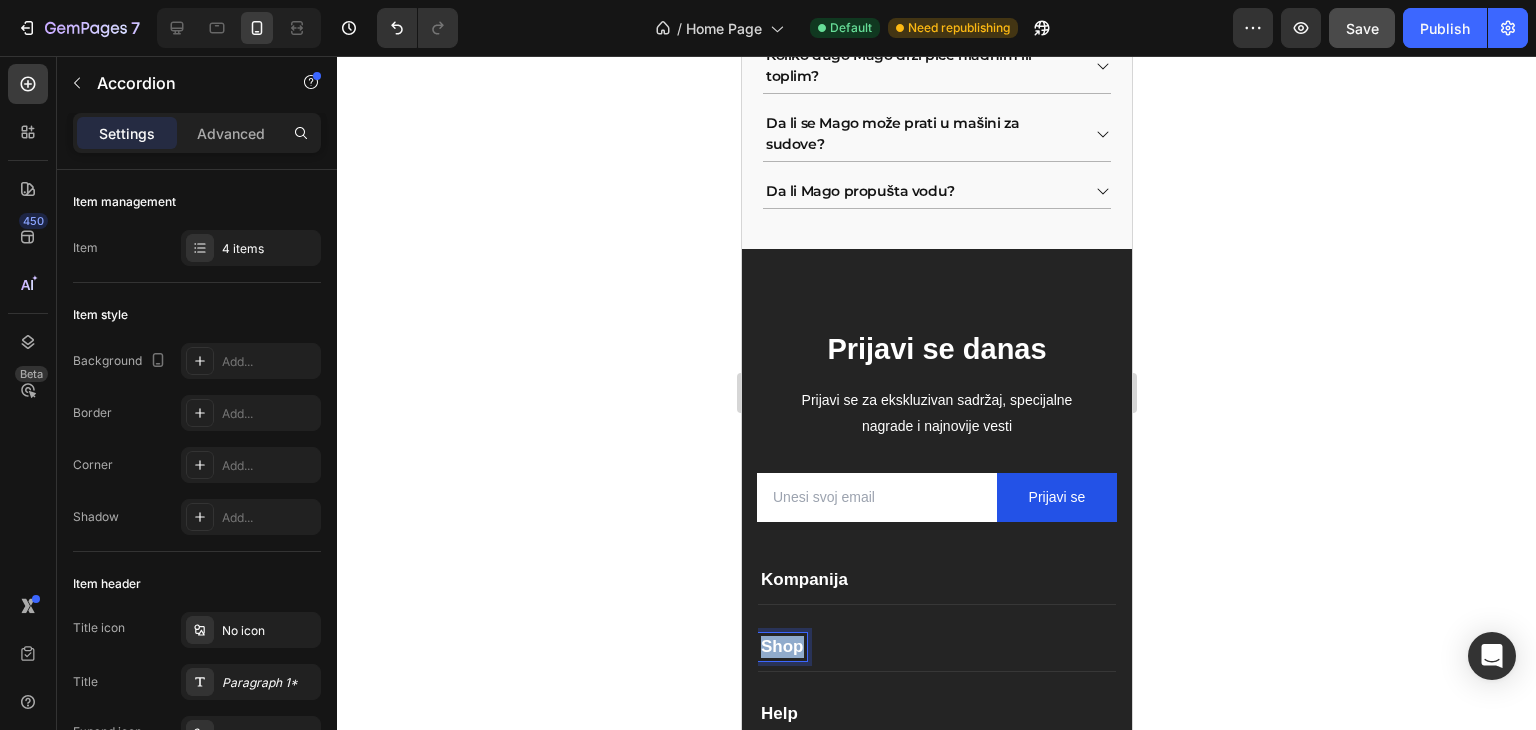 click on "Shop" at bounding box center [781, 647] 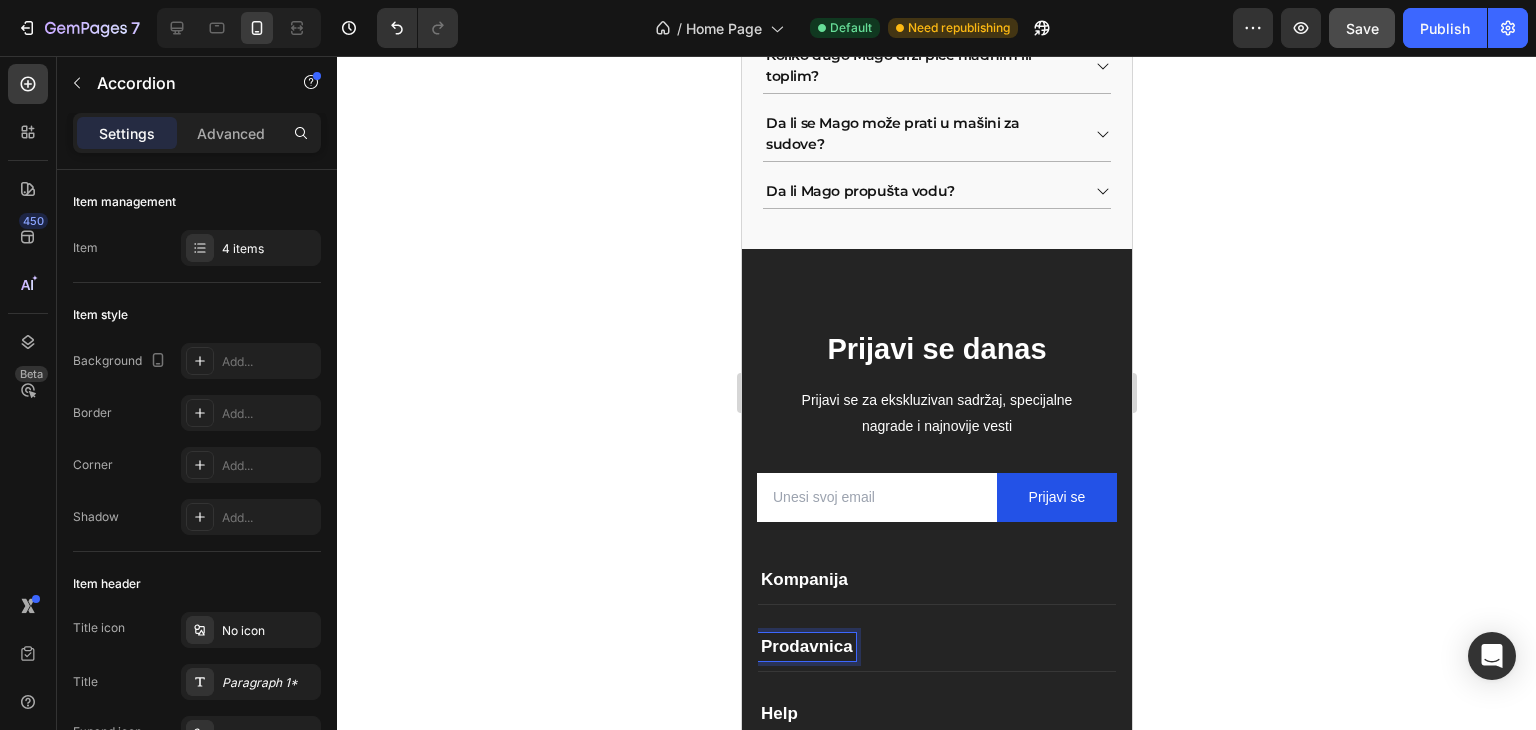 scroll, scrollTop: 4153, scrollLeft: 0, axis: vertical 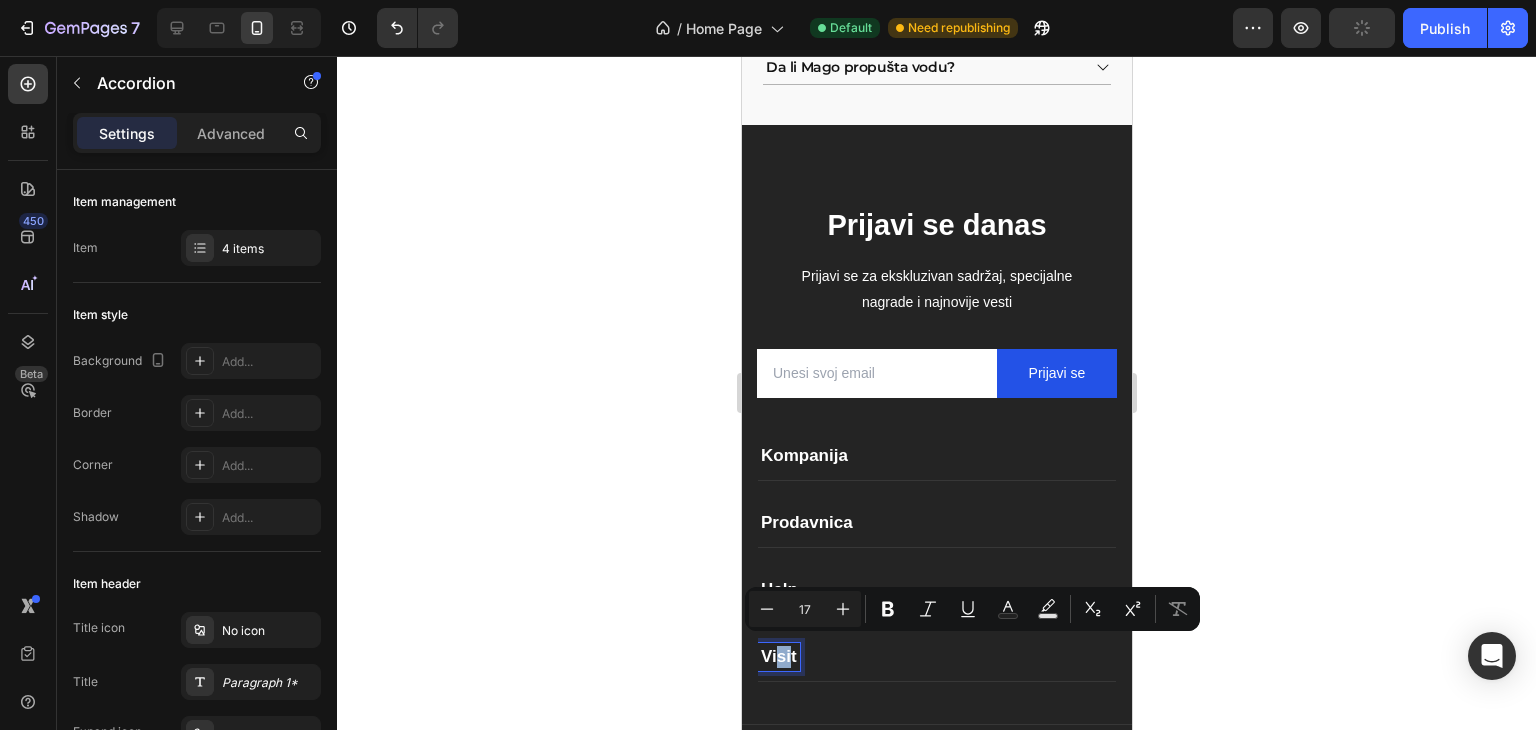 drag, startPoint x: 779, startPoint y: 652, endPoint x: 791, endPoint y: 569, distance: 83.86298 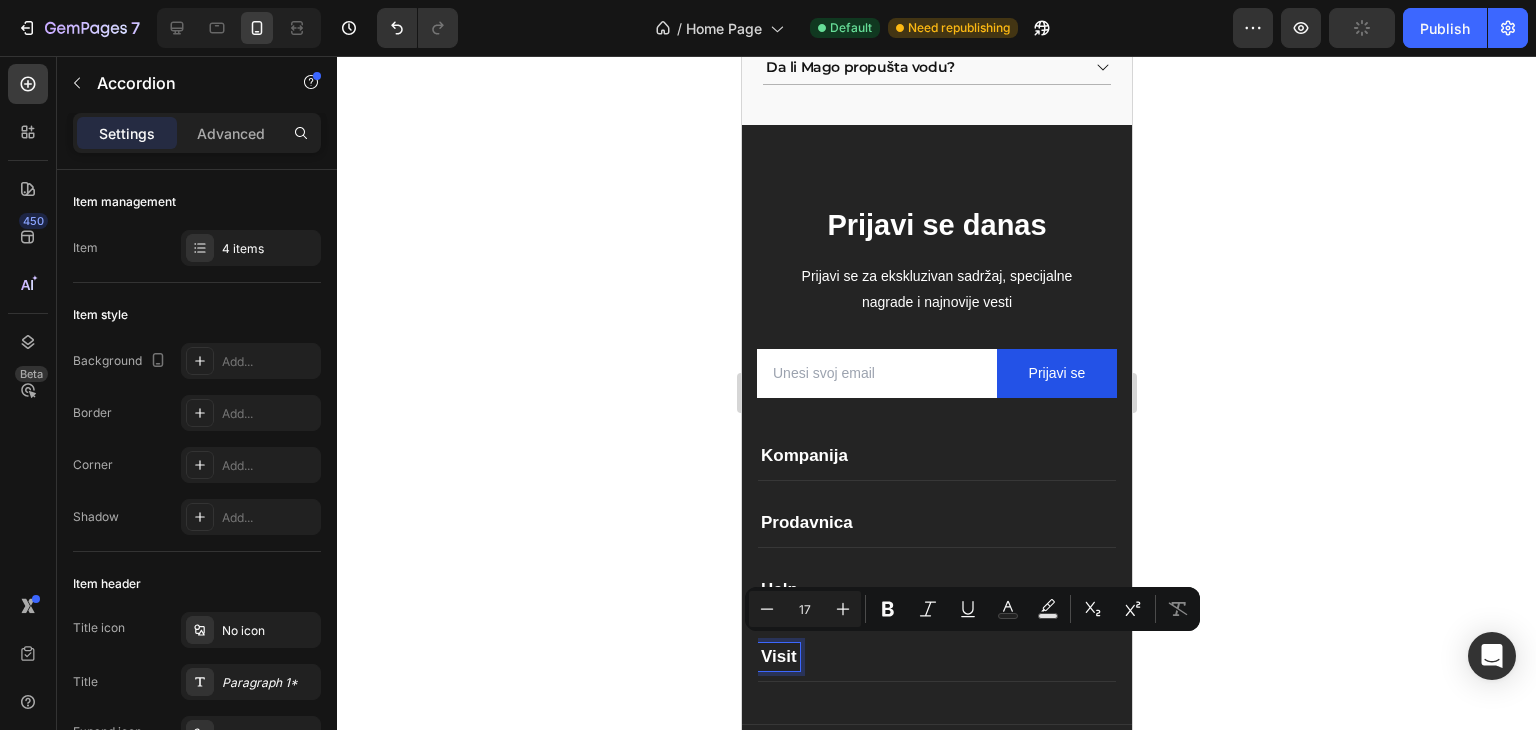 click on "Help" at bounding box center [778, 590] 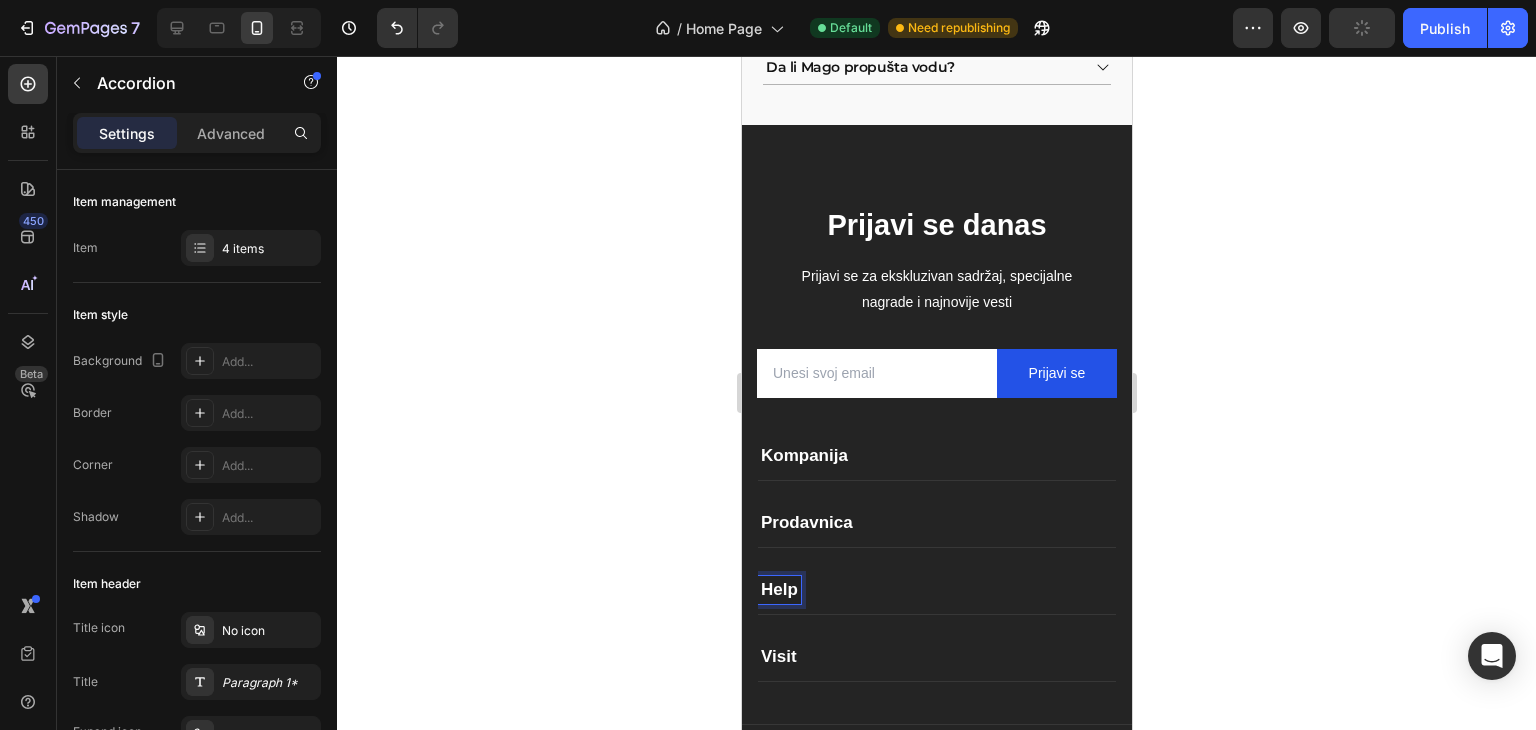 click on "Help" at bounding box center (778, 590) 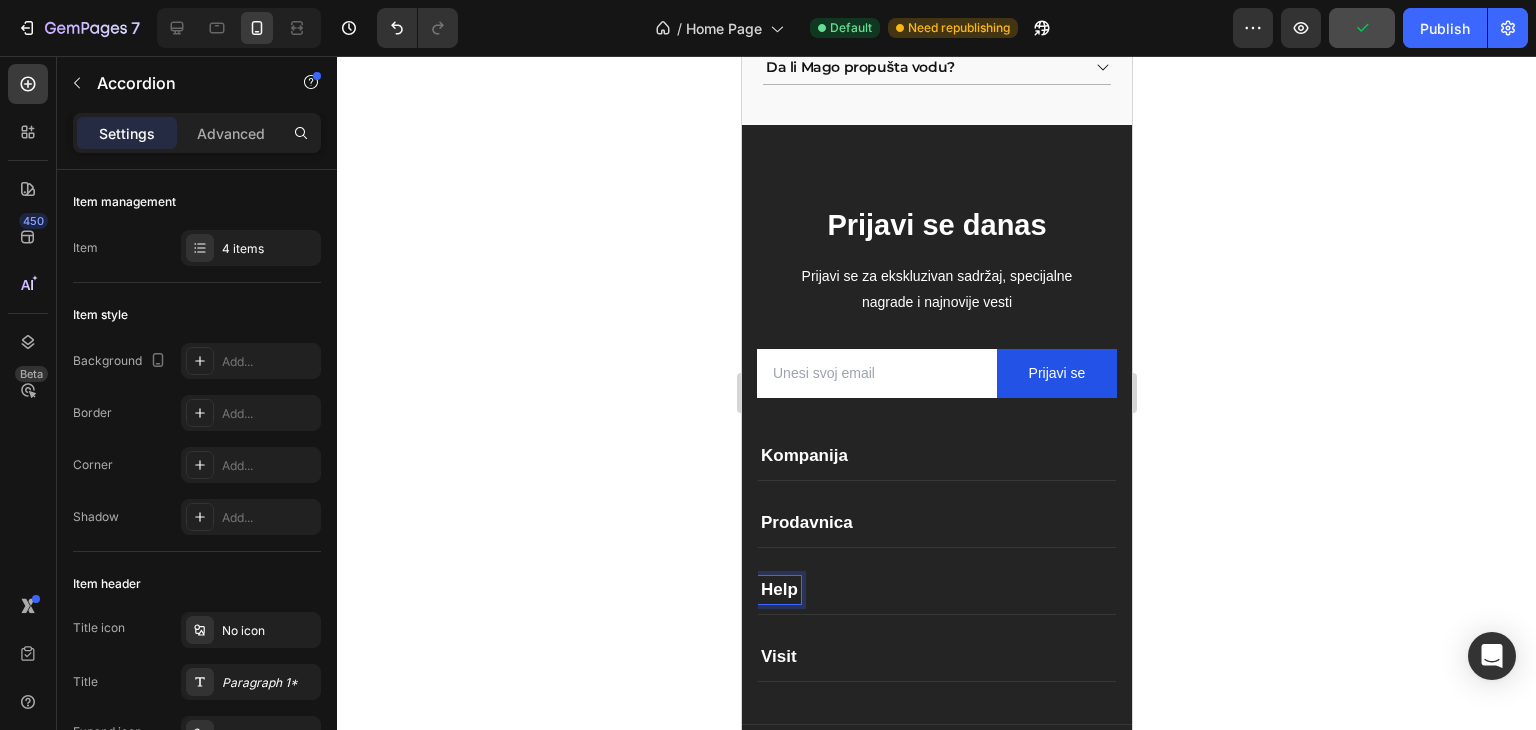 click on "Help" at bounding box center [778, 590] 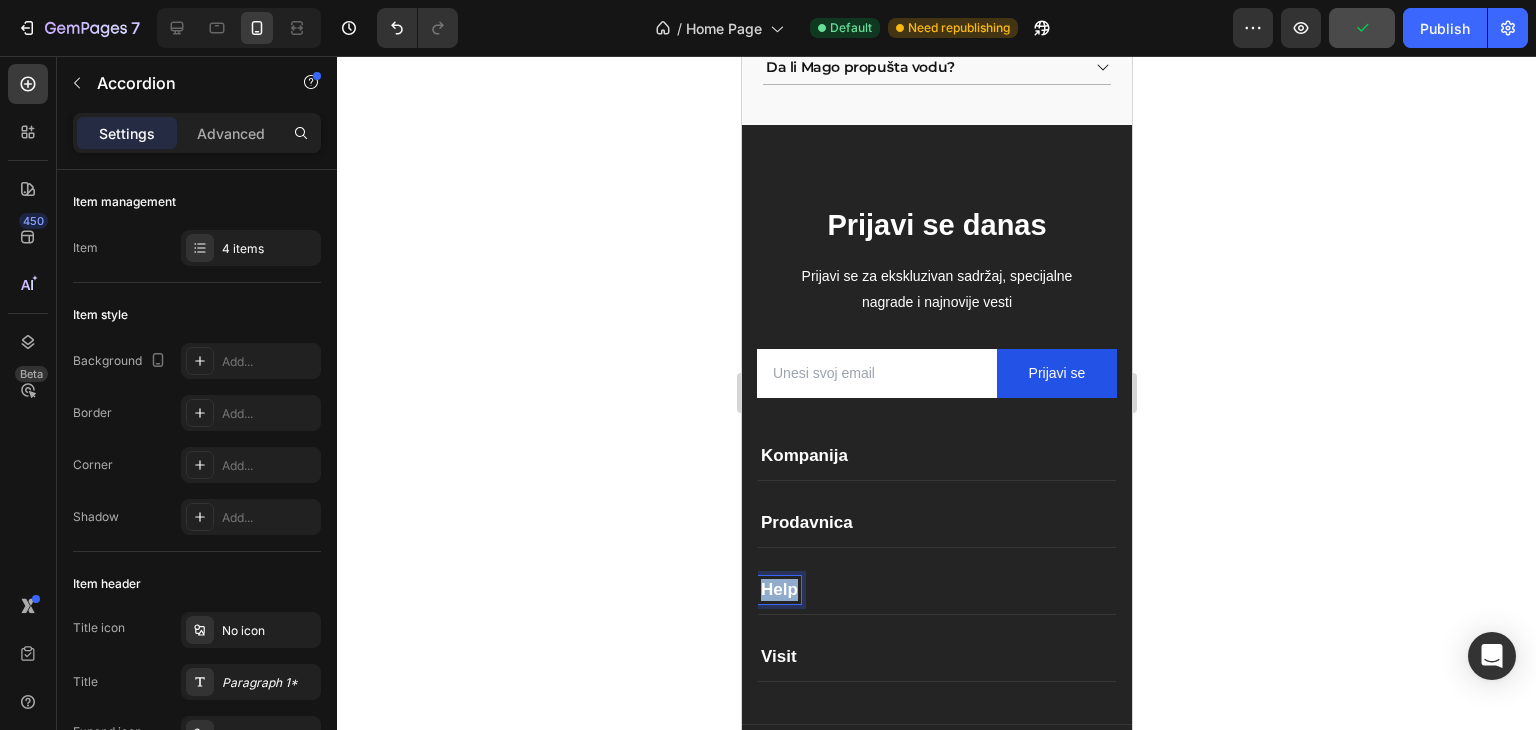click on "Help" at bounding box center (778, 590) 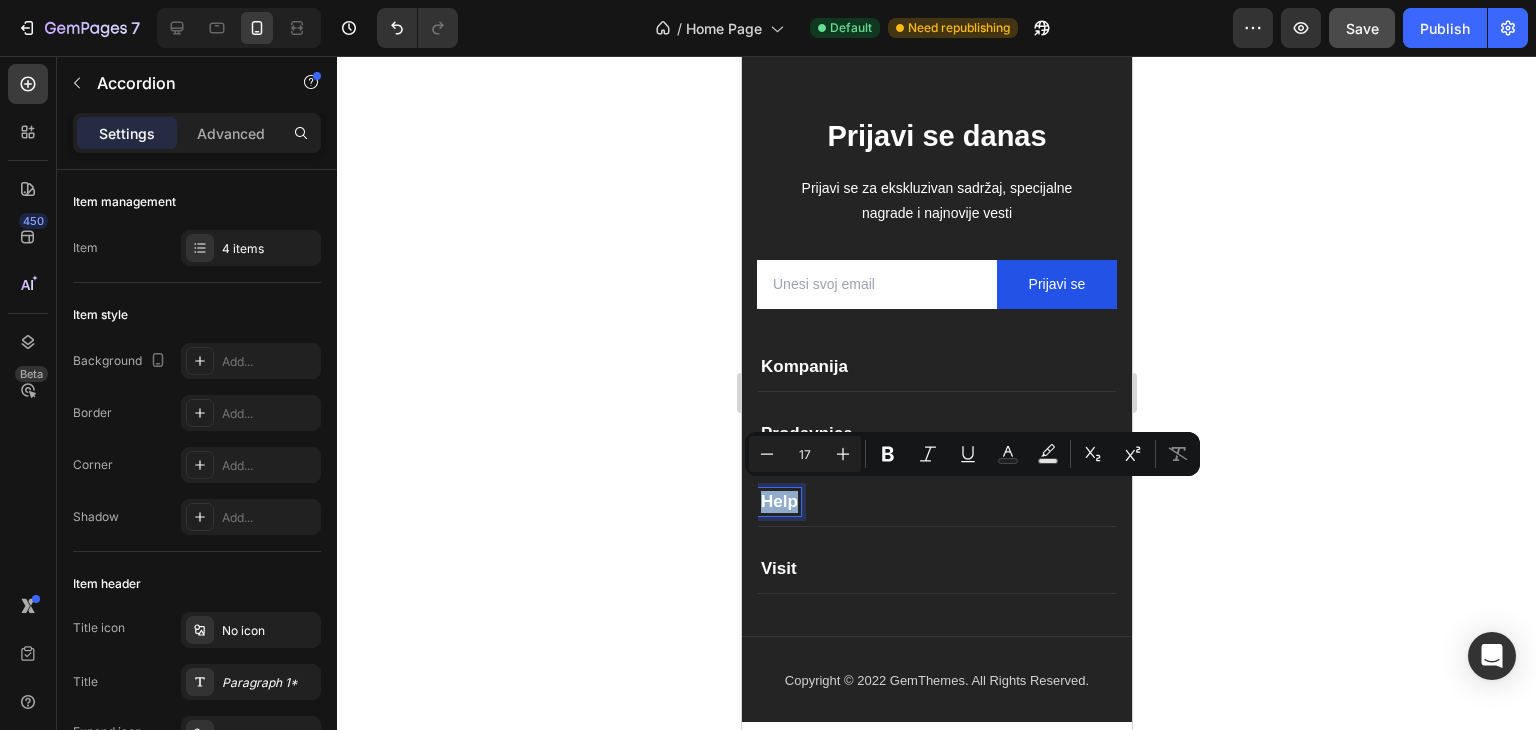 scroll, scrollTop: 4225, scrollLeft: 0, axis: vertical 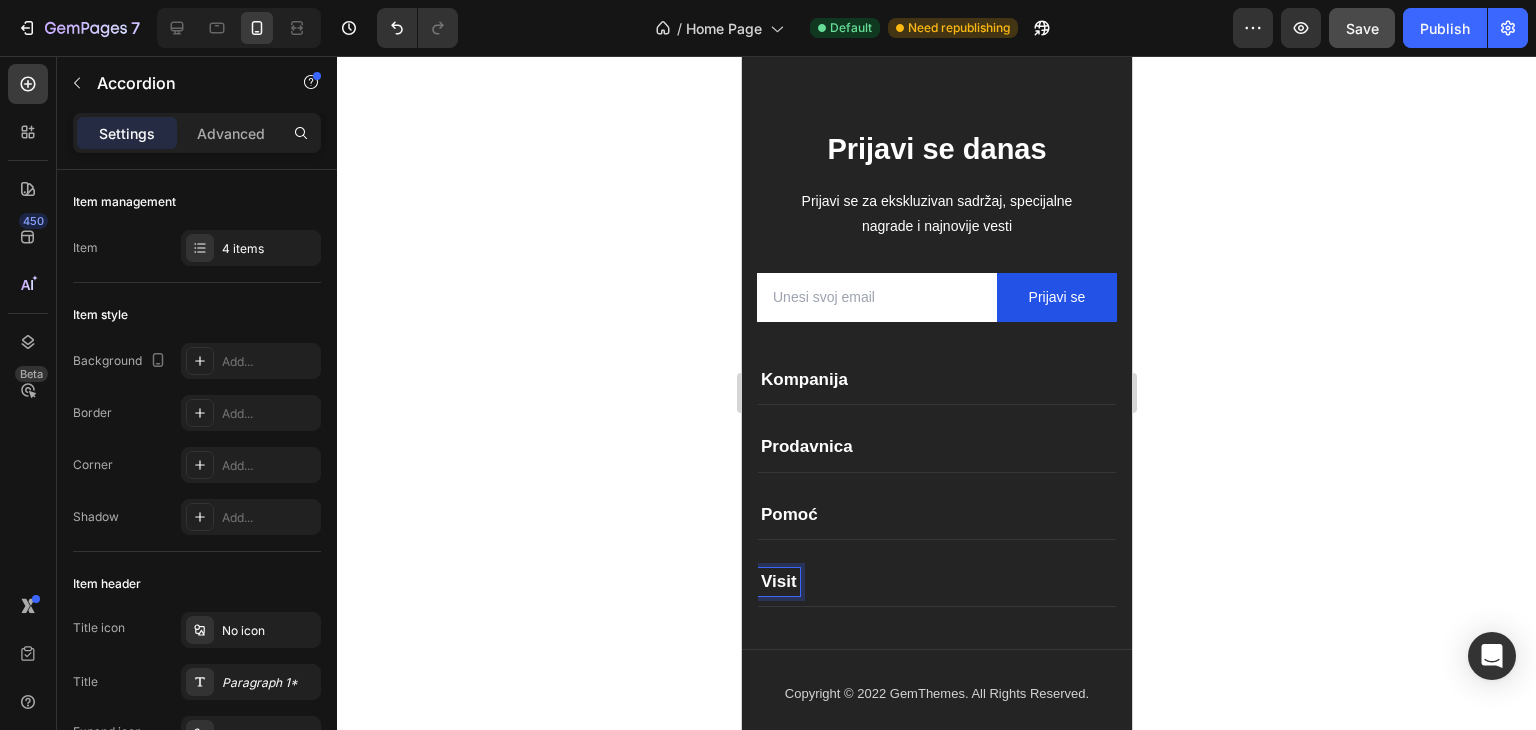 click on "Visit" at bounding box center (778, 582) 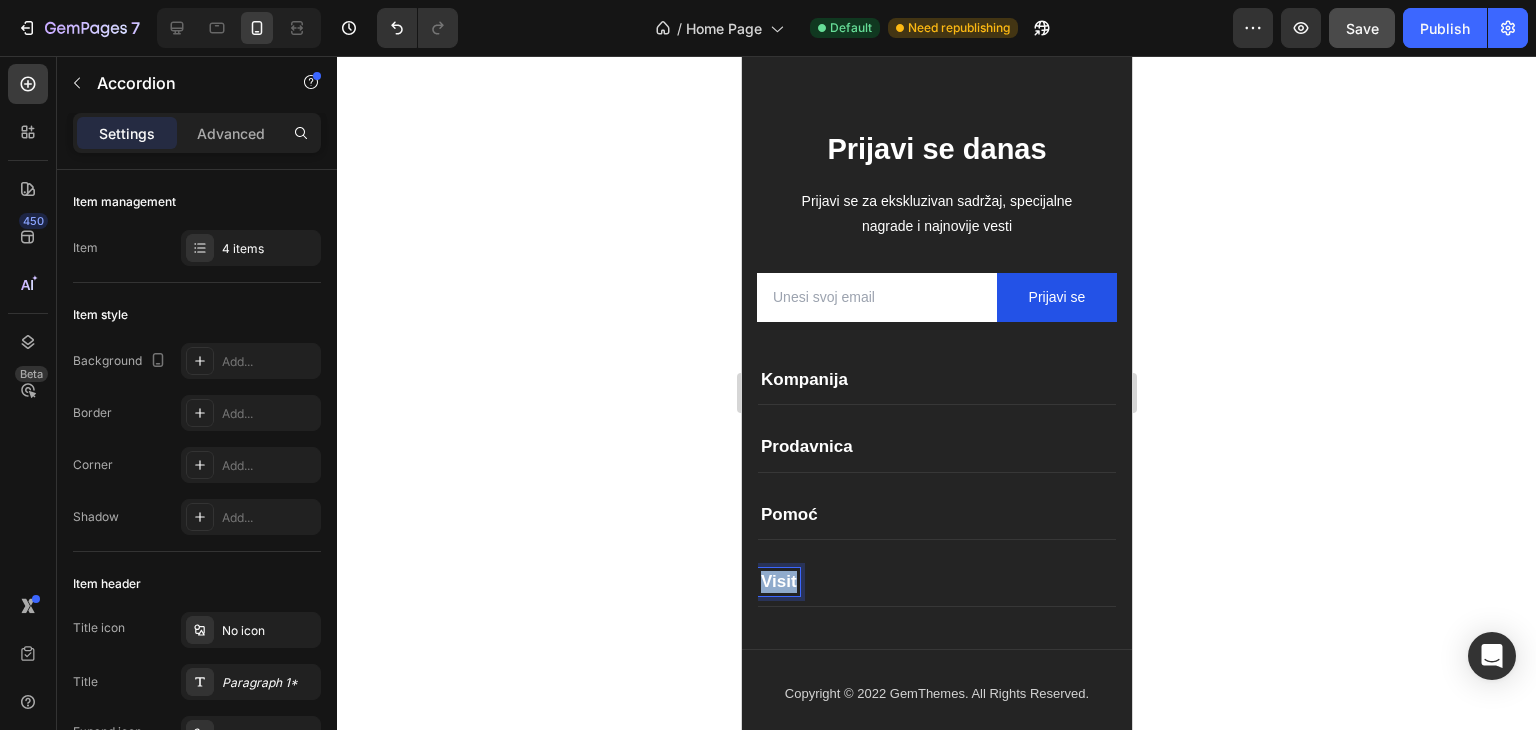click on "Visit" at bounding box center (778, 582) 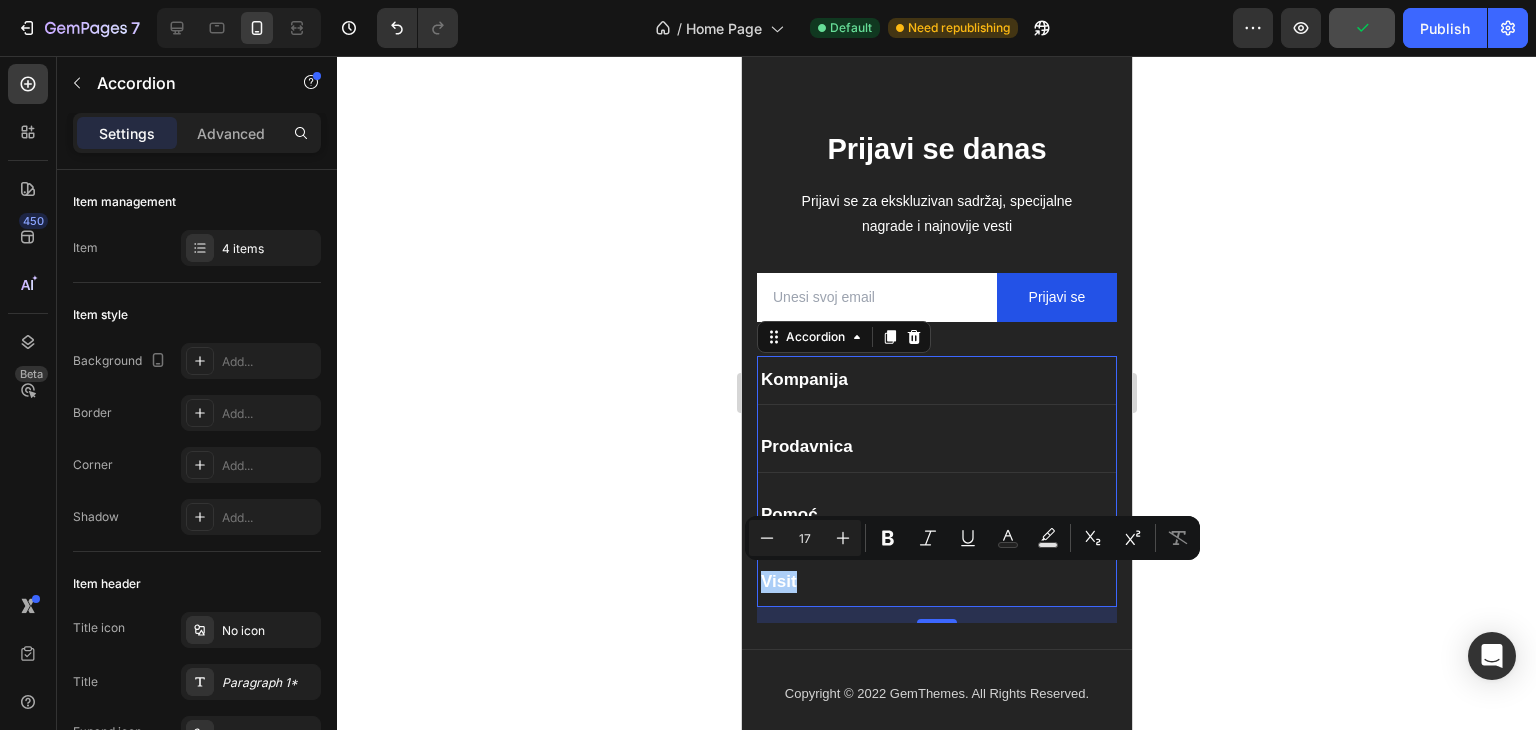 click 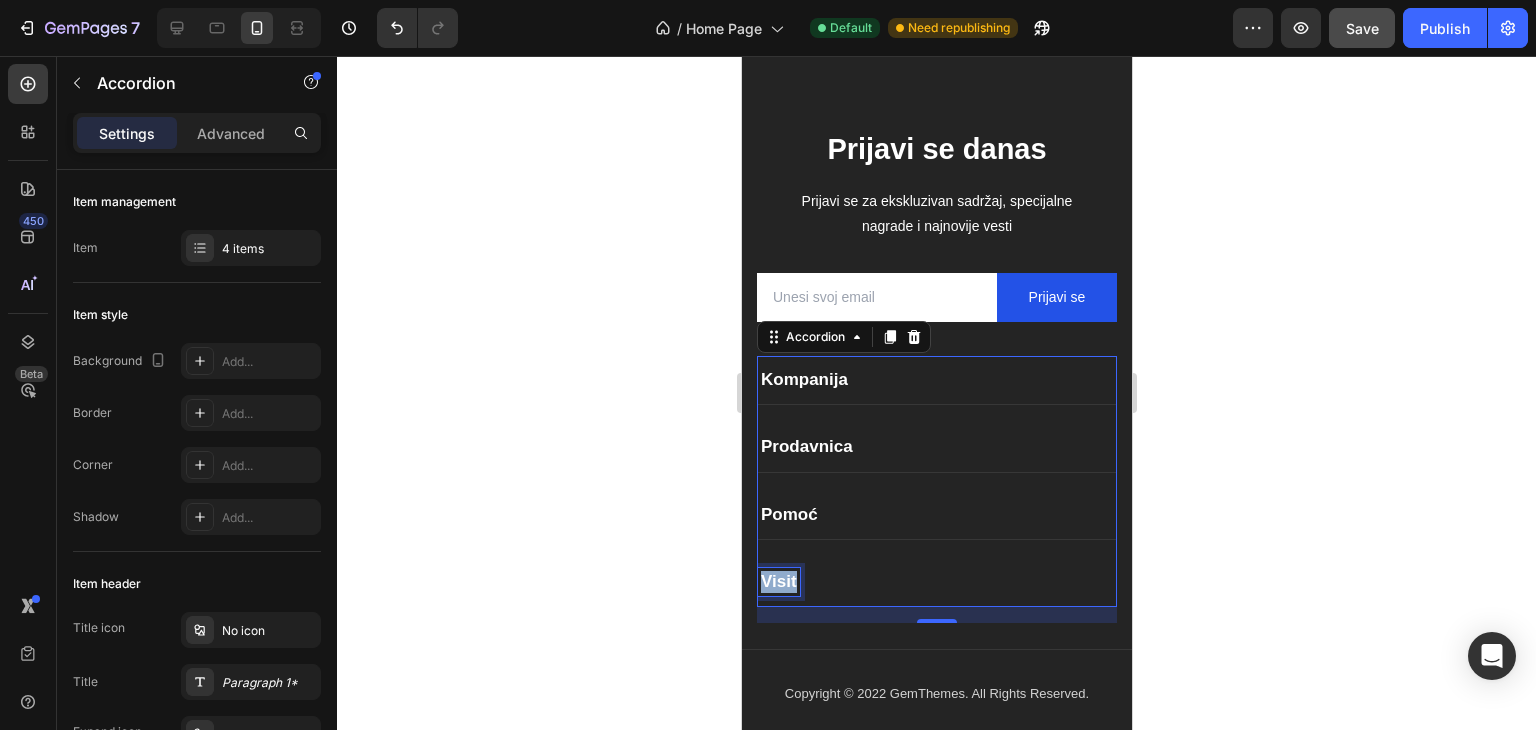 click on "Visit" at bounding box center [778, 582] 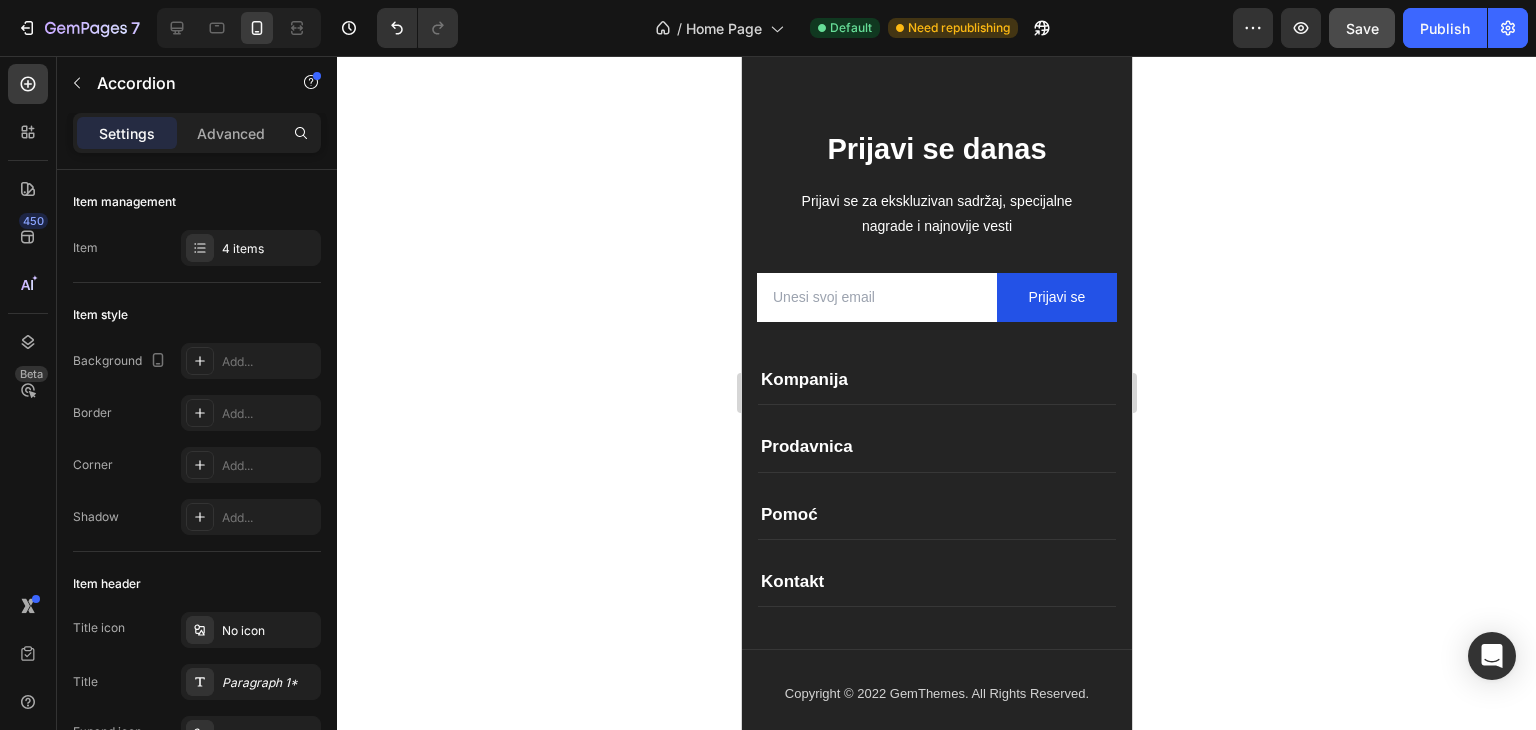 click 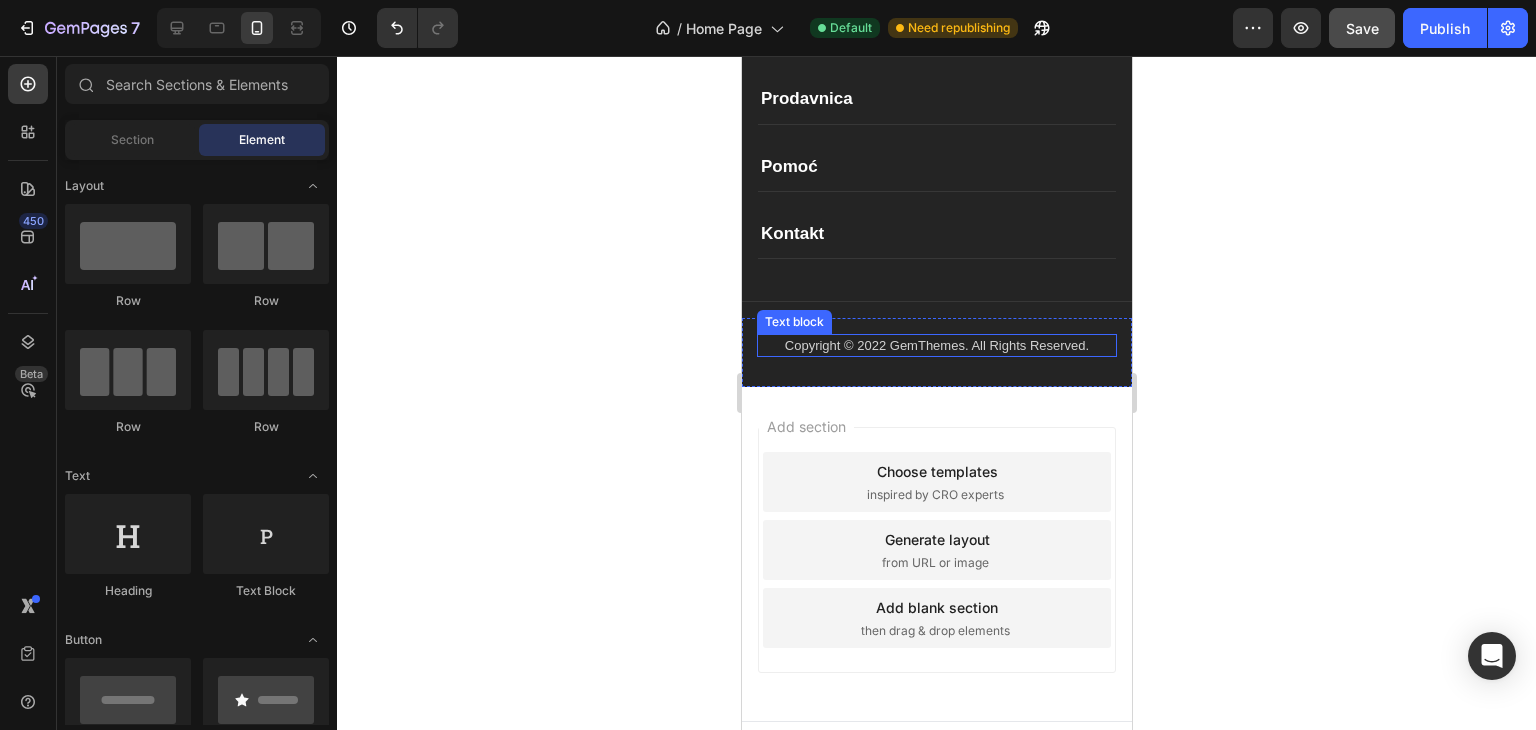 scroll, scrollTop: 4505, scrollLeft: 0, axis: vertical 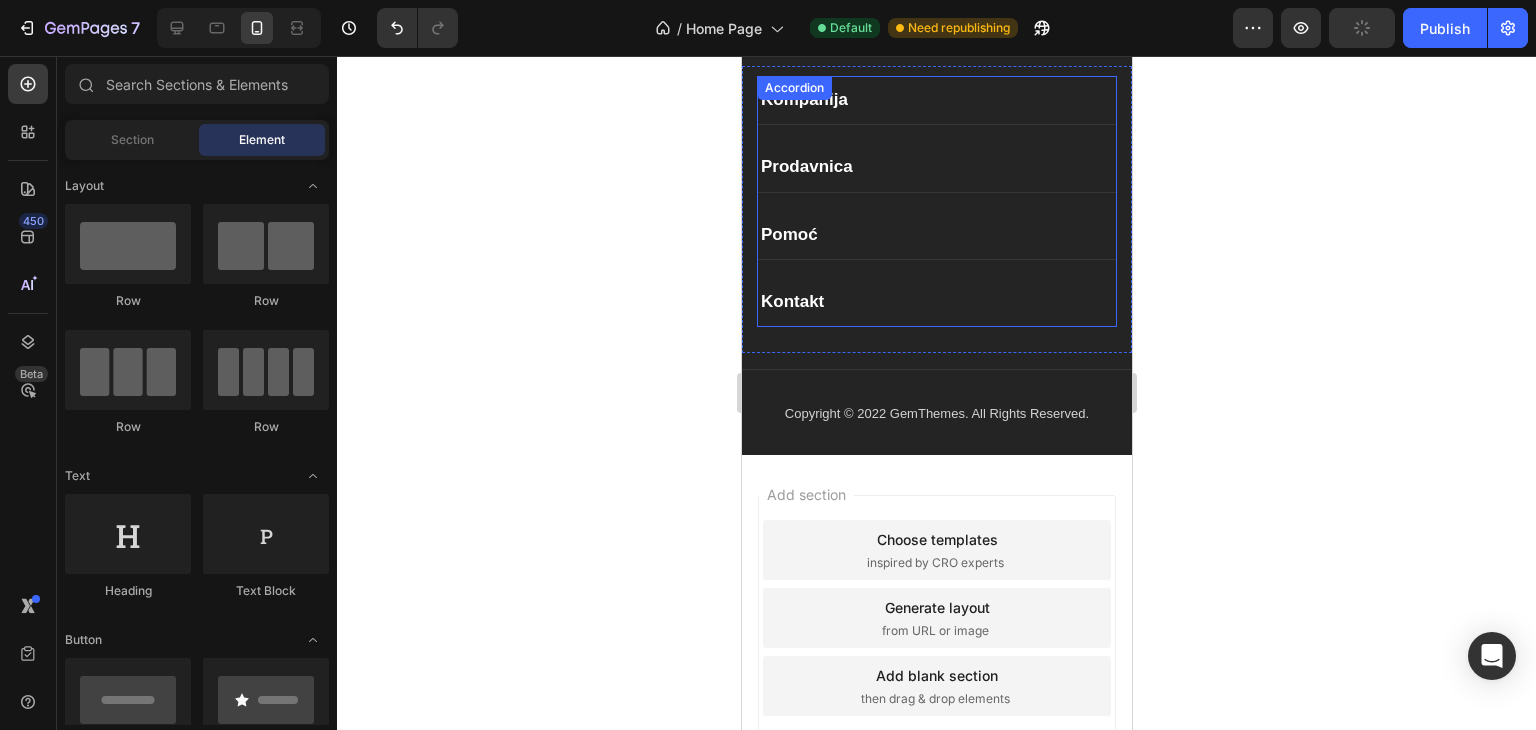 click on "Kontakt" at bounding box center [791, 302] 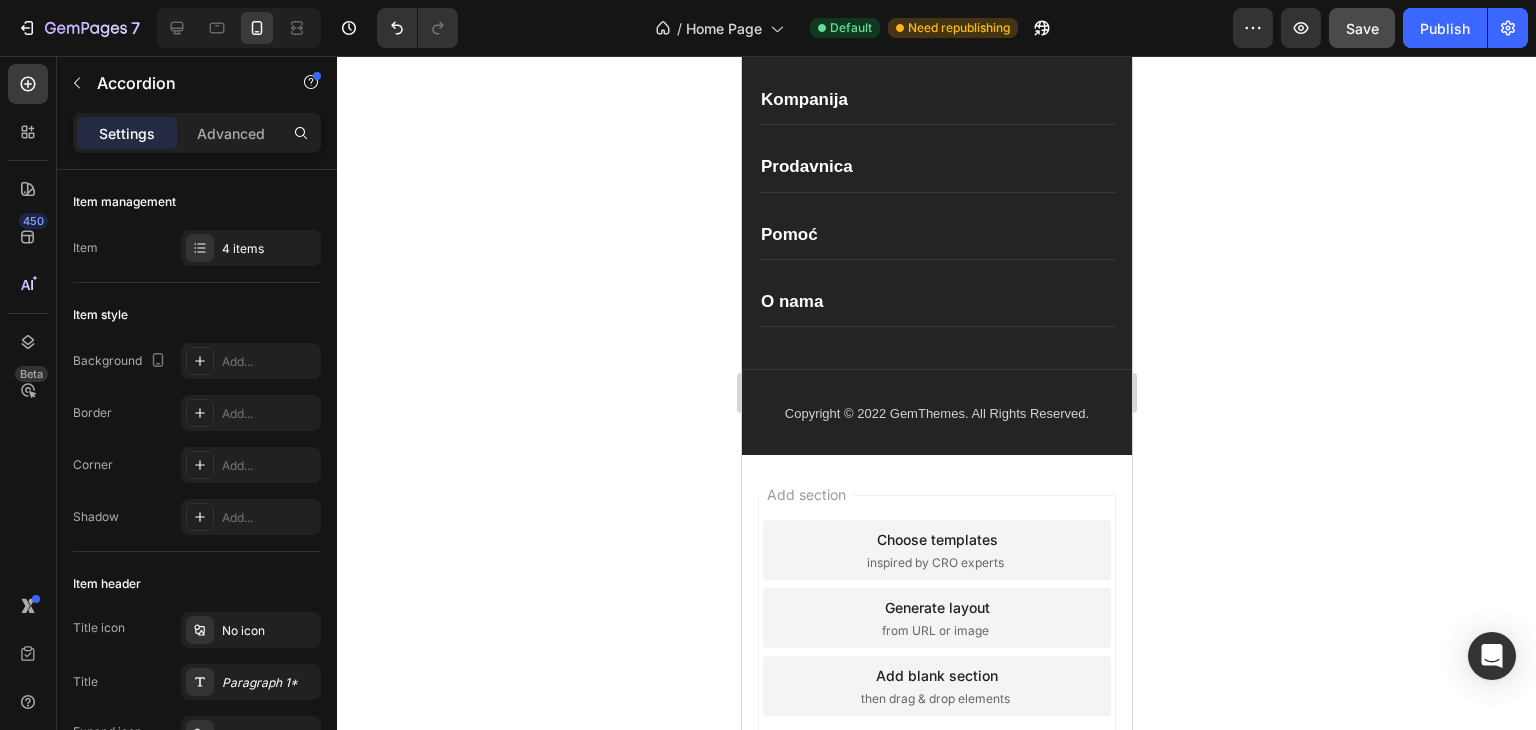 click 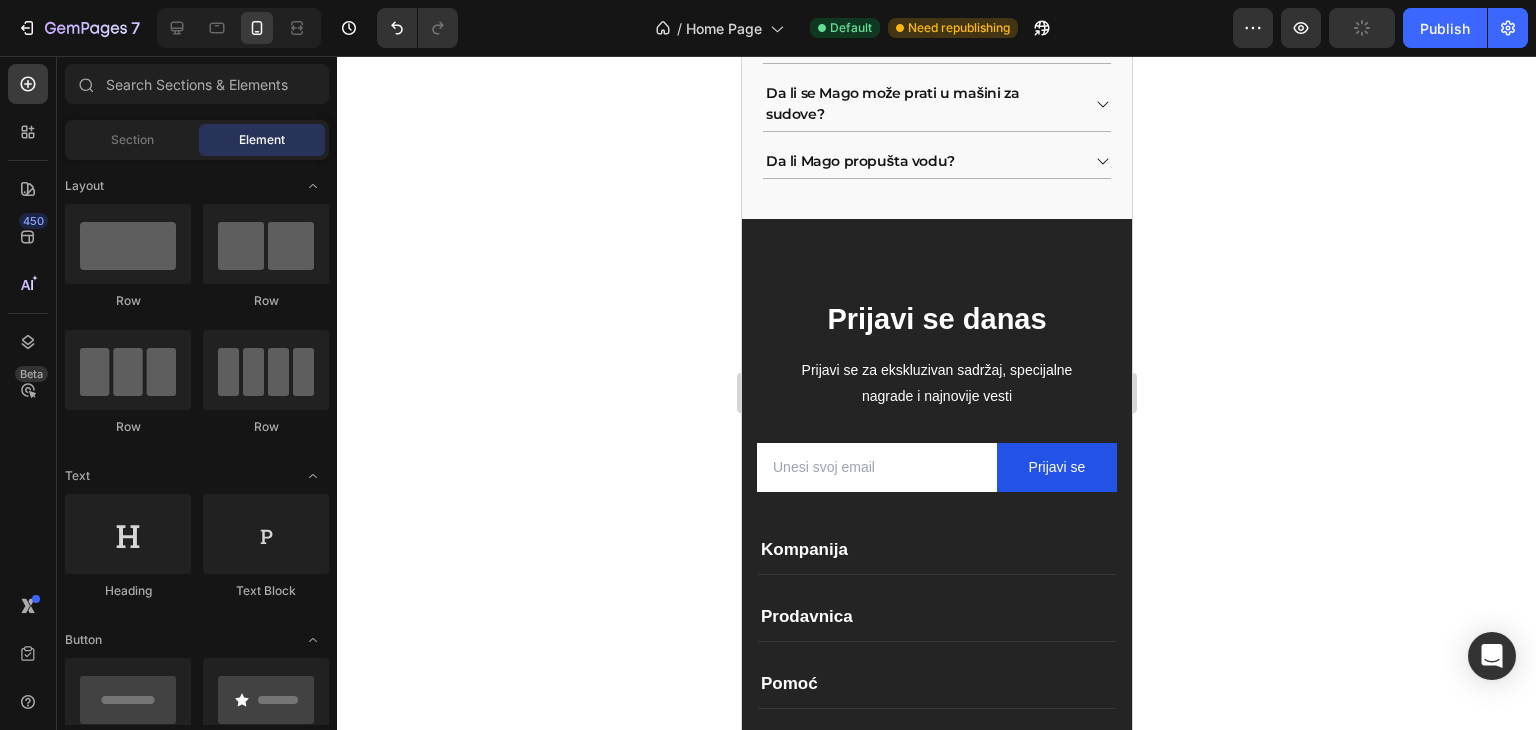 scroll, scrollTop: 4058, scrollLeft: 0, axis: vertical 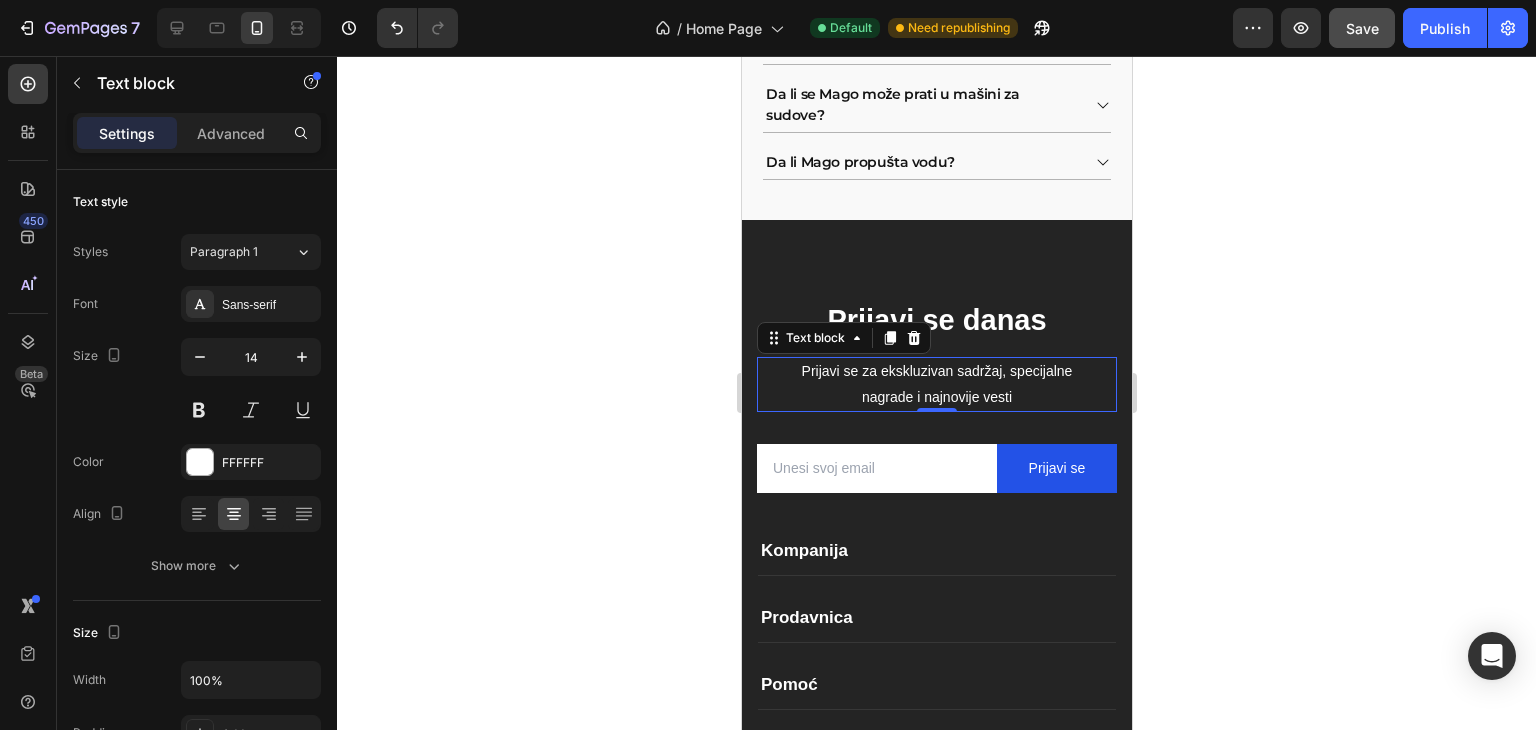 click on "Prijavi se za ekskluzivan sadržaj, specijalne nagrade i najnovije vesti" at bounding box center (936, 384) 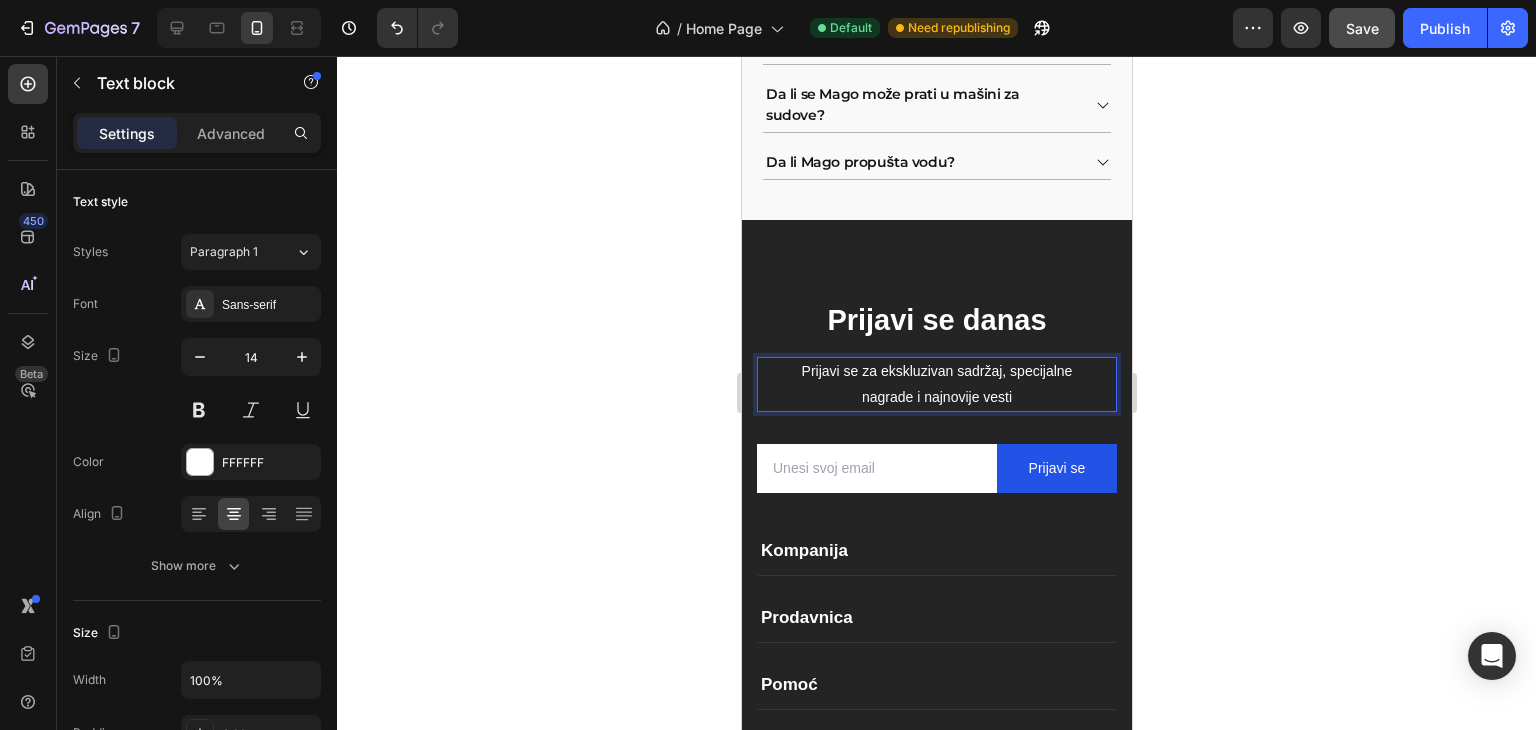 click on "Prijavi se za ekskluzivan sadržaj, specijalne nagrade i najnovije vesti" at bounding box center (936, 384) 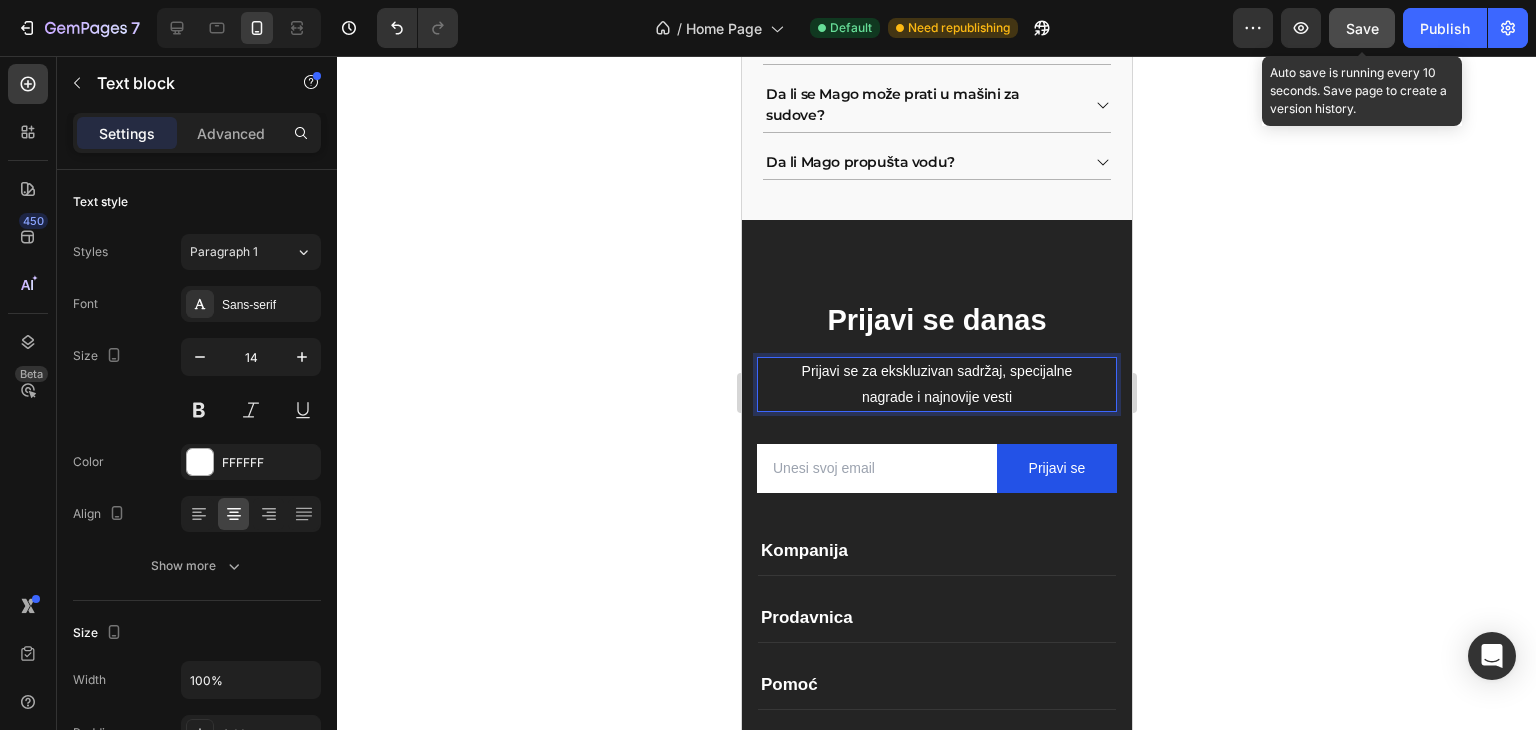 click on "Save" at bounding box center (1362, 28) 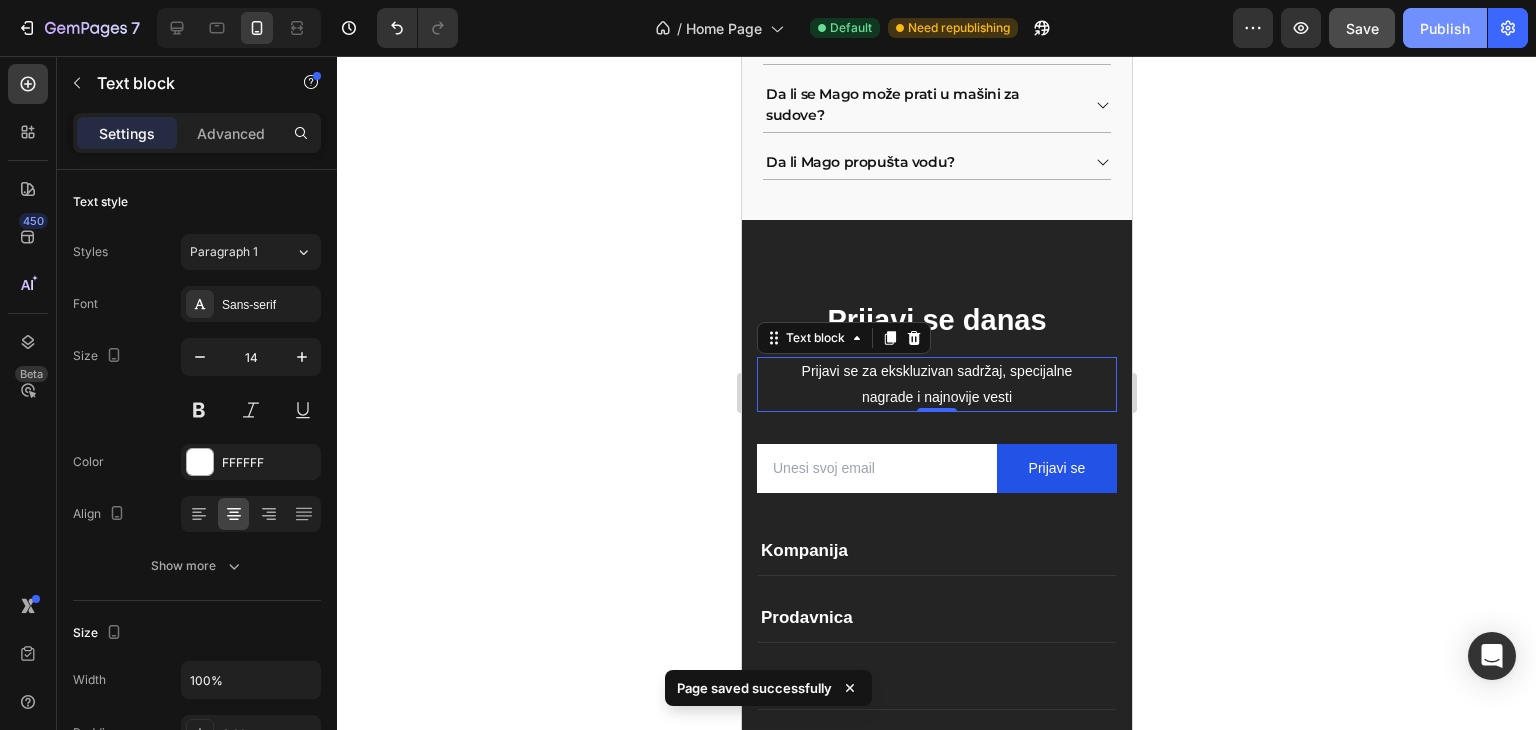 click on "Publish" at bounding box center (1445, 28) 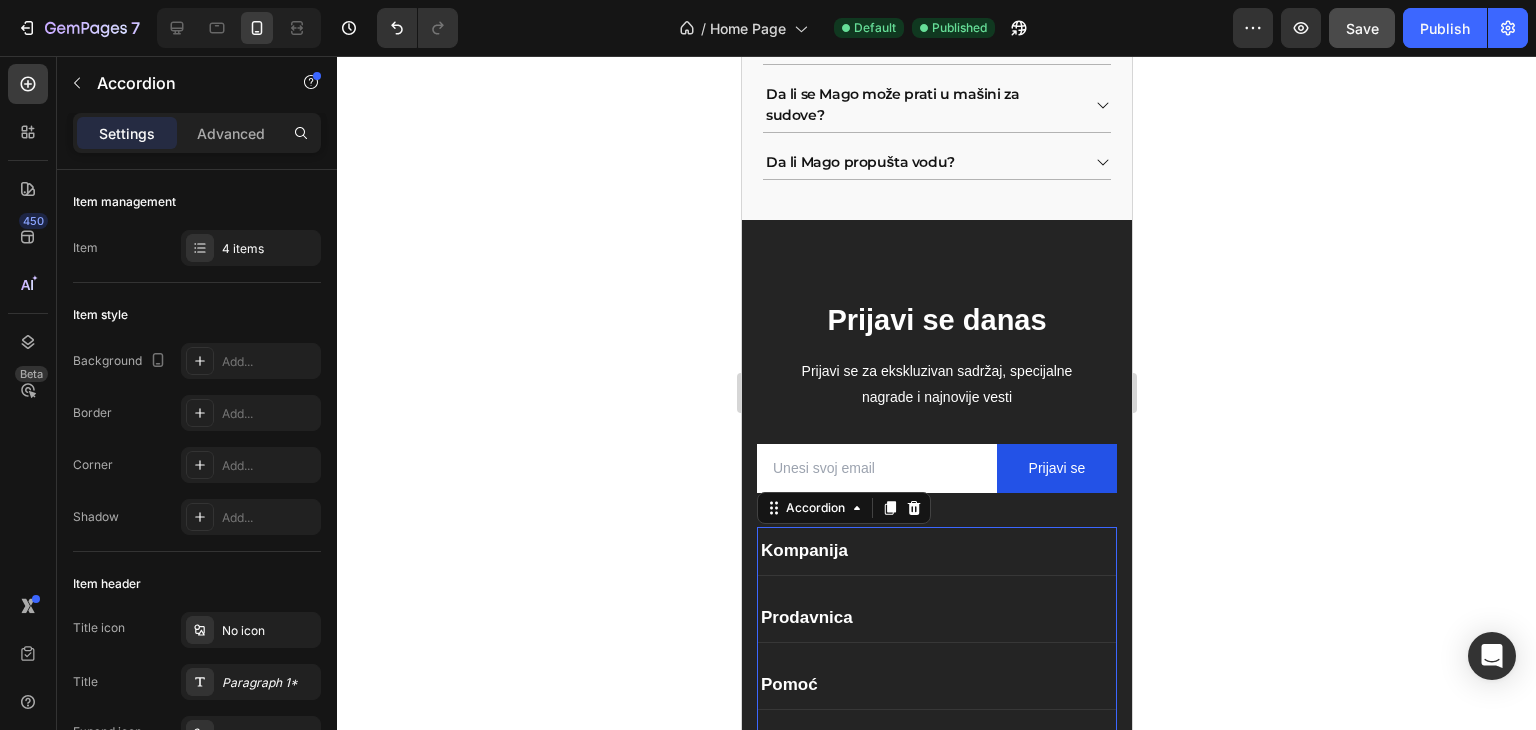 click 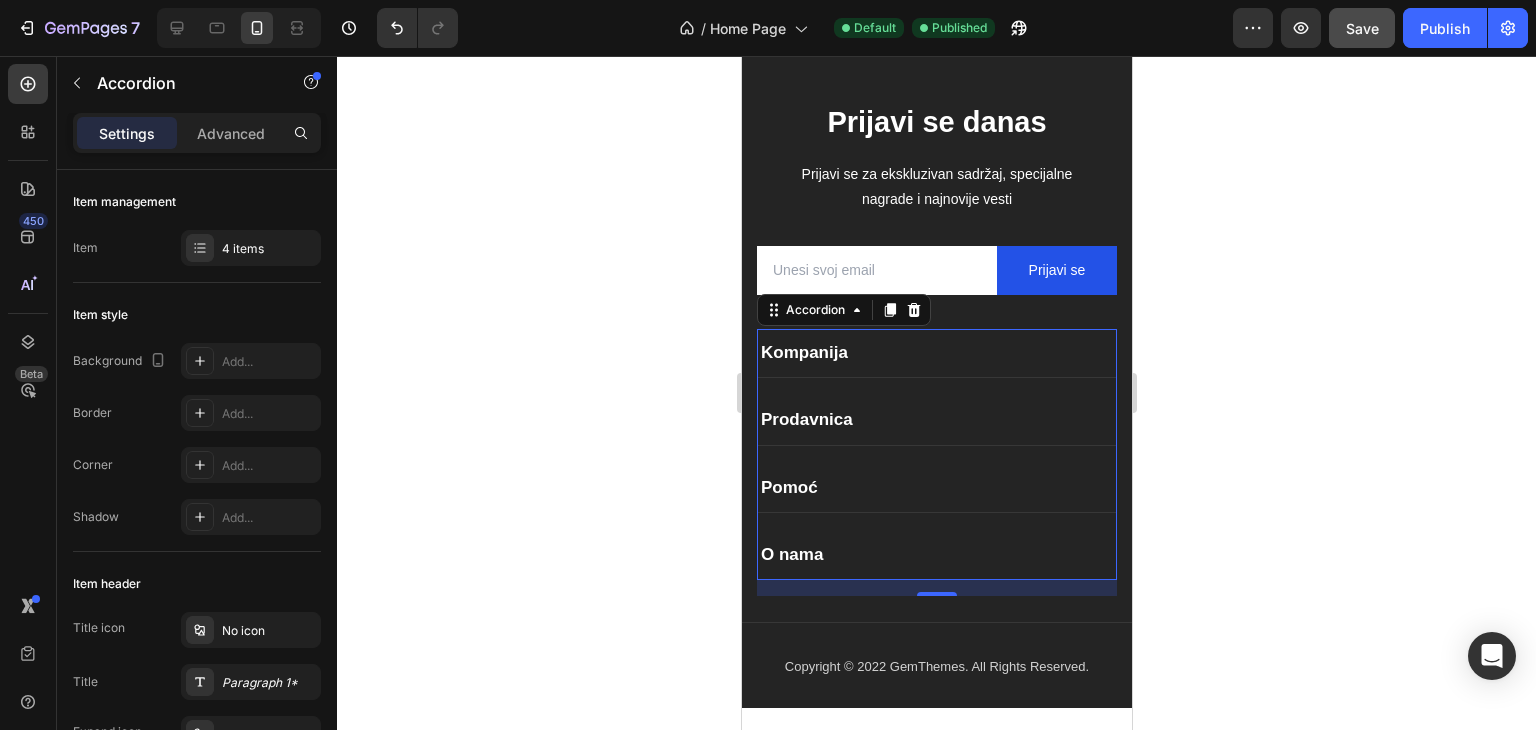 scroll, scrollTop: 4253, scrollLeft: 0, axis: vertical 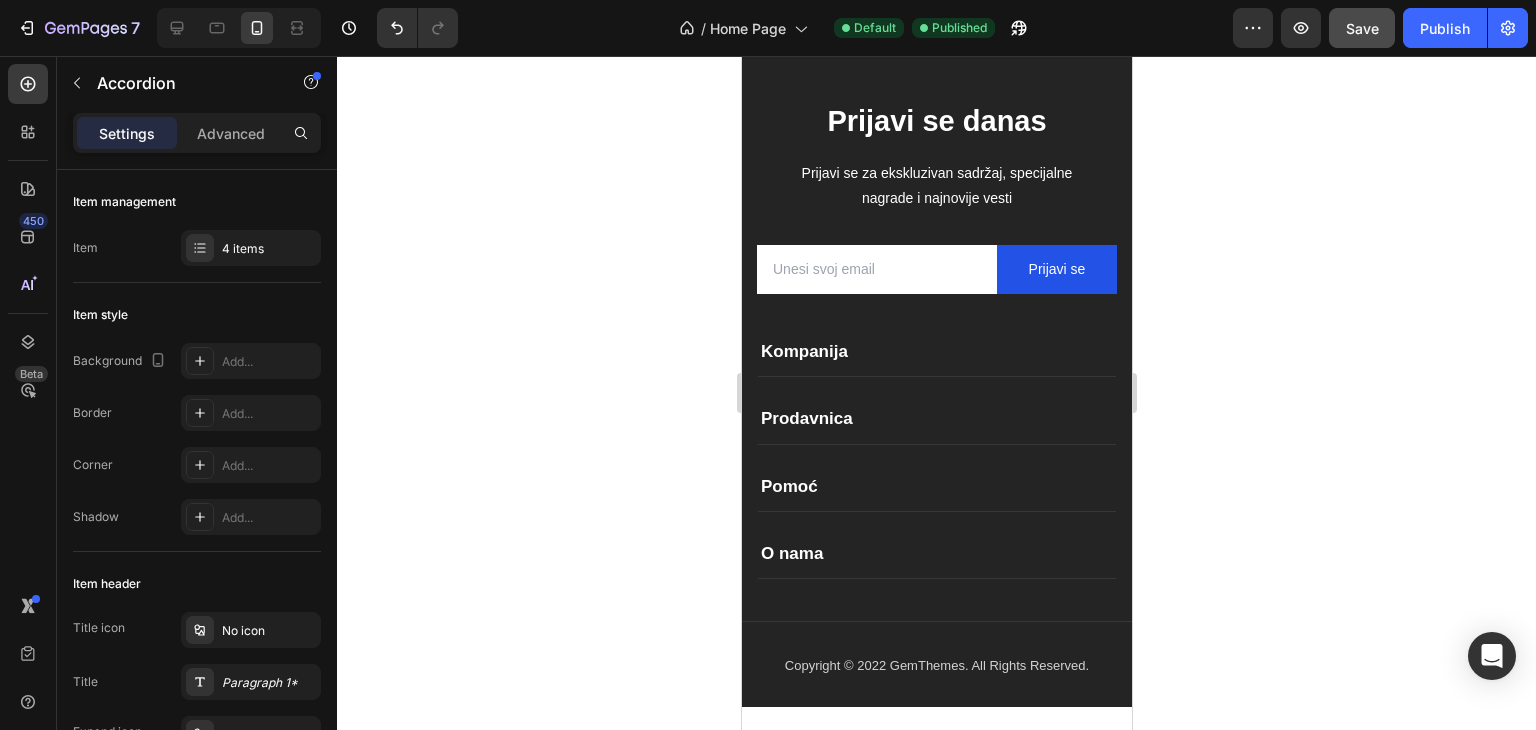 click on "Kompanija" at bounding box center [936, 352] 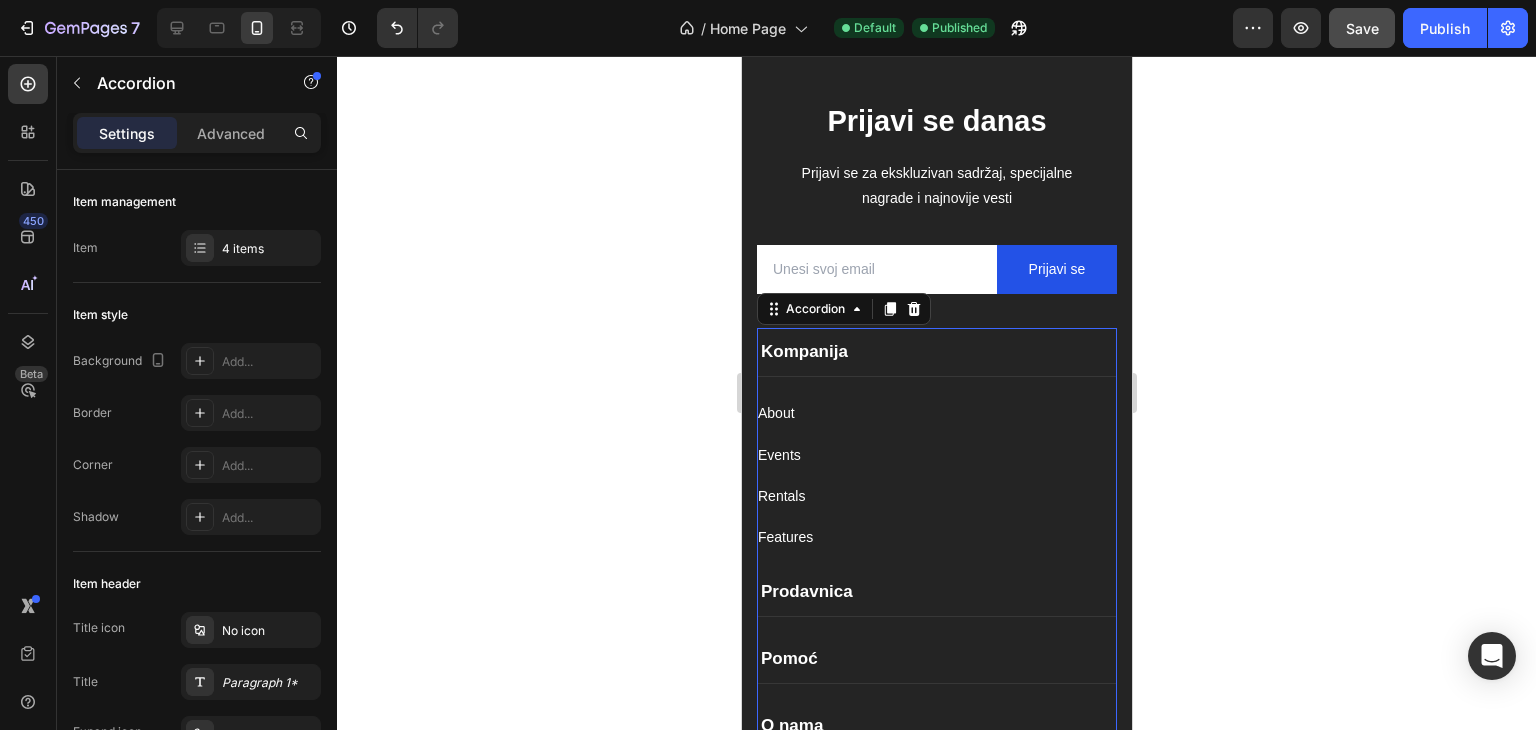 click on "Kompanija" at bounding box center [936, 352] 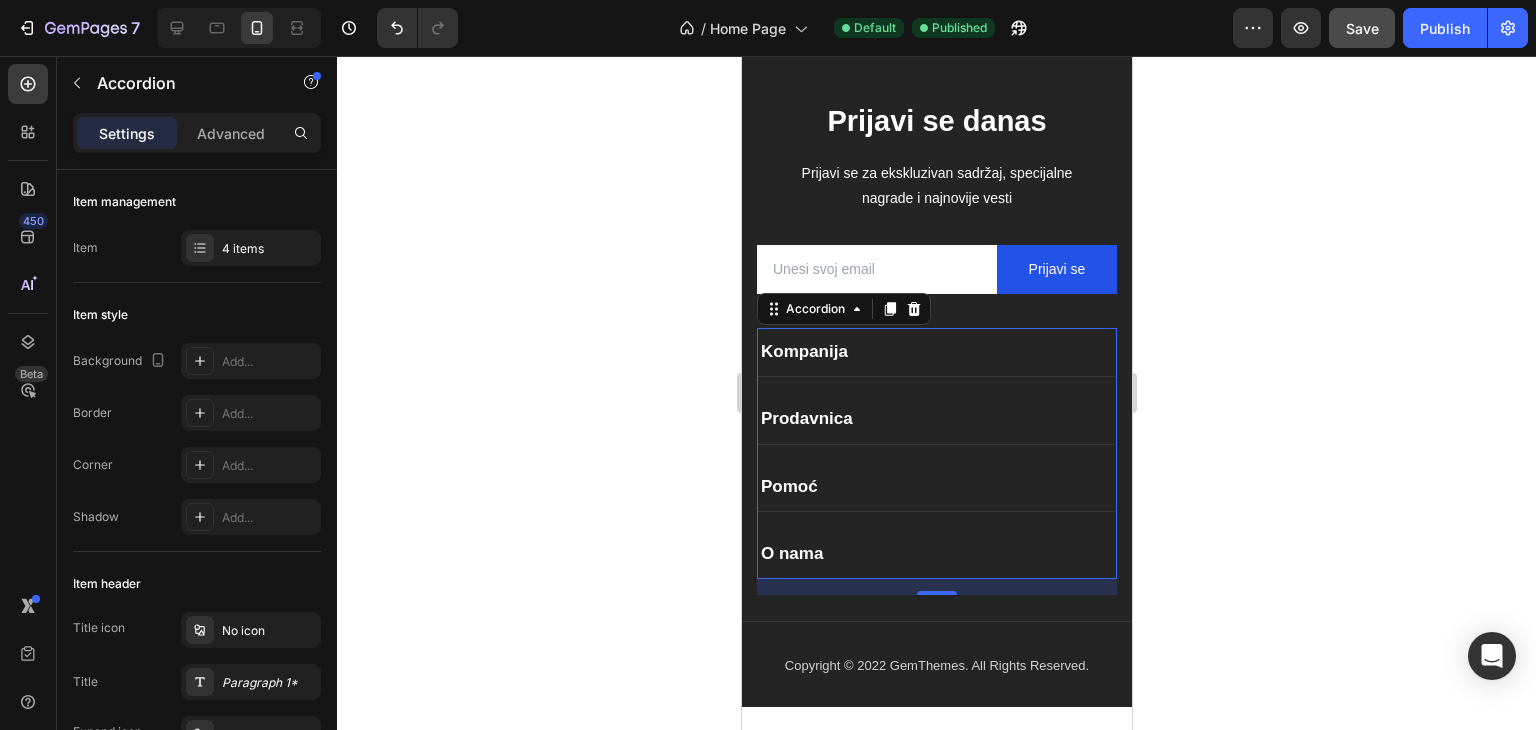 click on "Kompanija" at bounding box center [936, 352] 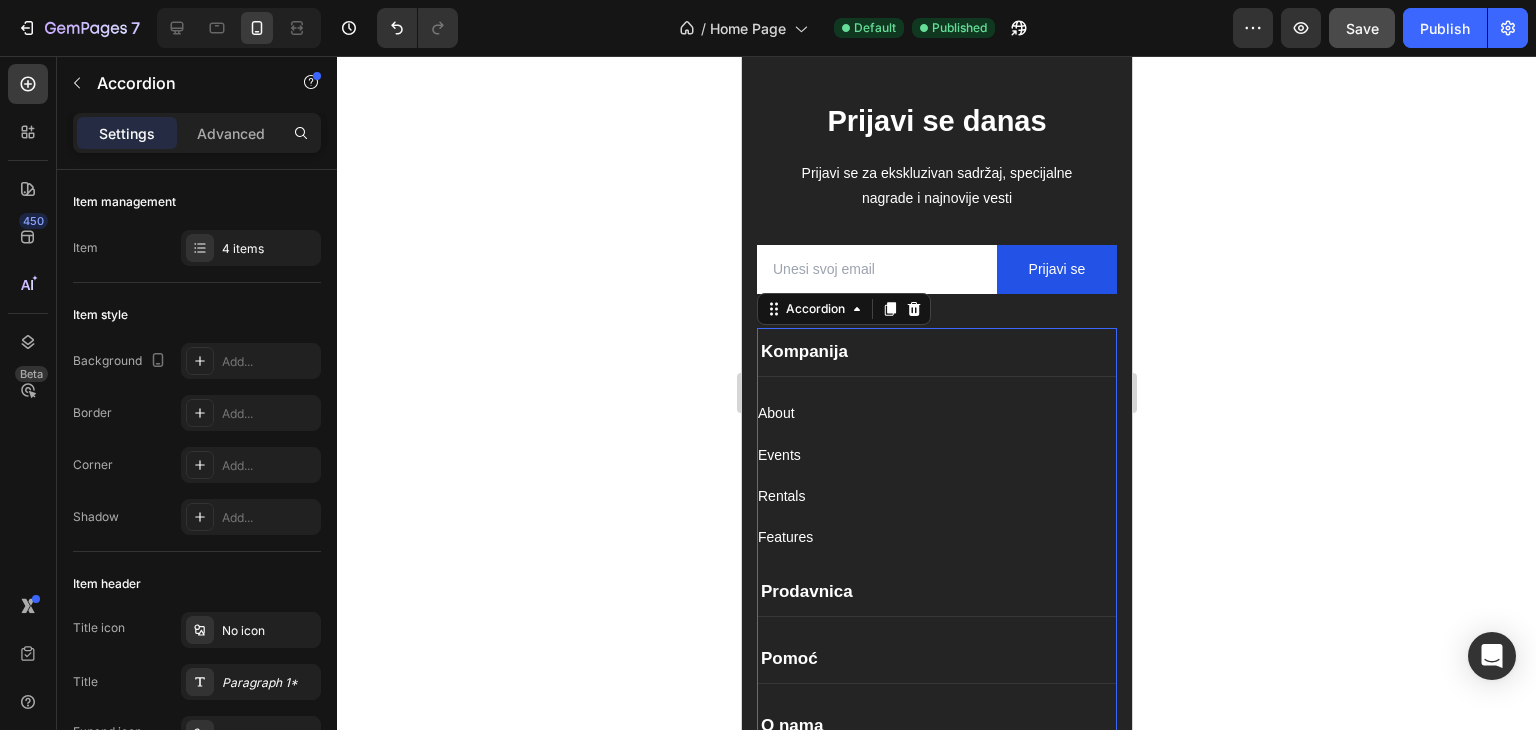 click on "Kompanija" at bounding box center [936, 352] 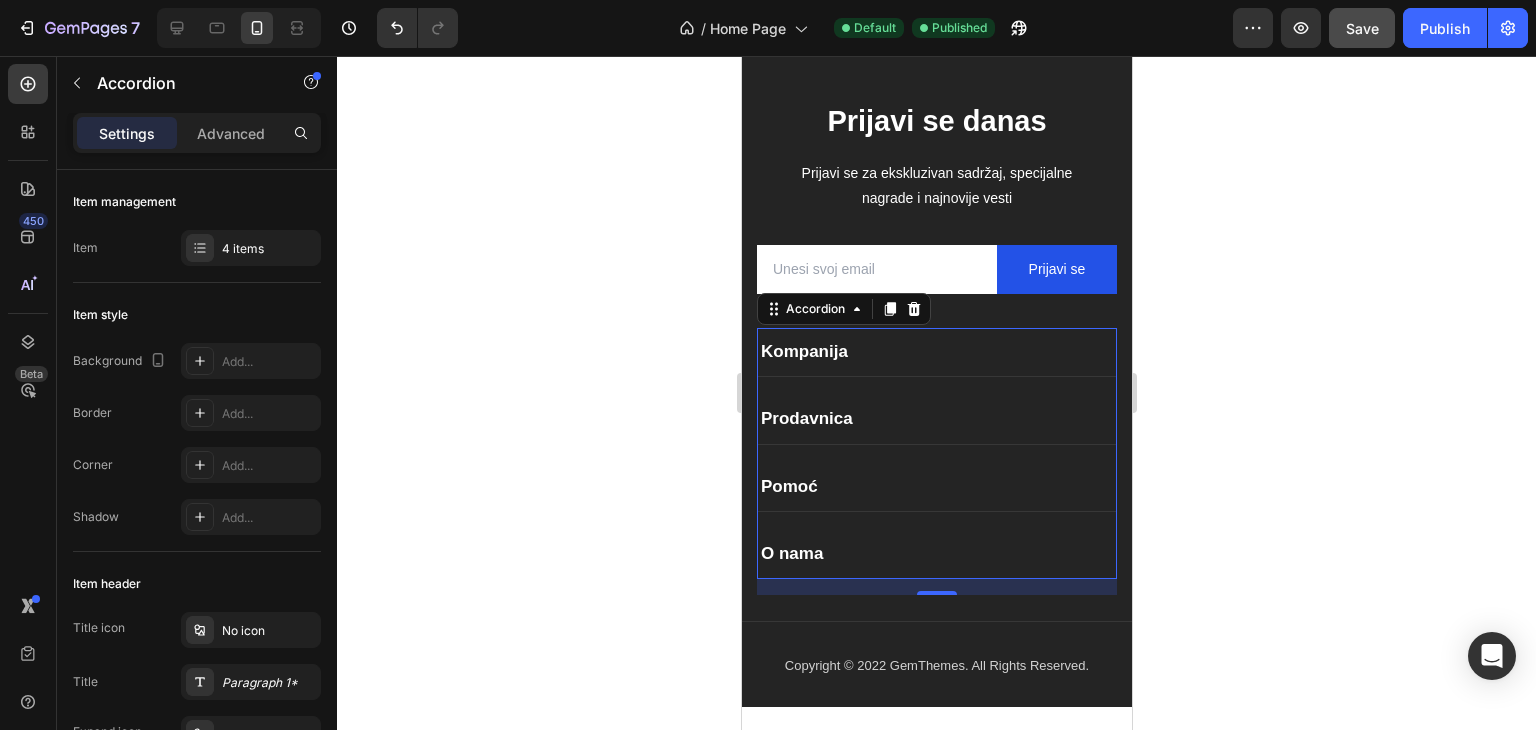 click on "Prodavnica" at bounding box center [936, 419] 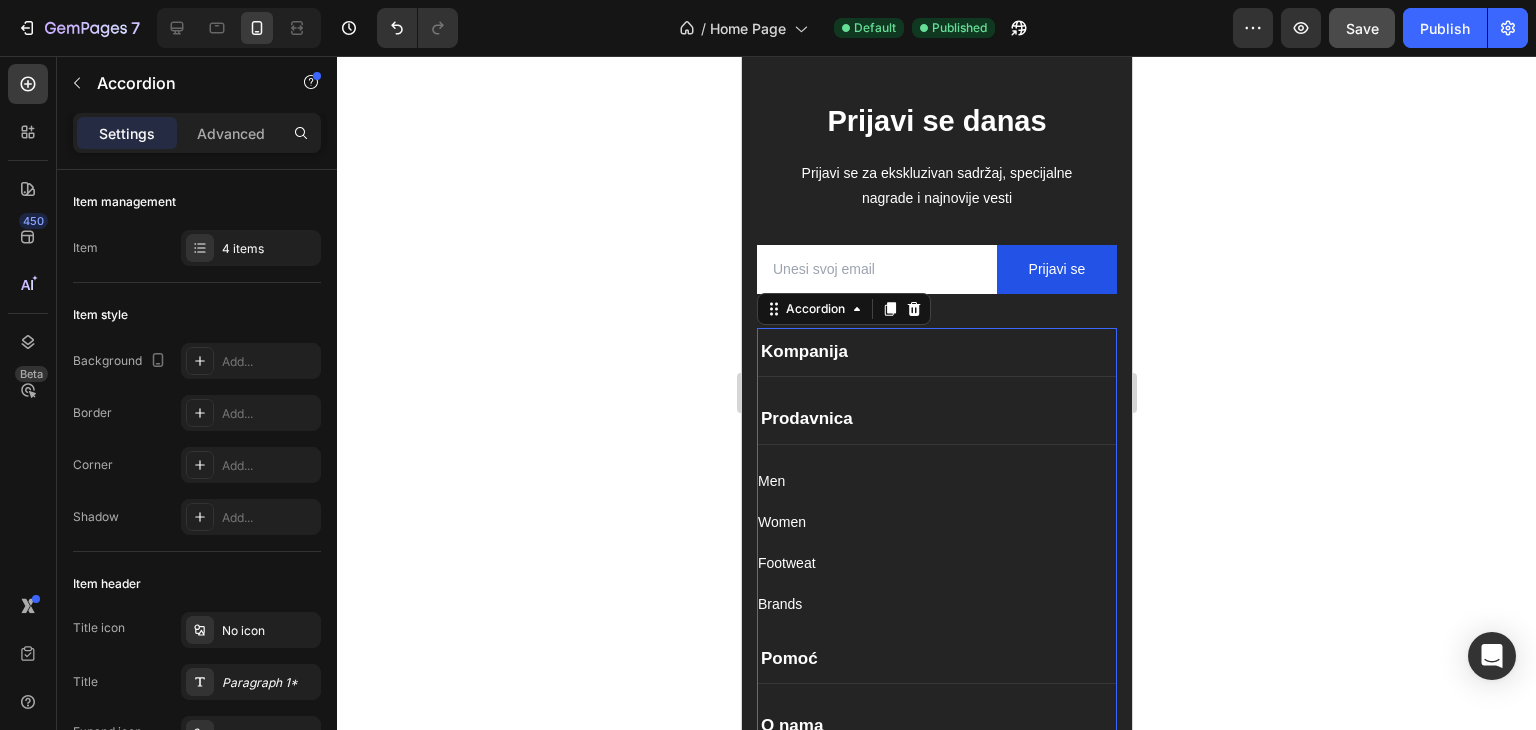 click on "Prodavnica" at bounding box center [936, 419] 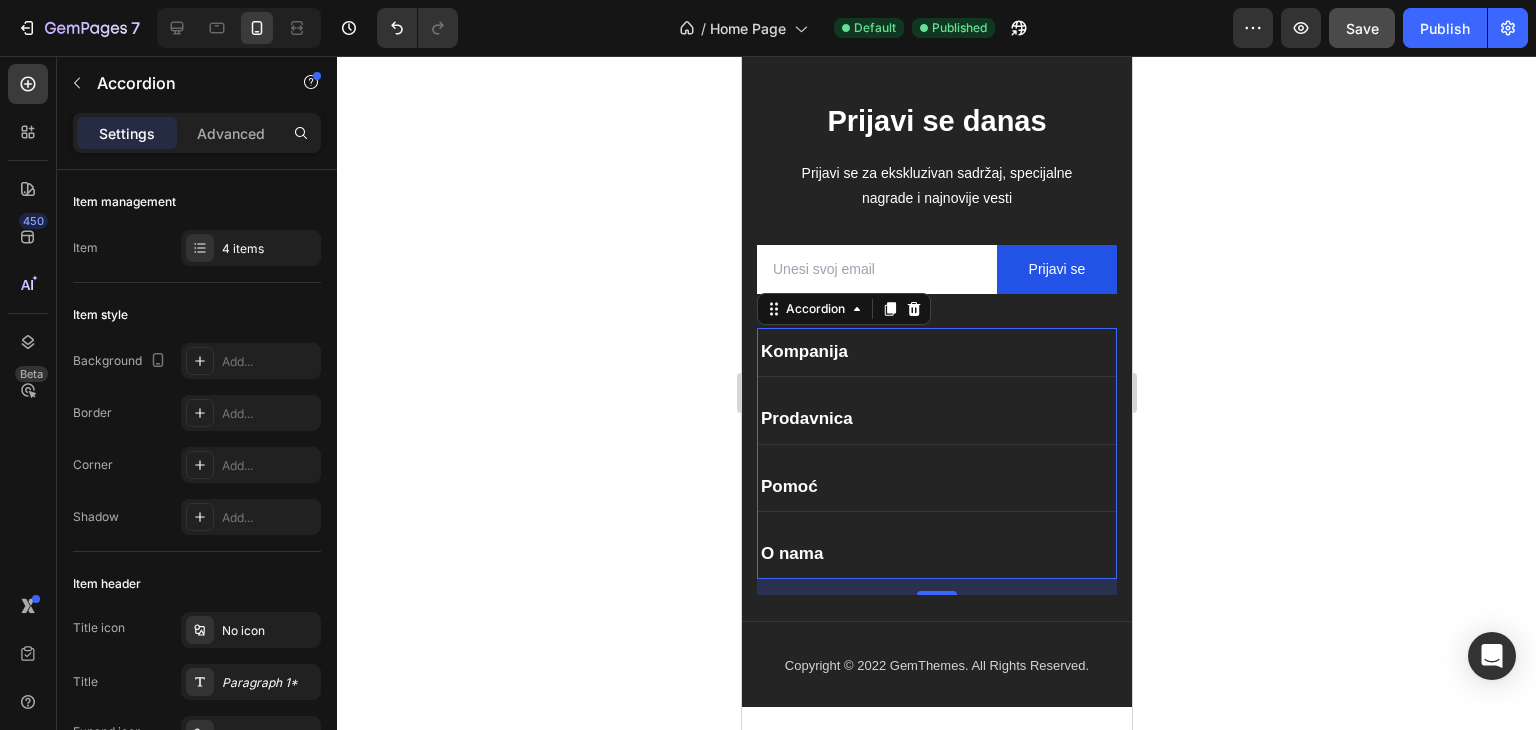 click on "Prodavnica" at bounding box center [936, 419] 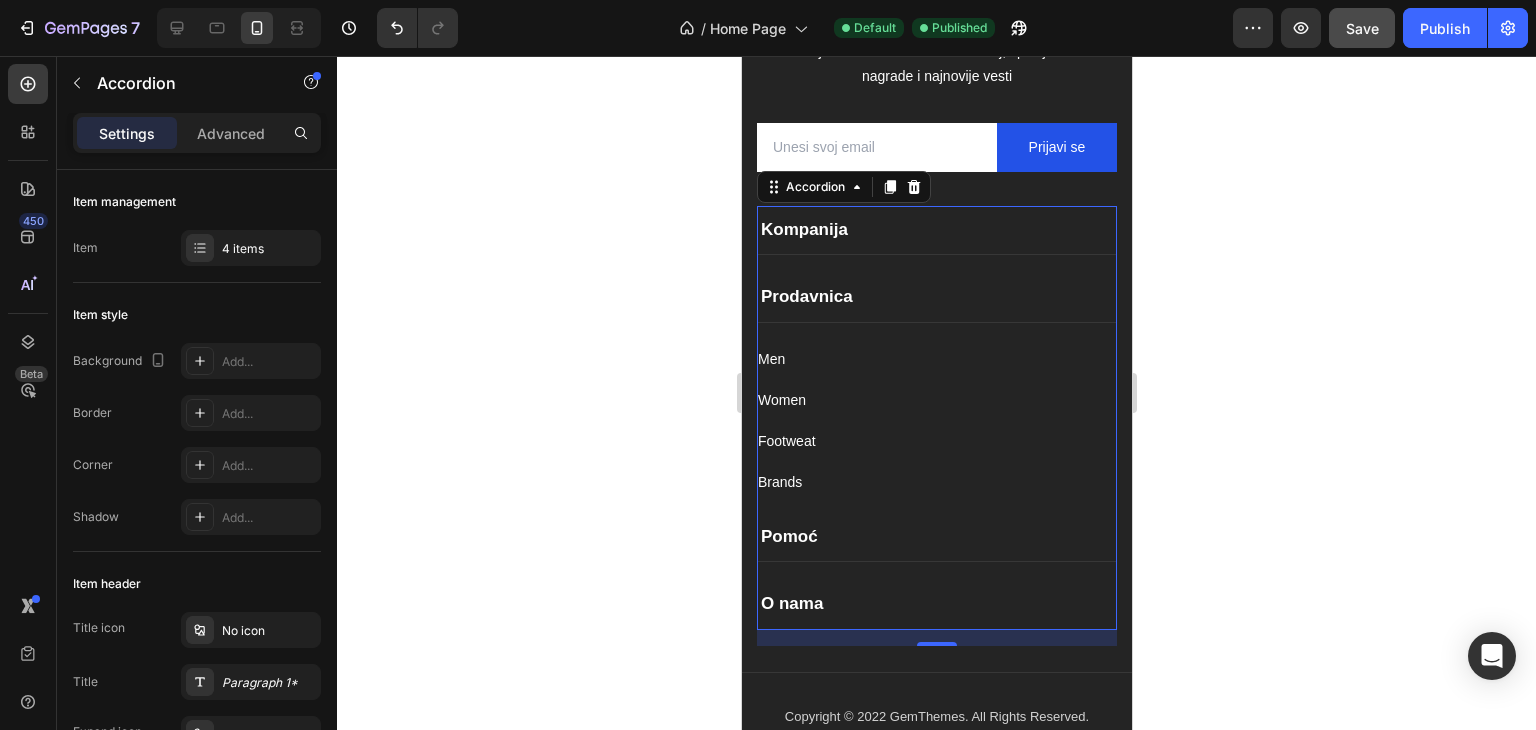 scroll, scrollTop: 4376, scrollLeft: 0, axis: vertical 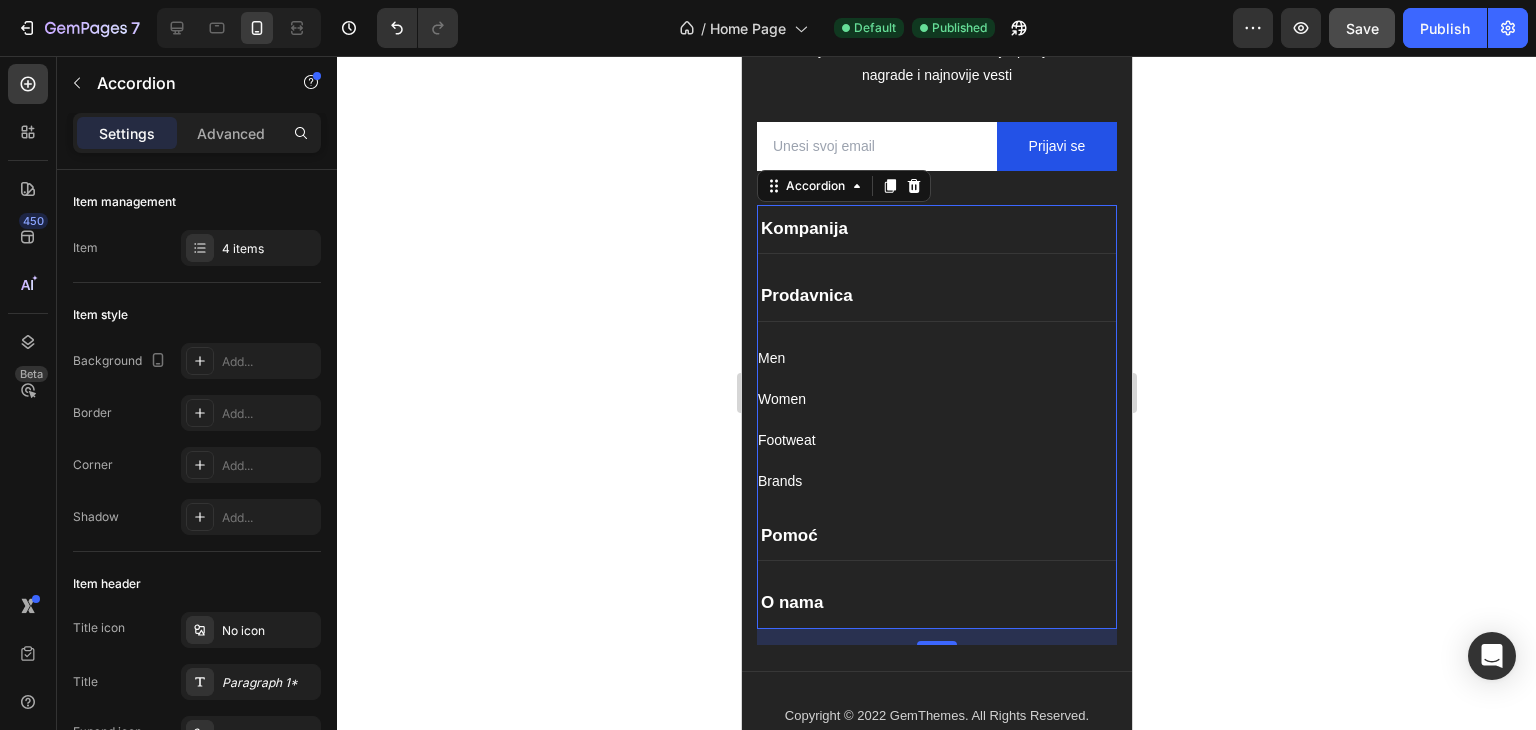 click on "Prodavnica" at bounding box center [936, 296] 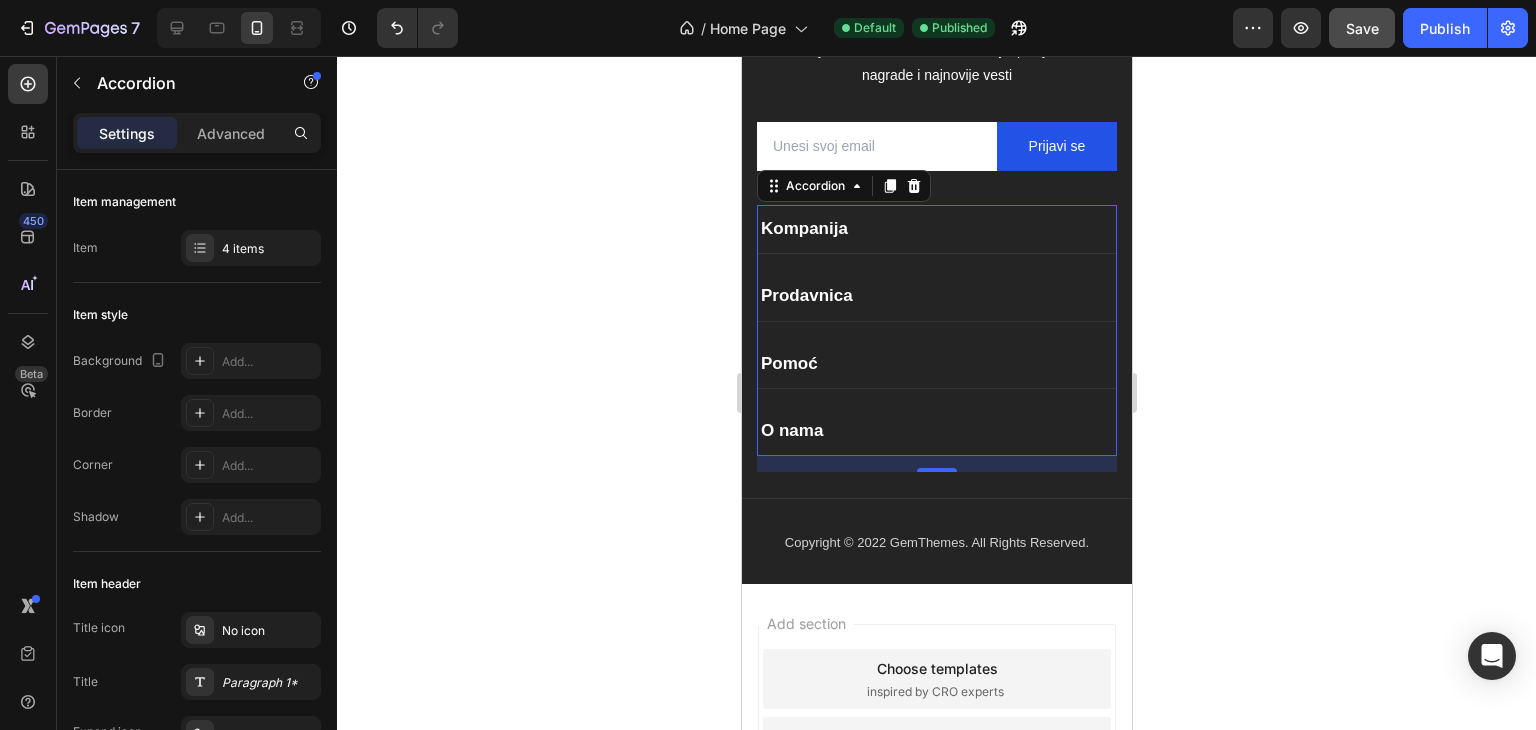 click on "Pomoć" at bounding box center (936, 364) 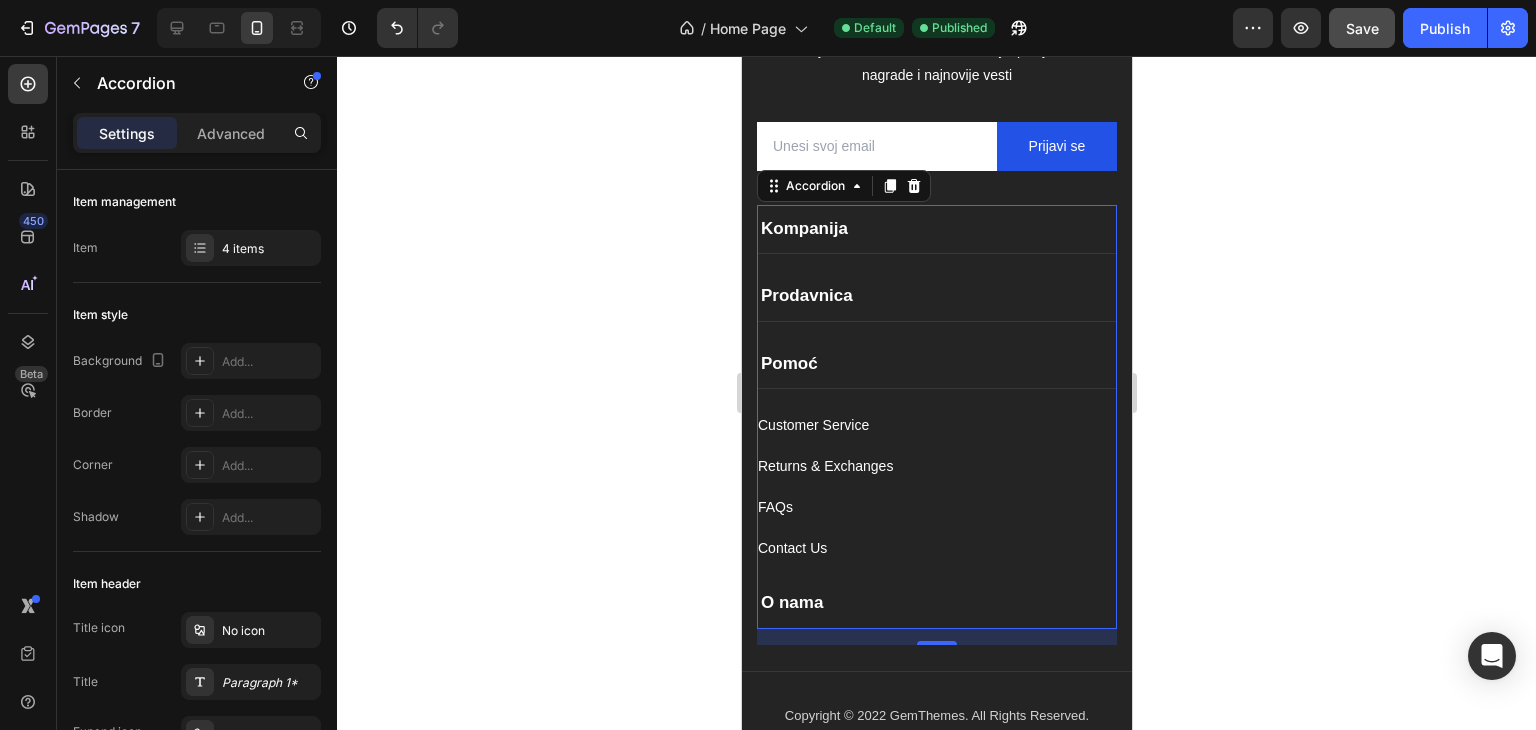 click on "Pomoć" at bounding box center [936, 364] 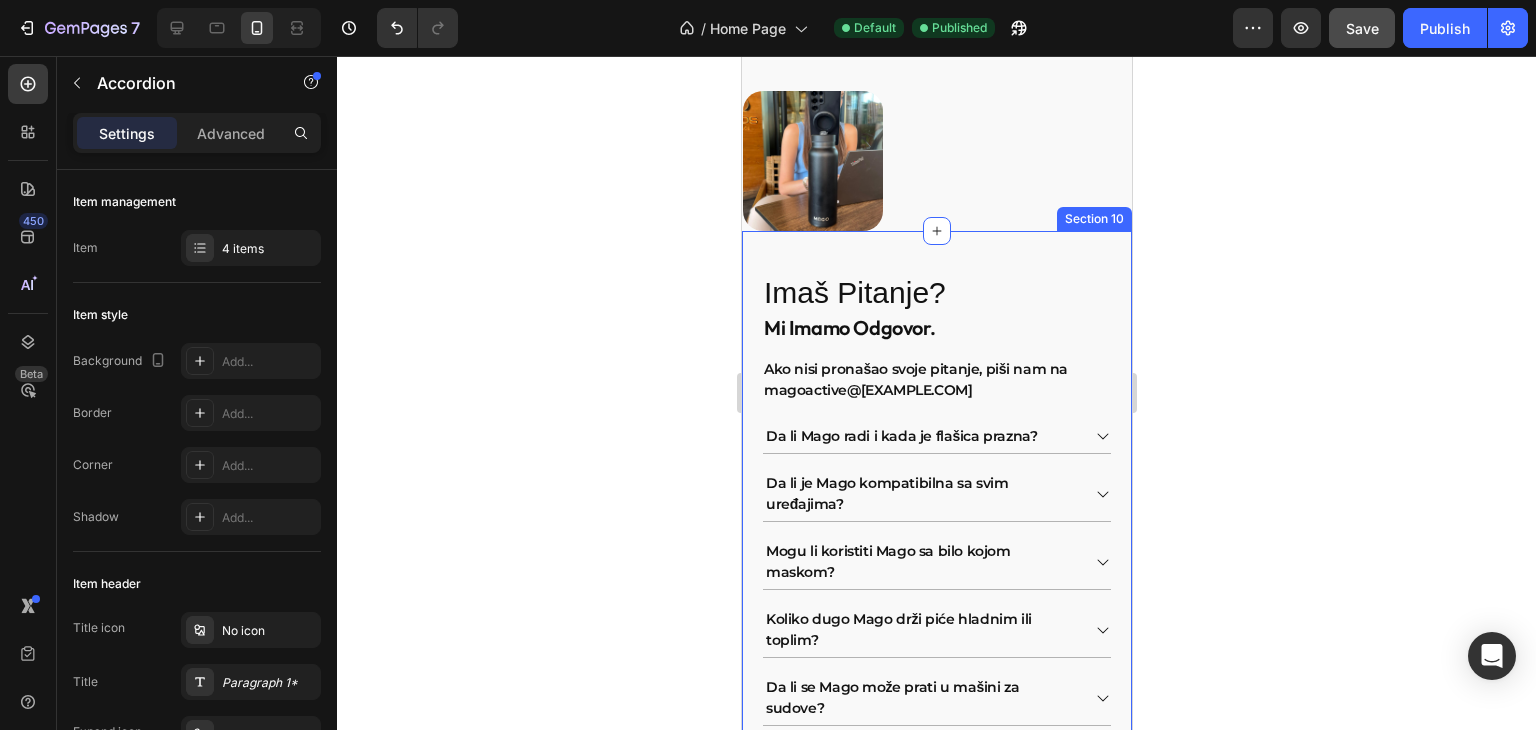 scroll, scrollTop: 3569, scrollLeft: 0, axis: vertical 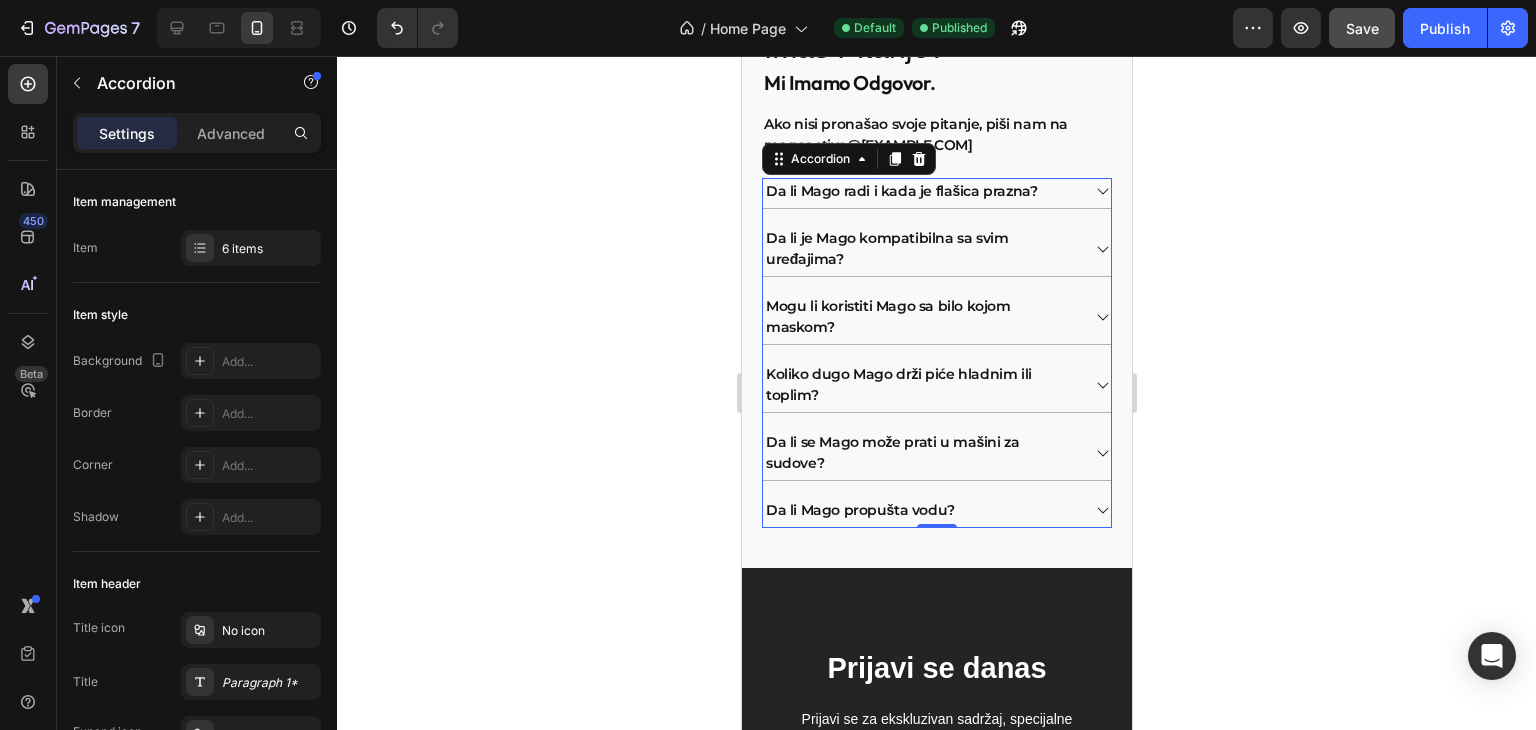 click on "Da li Mago radi i kada je flašica prazna?" at bounding box center [920, 191] 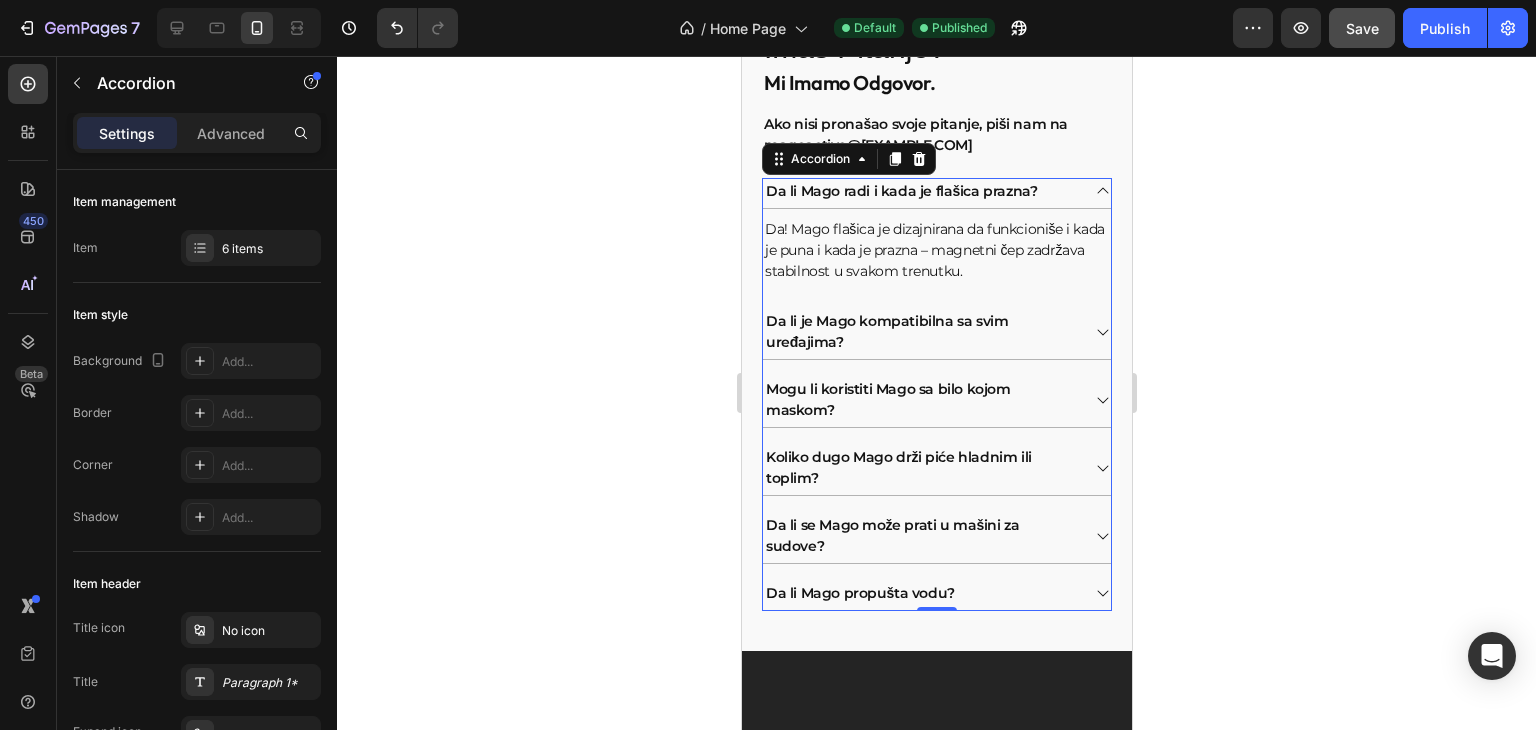 click on "Da li Mago radi i kada je flašica prazna?" at bounding box center (920, 191) 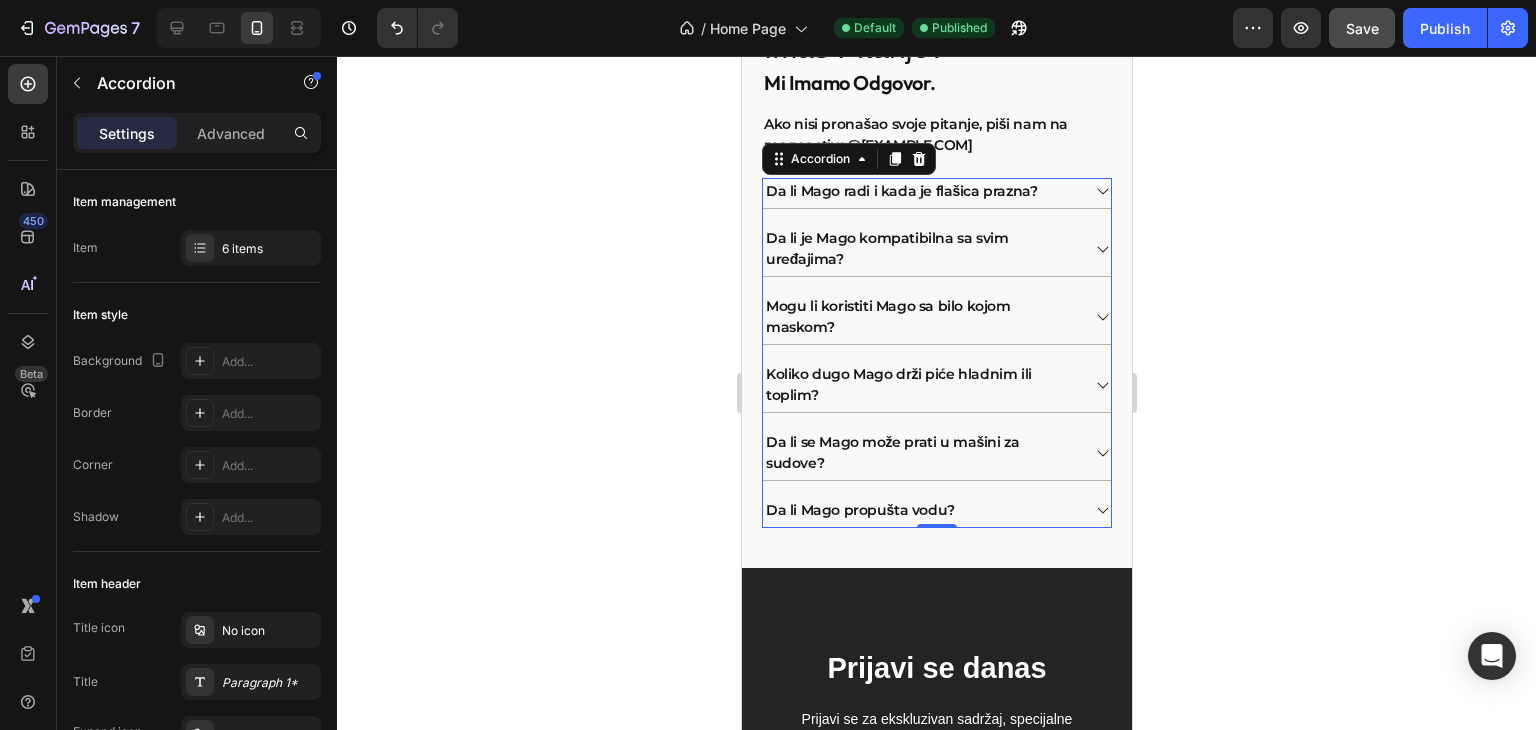 click on "Da li se Mago može prati u mašini za sudove?" at bounding box center (936, 455) 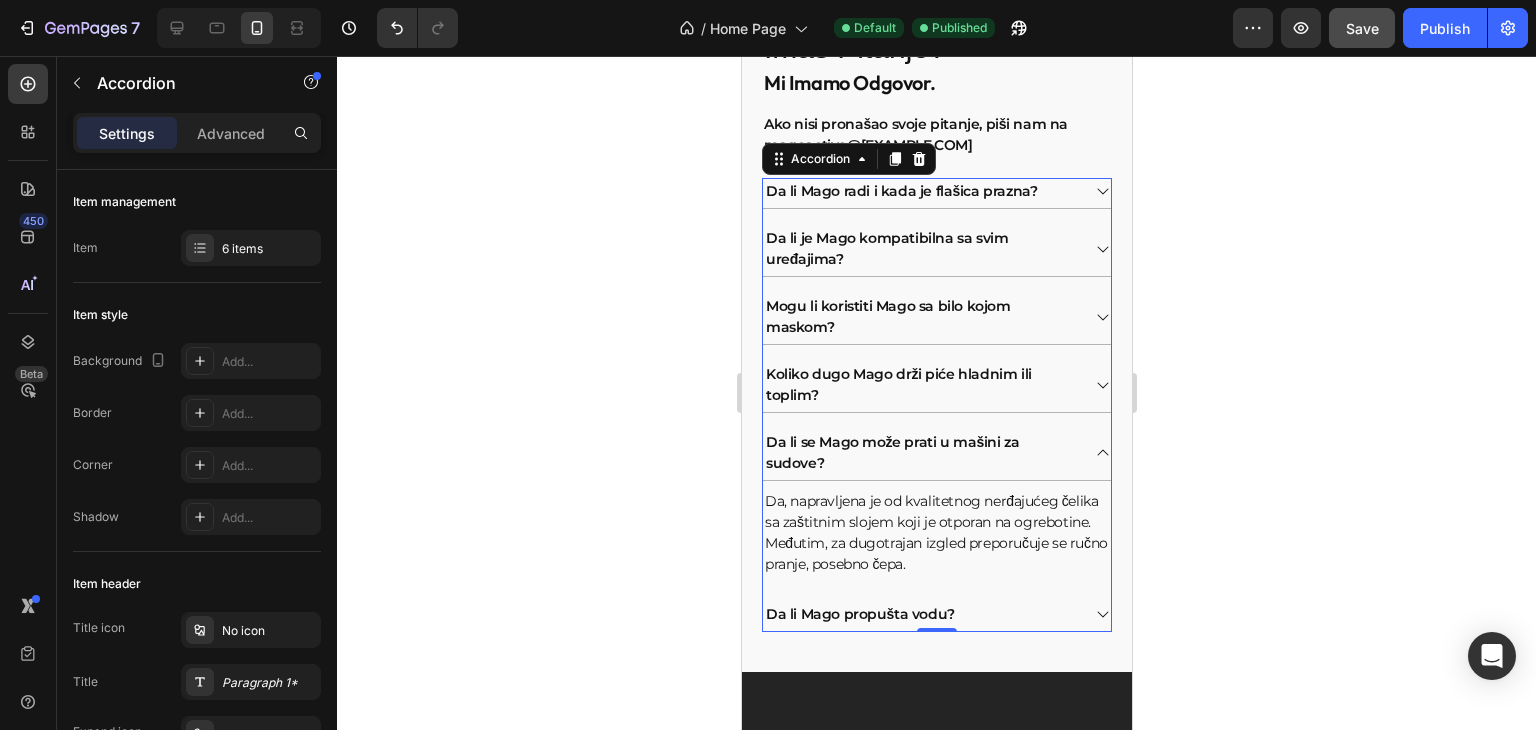 click on "Da li se Mago može prati u mašini za sudove?" at bounding box center [936, 455] 